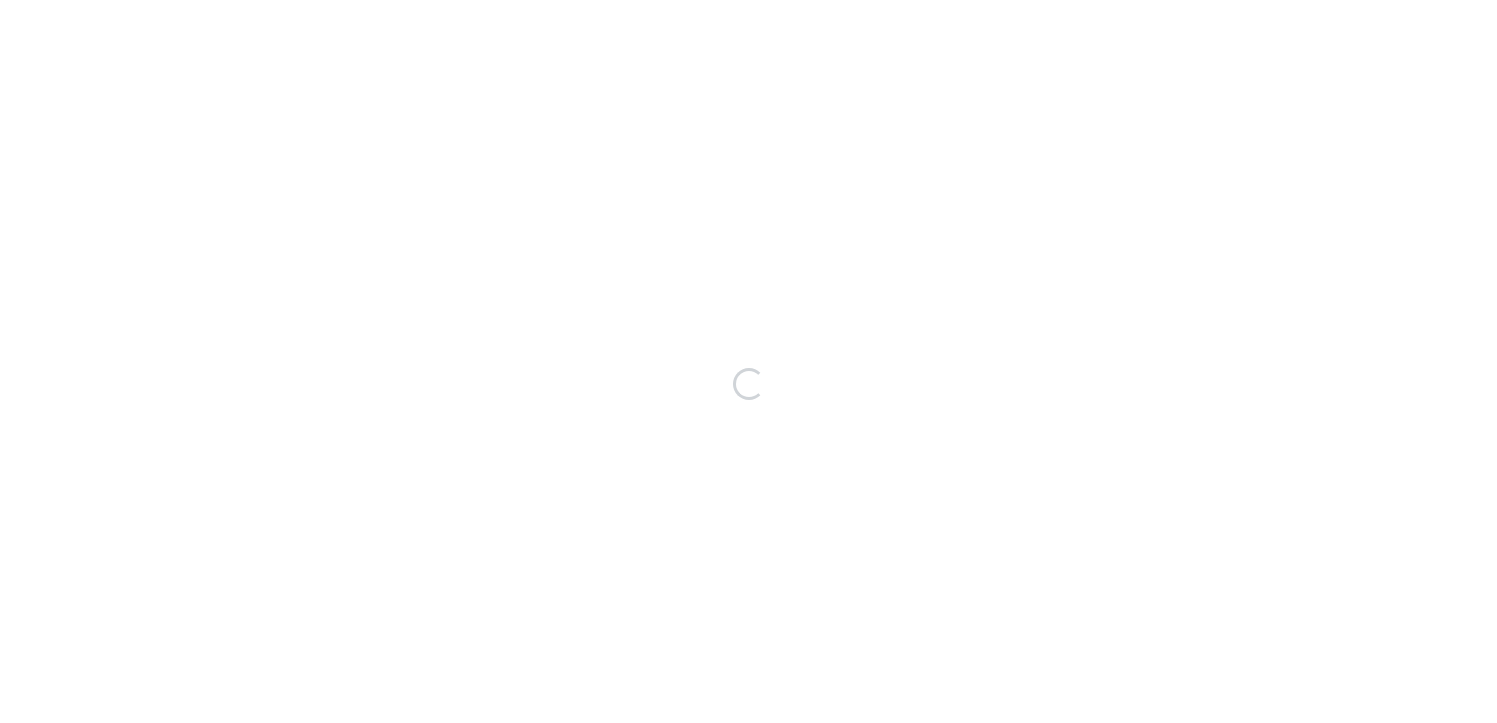scroll, scrollTop: 0, scrollLeft: 0, axis: both 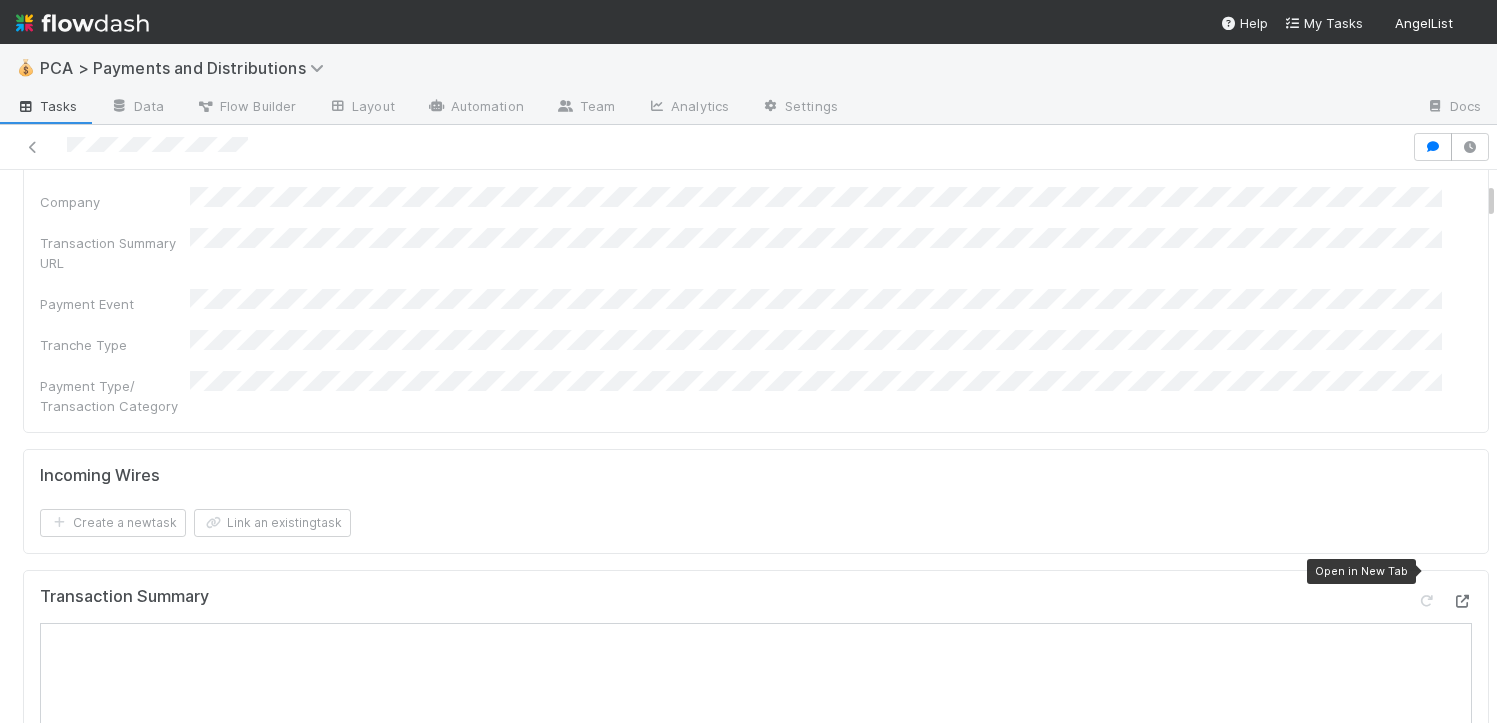 click at bounding box center [1462, 601] 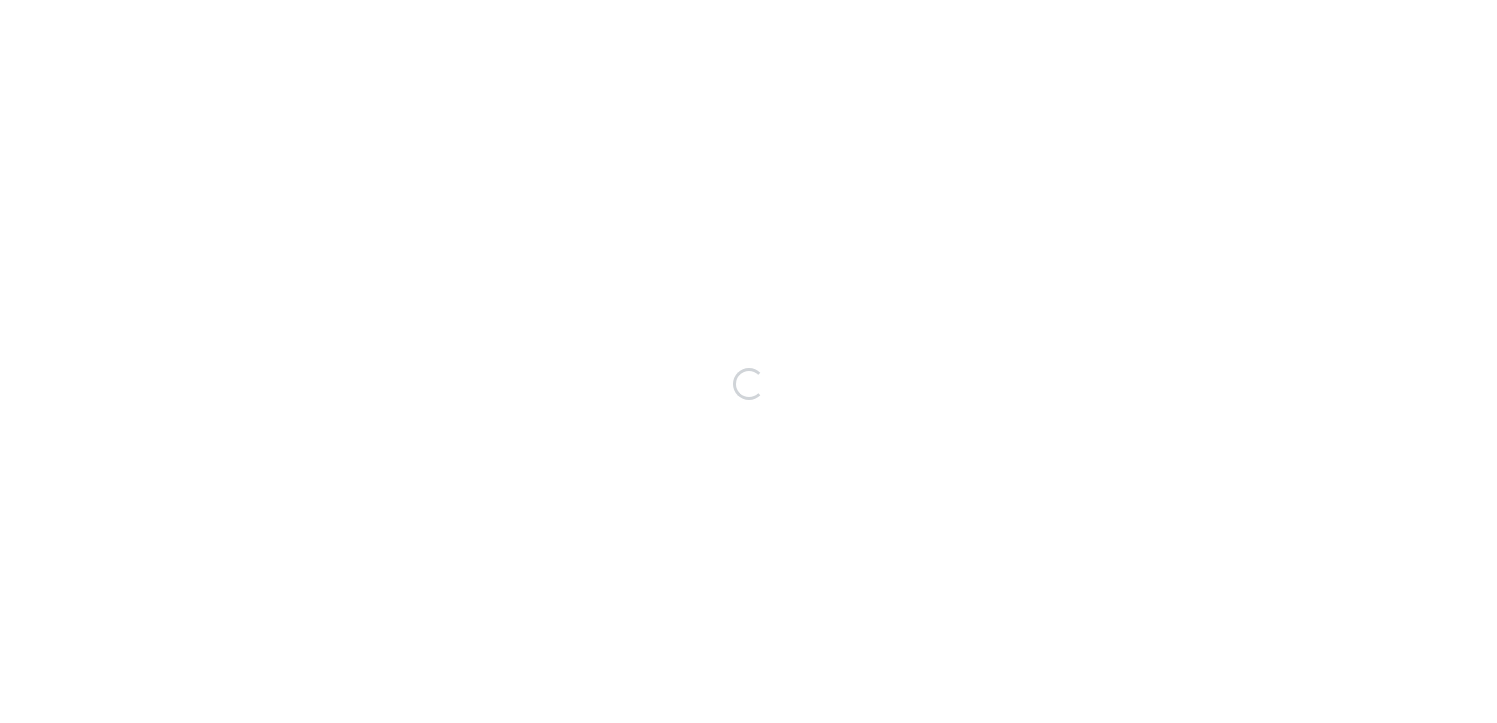 scroll, scrollTop: 0, scrollLeft: 0, axis: both 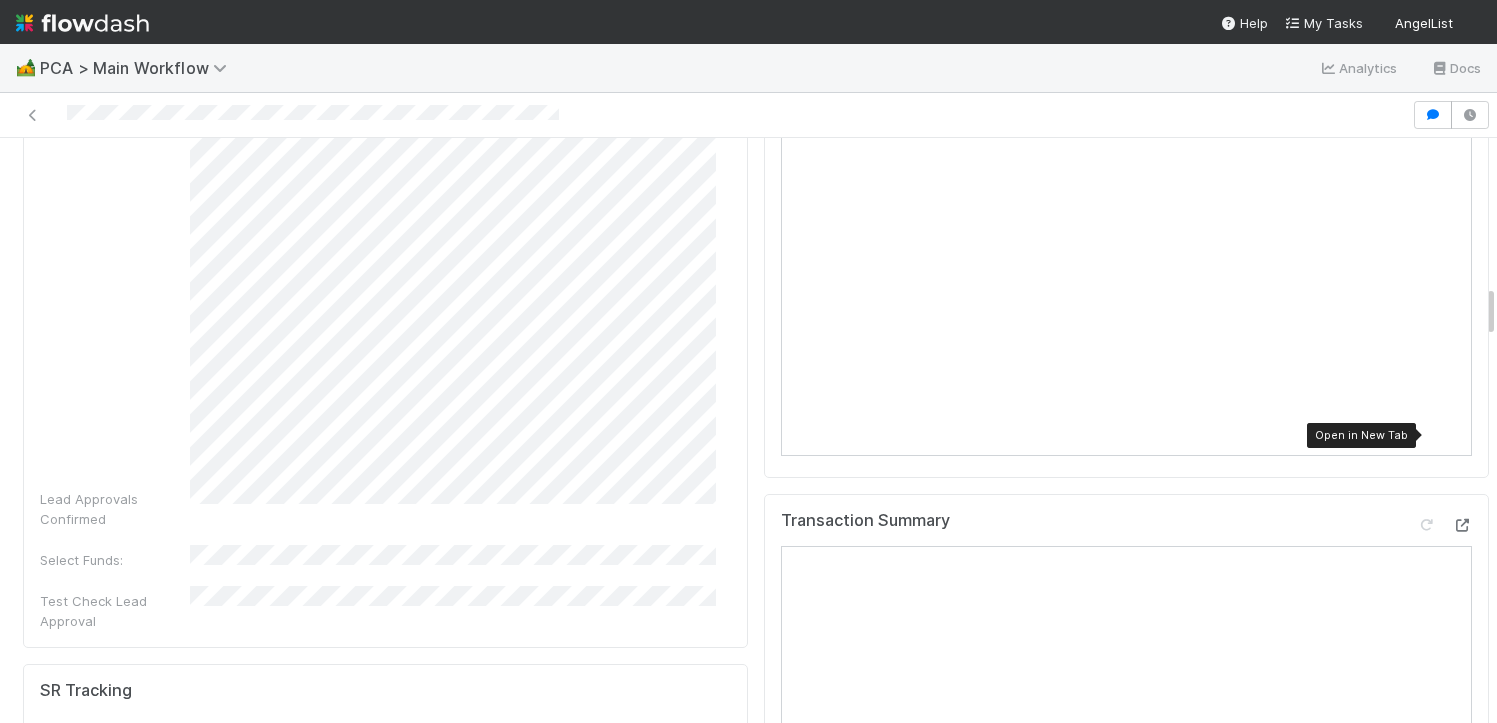 click at bounding box center [1462, 525] 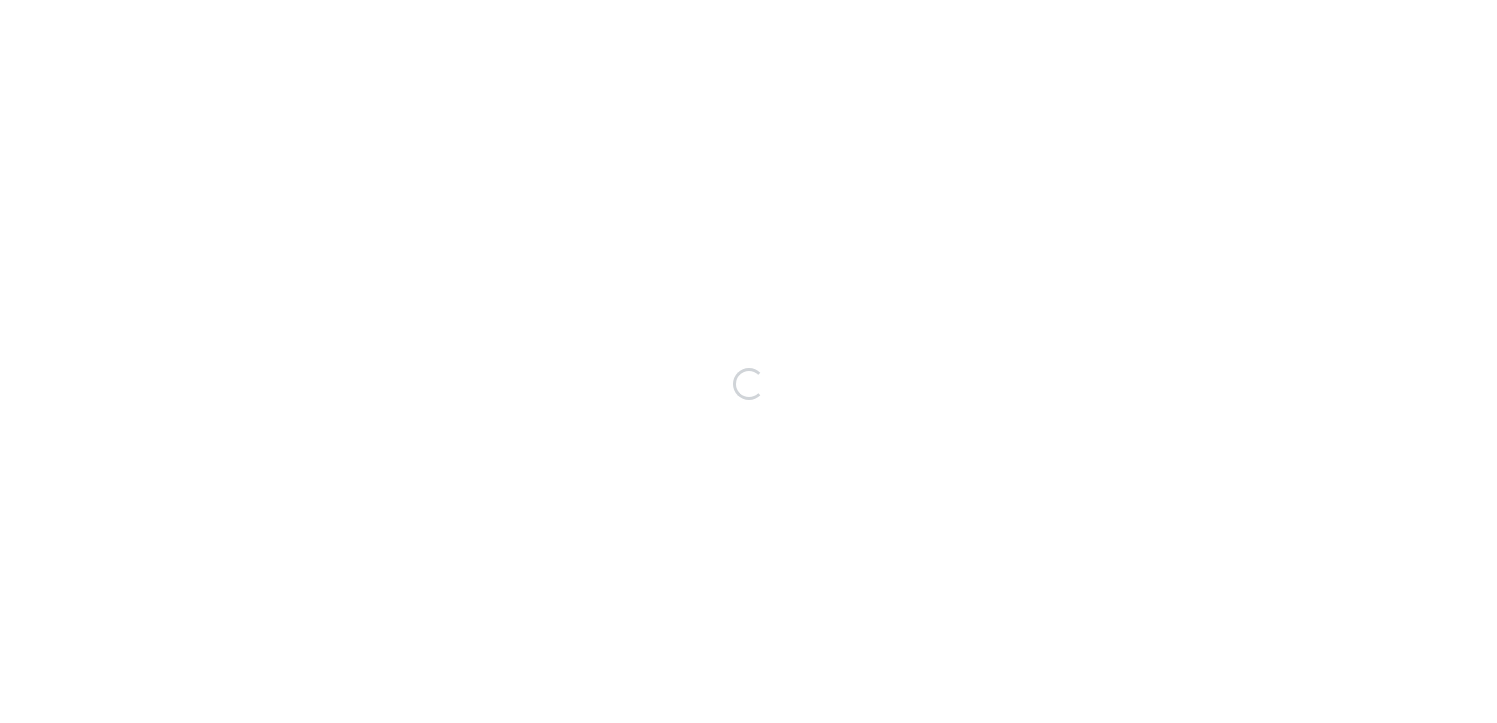 scroll, scrollTop: 0, scrollLeft: 0, axis: both 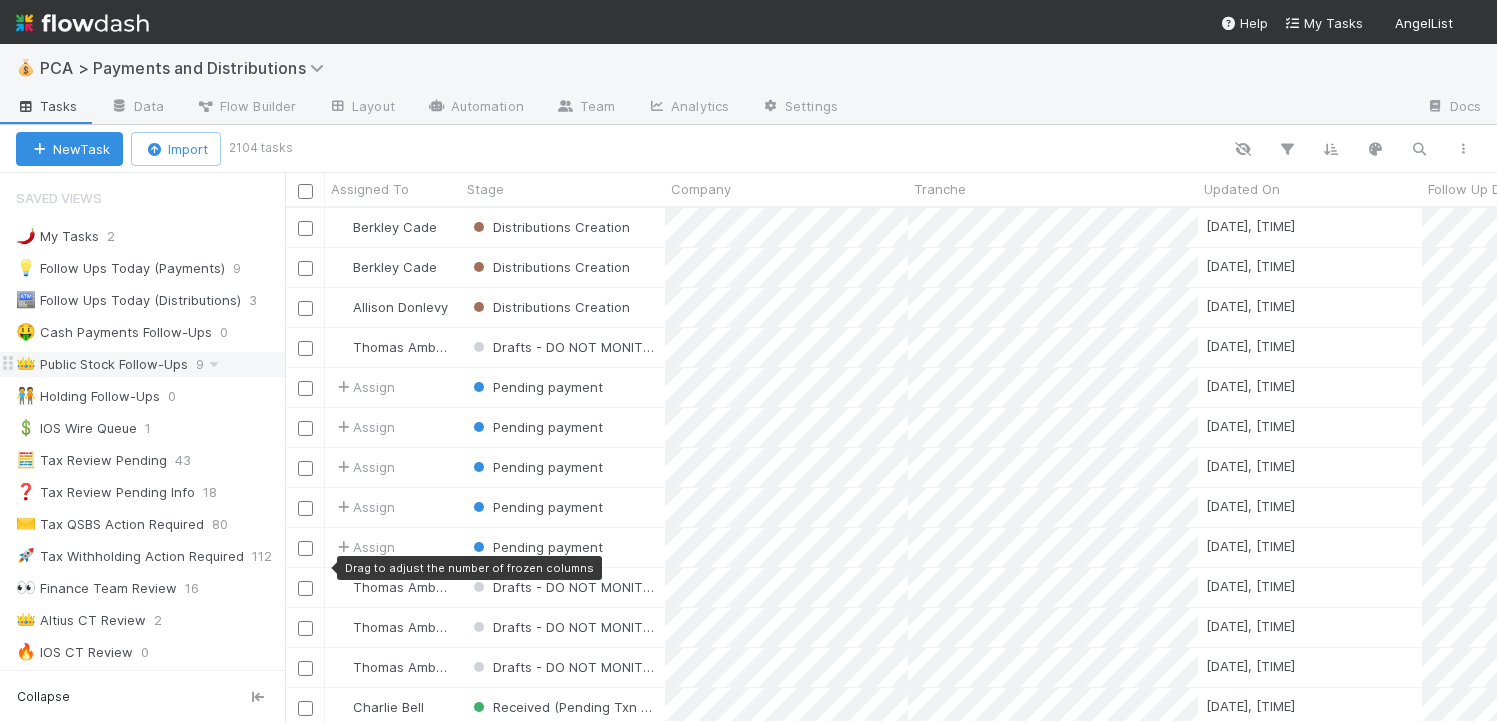 click on "👑 Public Stock Follow-Ups" at bounding box center (102, 364) 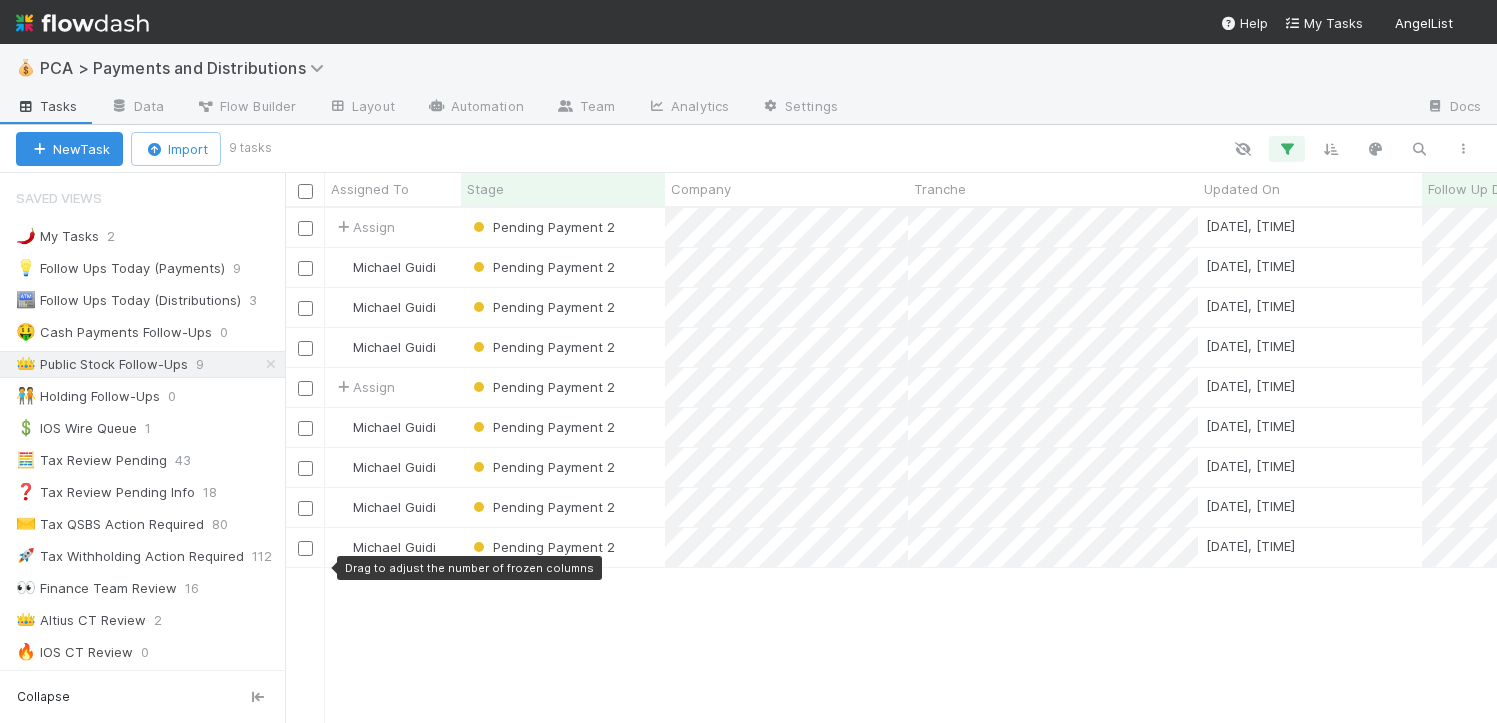 scroll, scrollTop: 15, scrollLeft: 16, axis: both 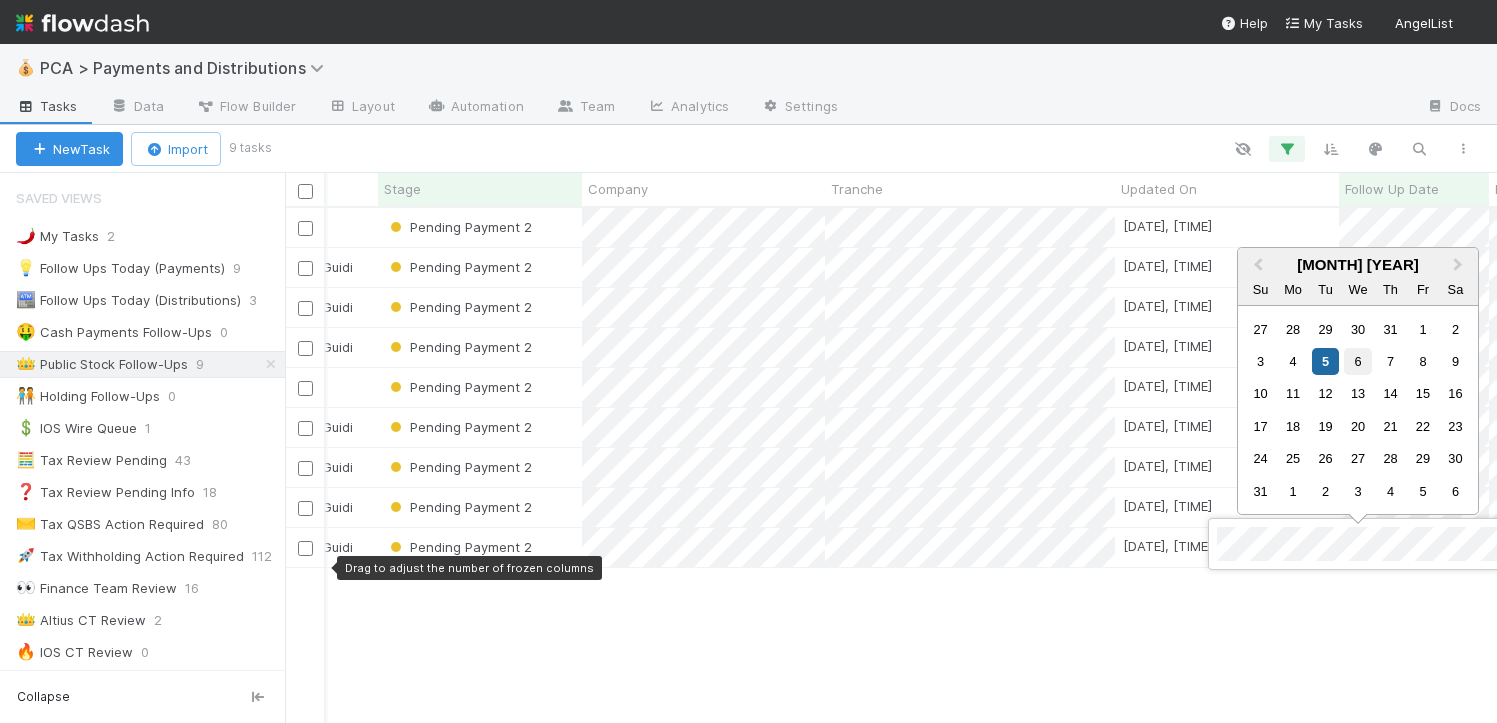 click on "6" at bounding box center [1357, 361] 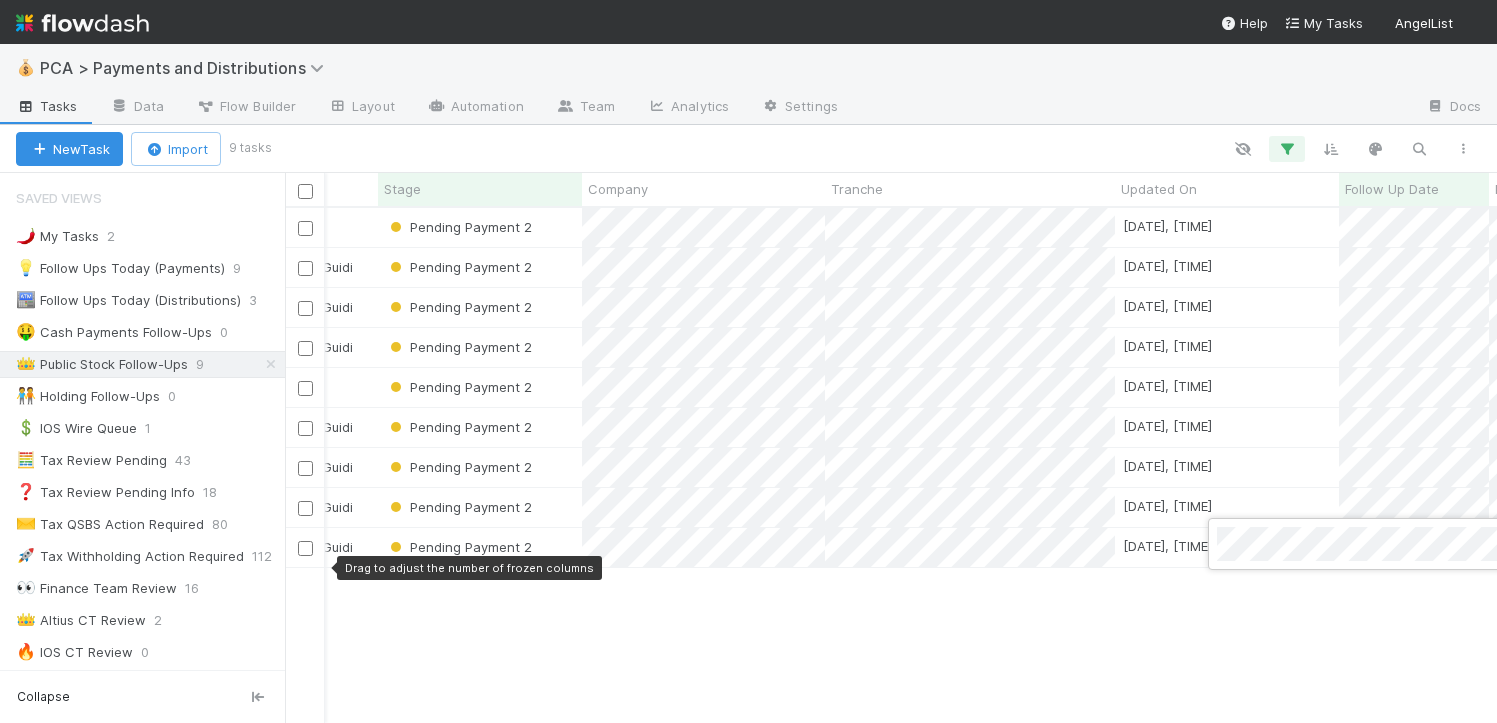 click at bounding box center (748, 361) 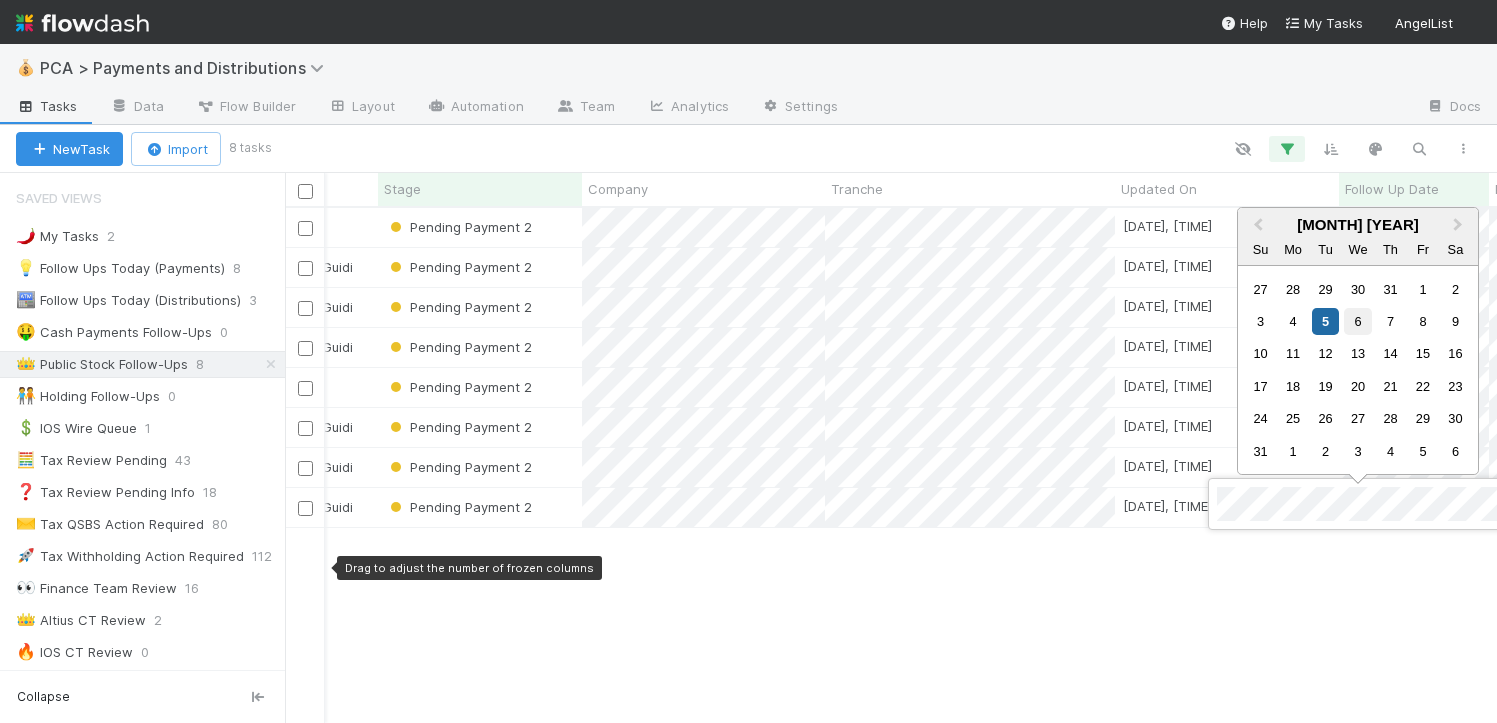 click on "6" at bounding box center [1357, 321] 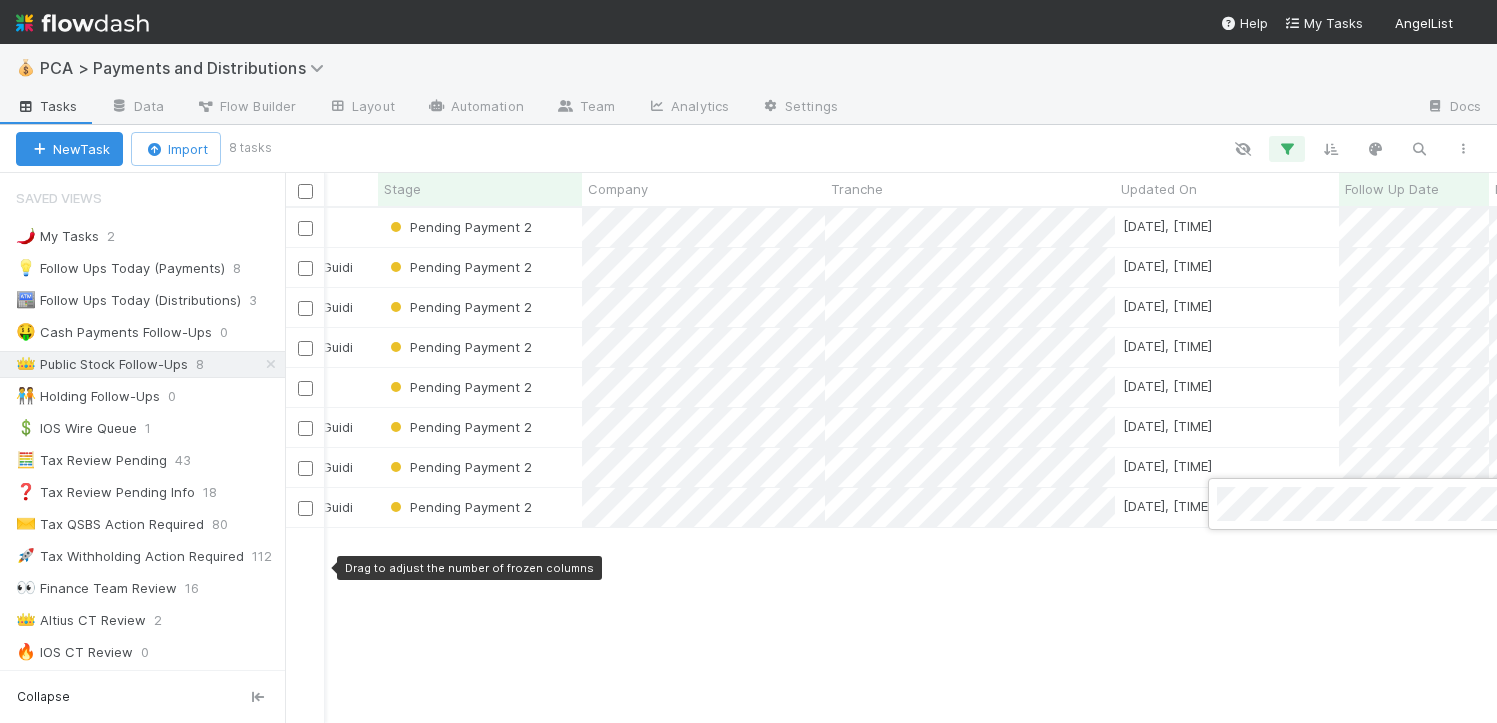 click at bounding box center [748, 361] 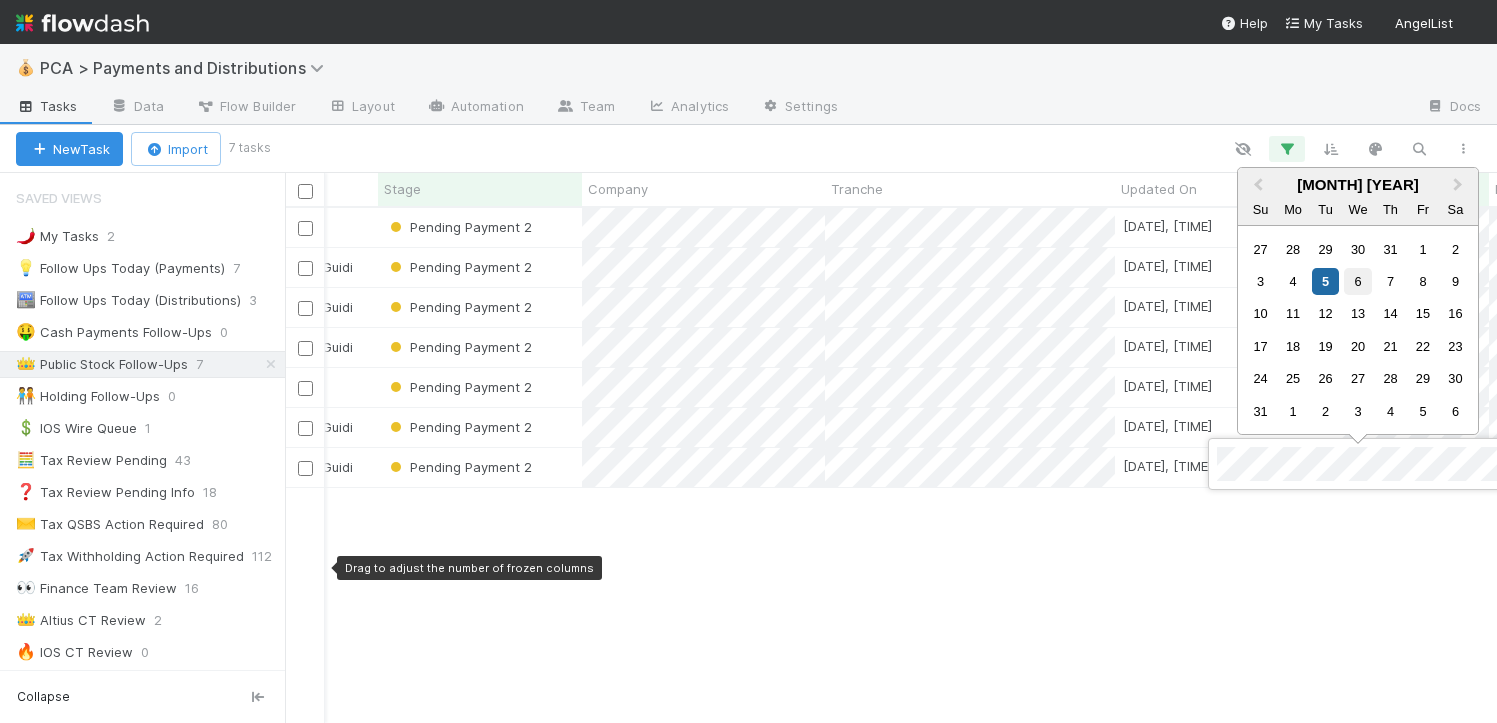 click on "6" at bounding box center [1357, 281] 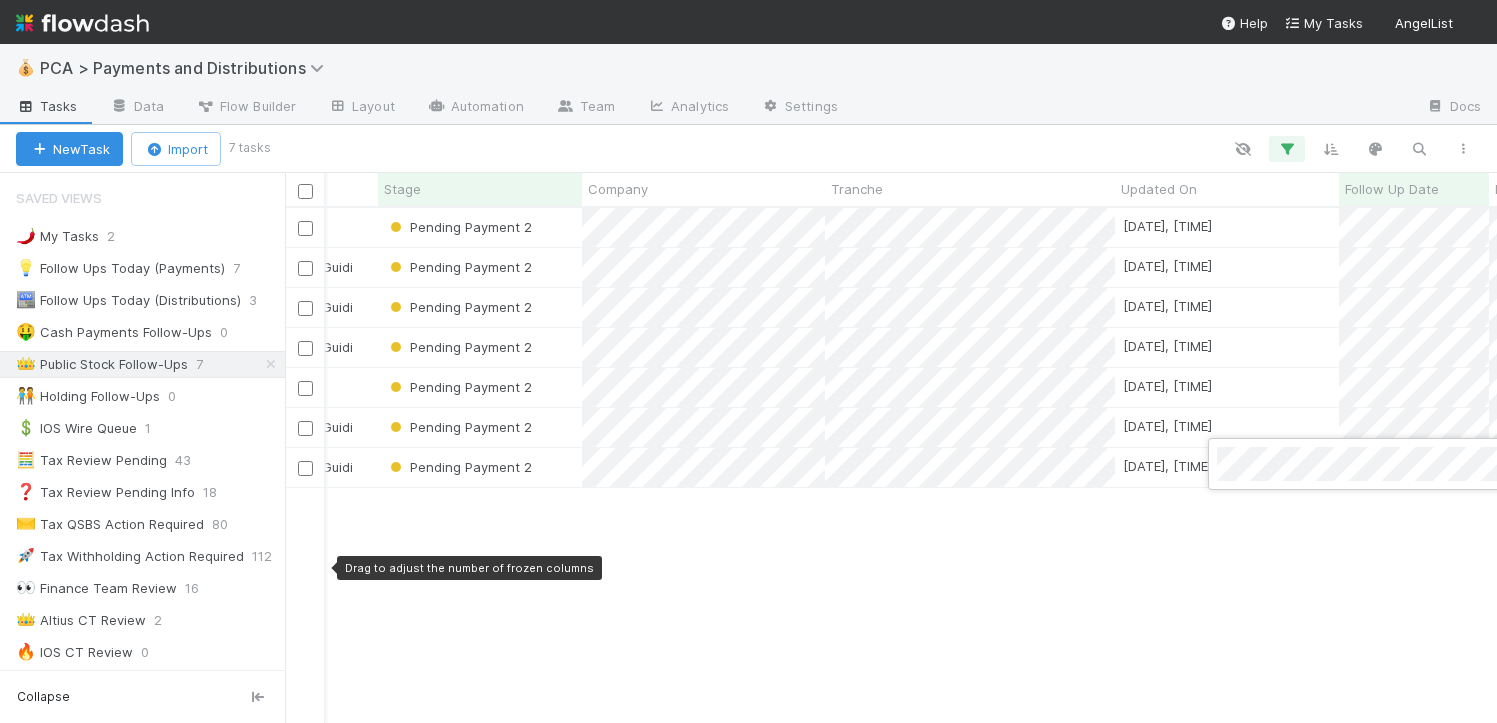 click at bounding box center (748, 361) 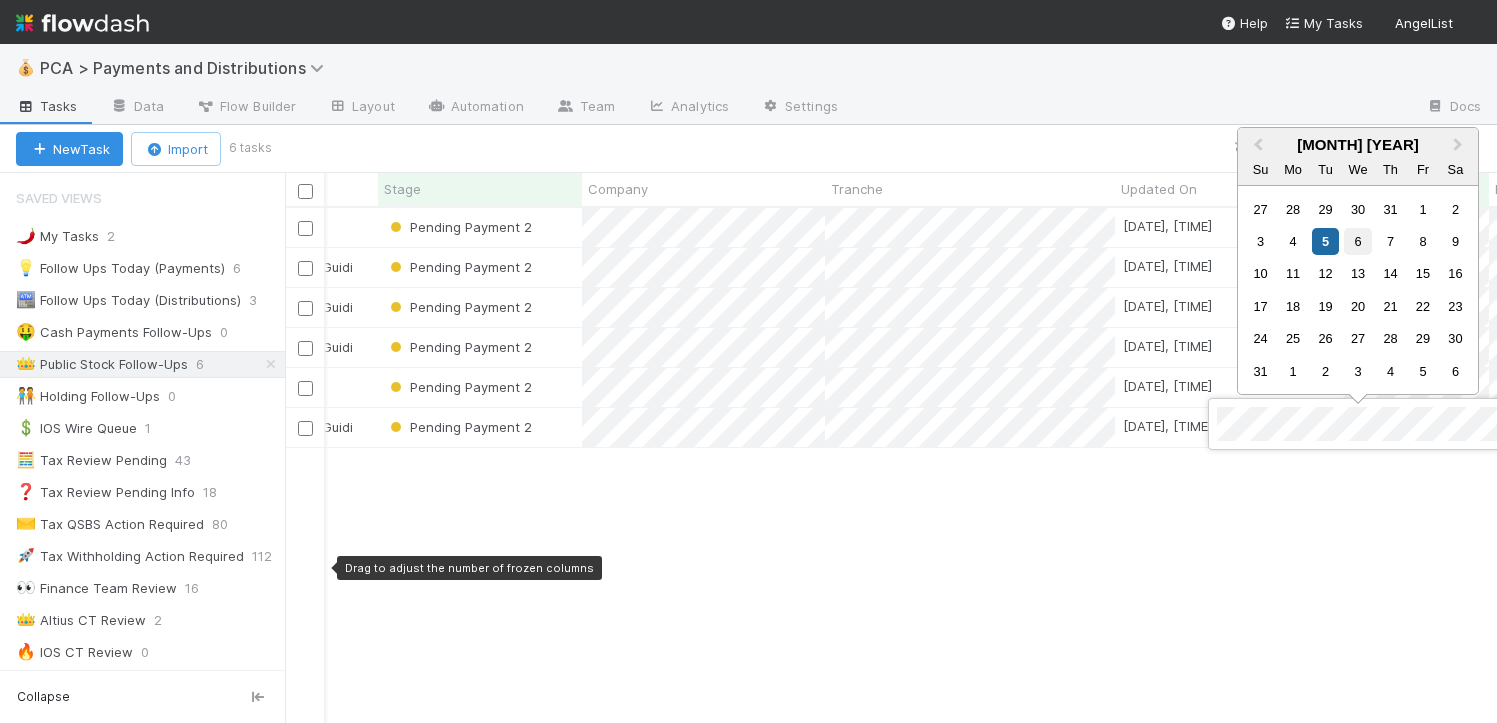 click on "6" at bounding box center (1357, 241) 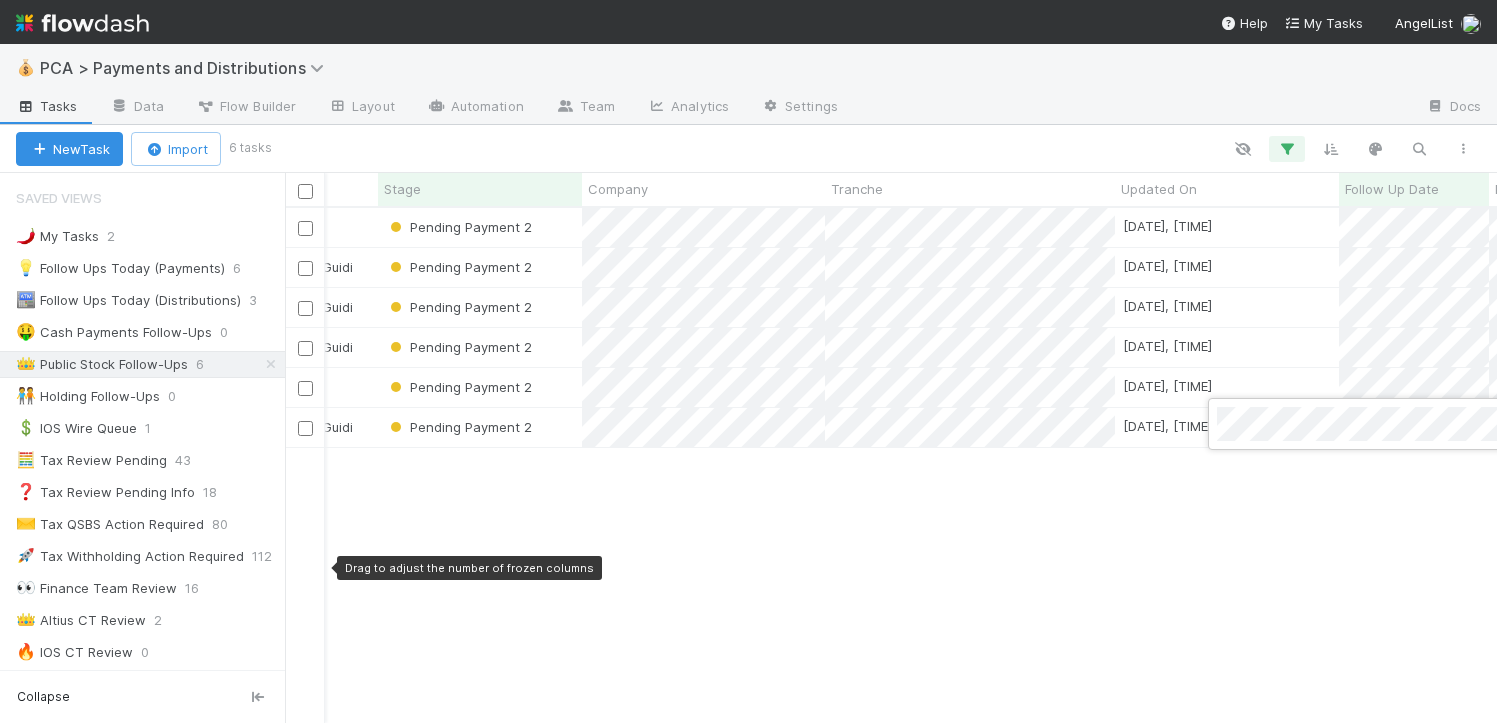 click at bounding box center (748, 361) 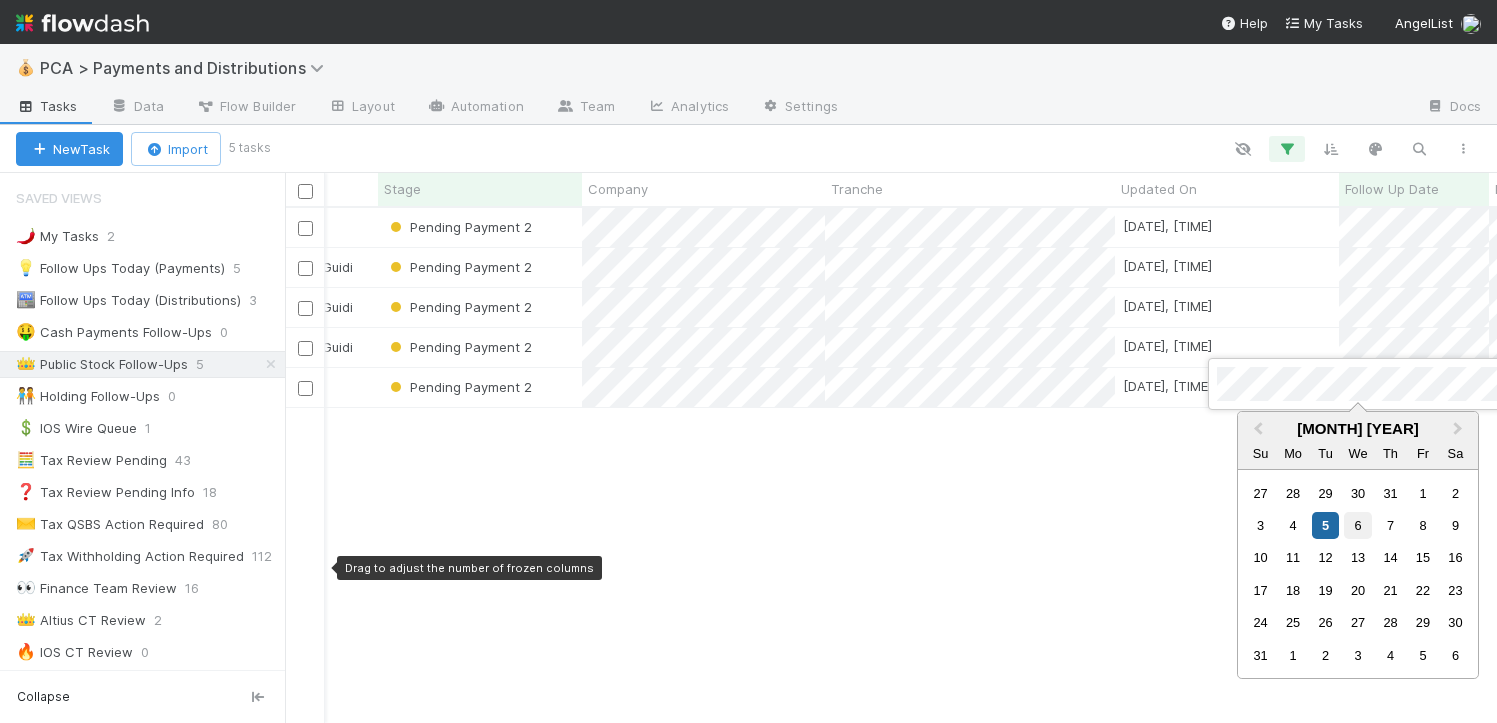 click on "6" at bounding box center [1357, 525] 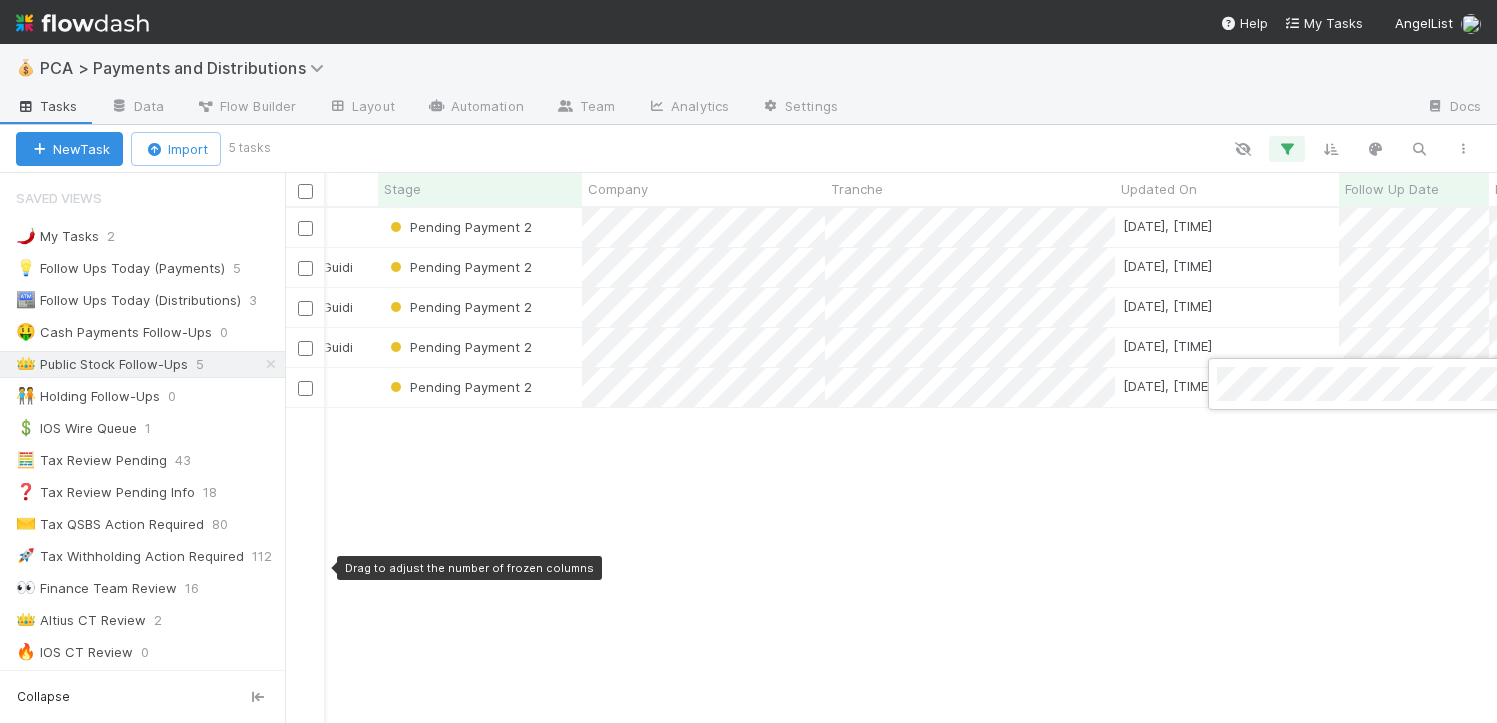 click at bounding box center [748, 361] 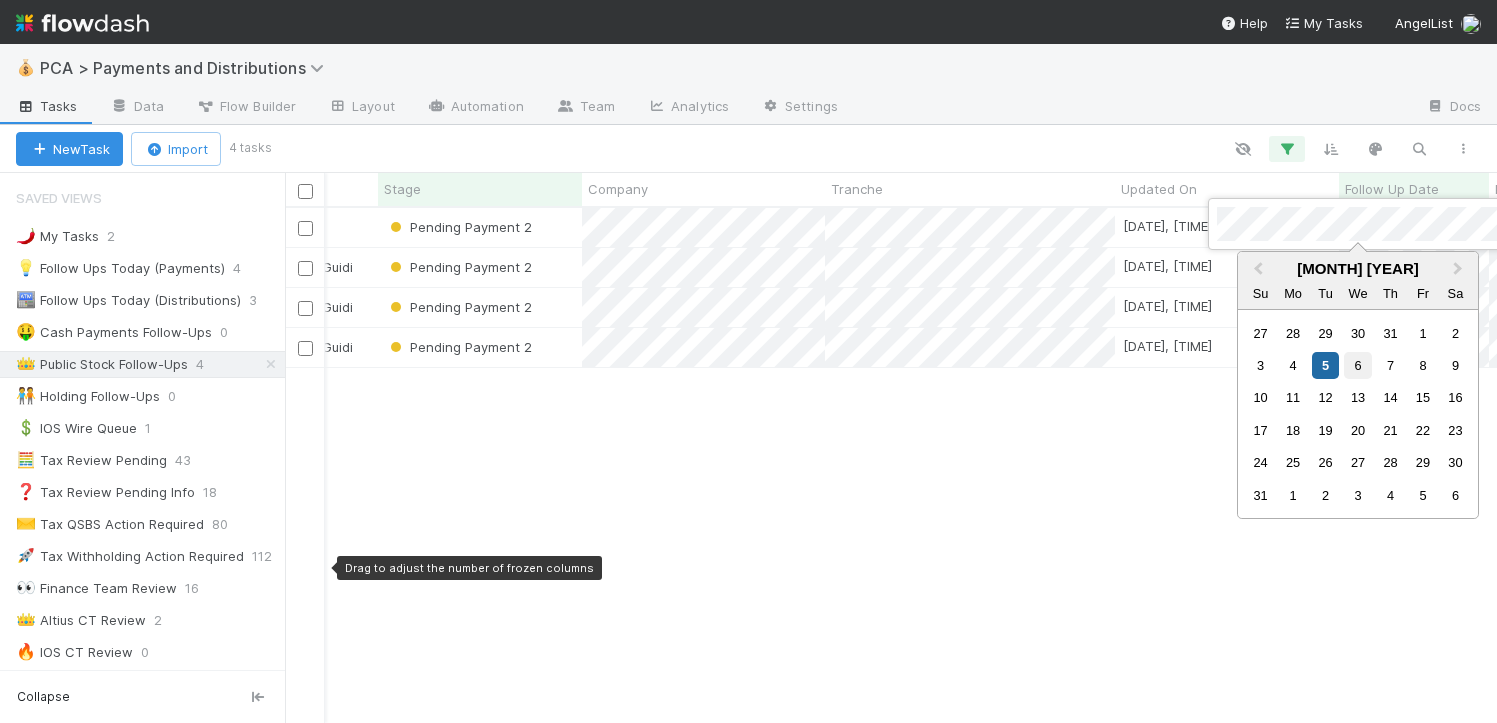 click on "6" at bounding box center [1357, 365] 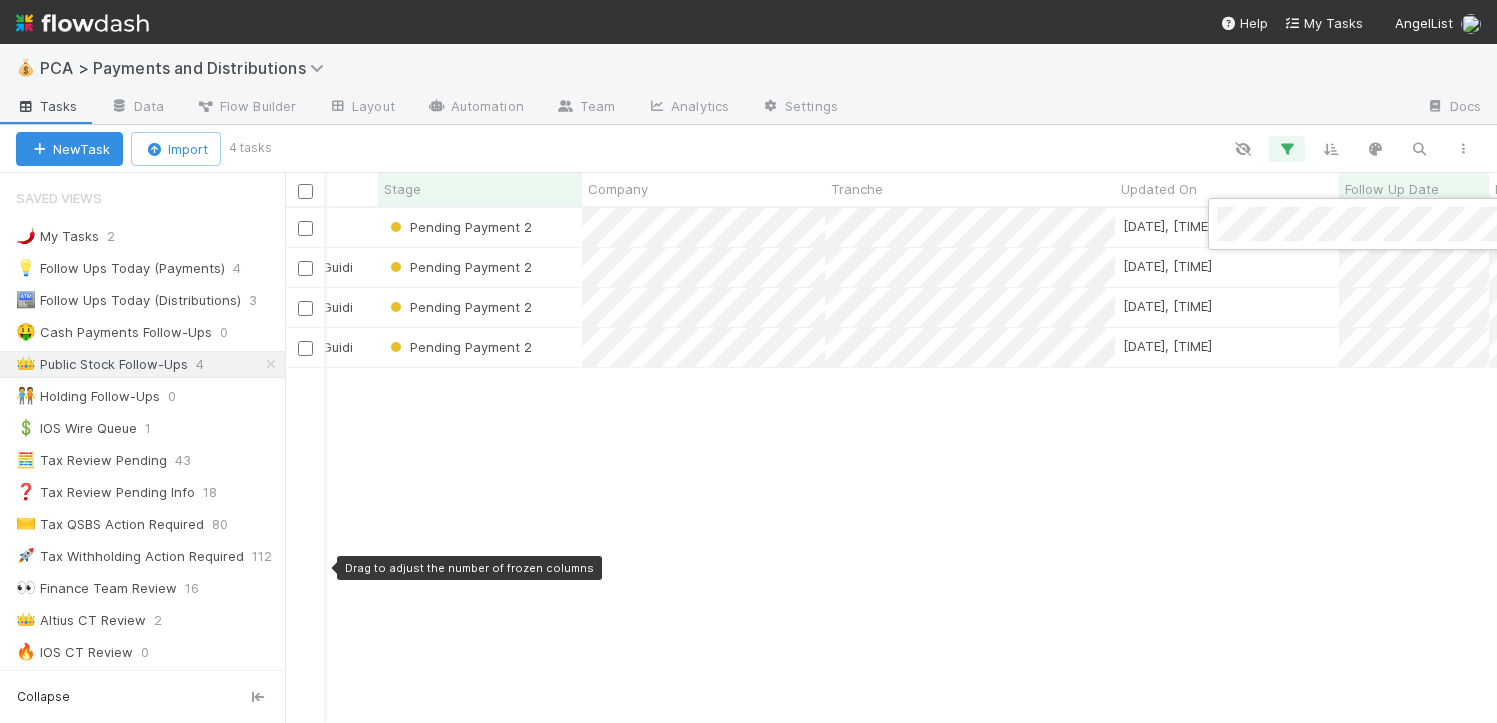 click at bounding box center [748, 361] 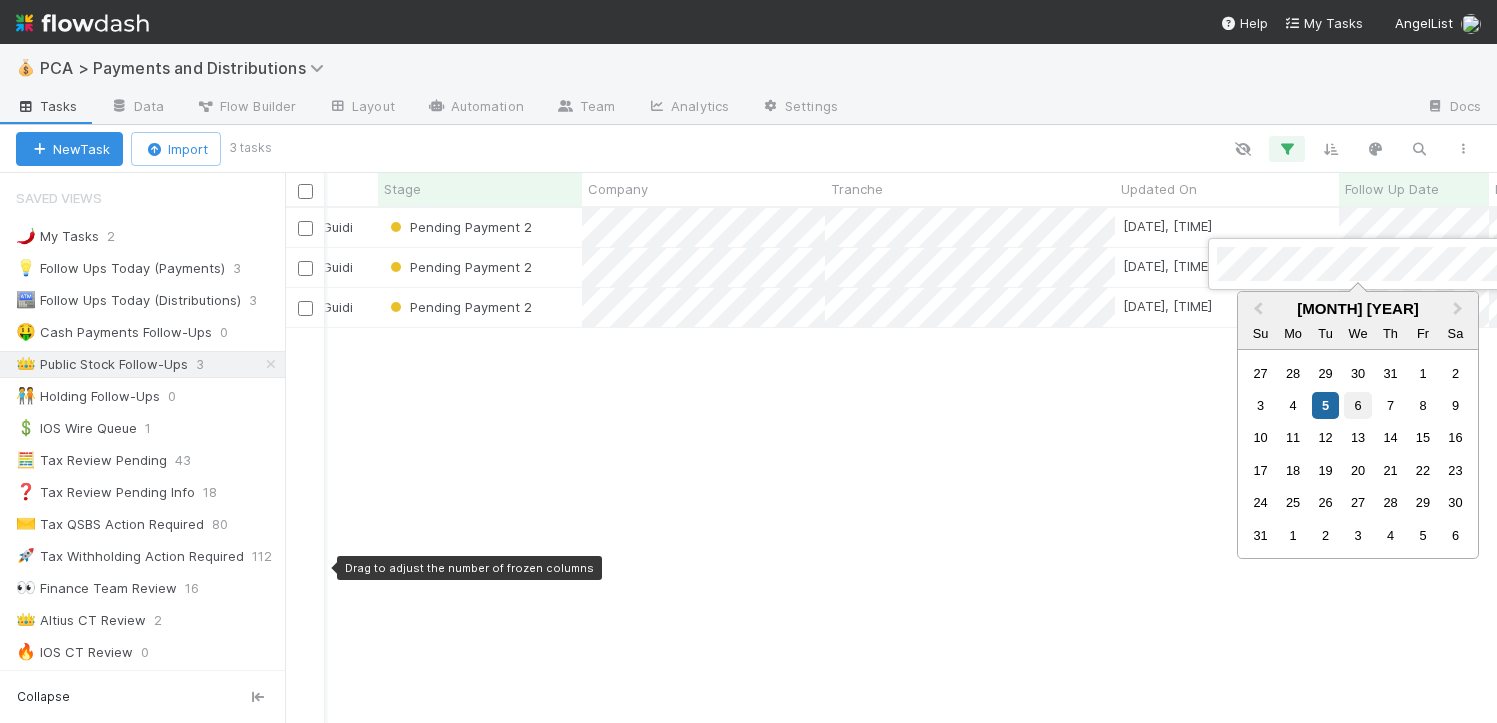 click on "6" at bounding box center [1357, 405] 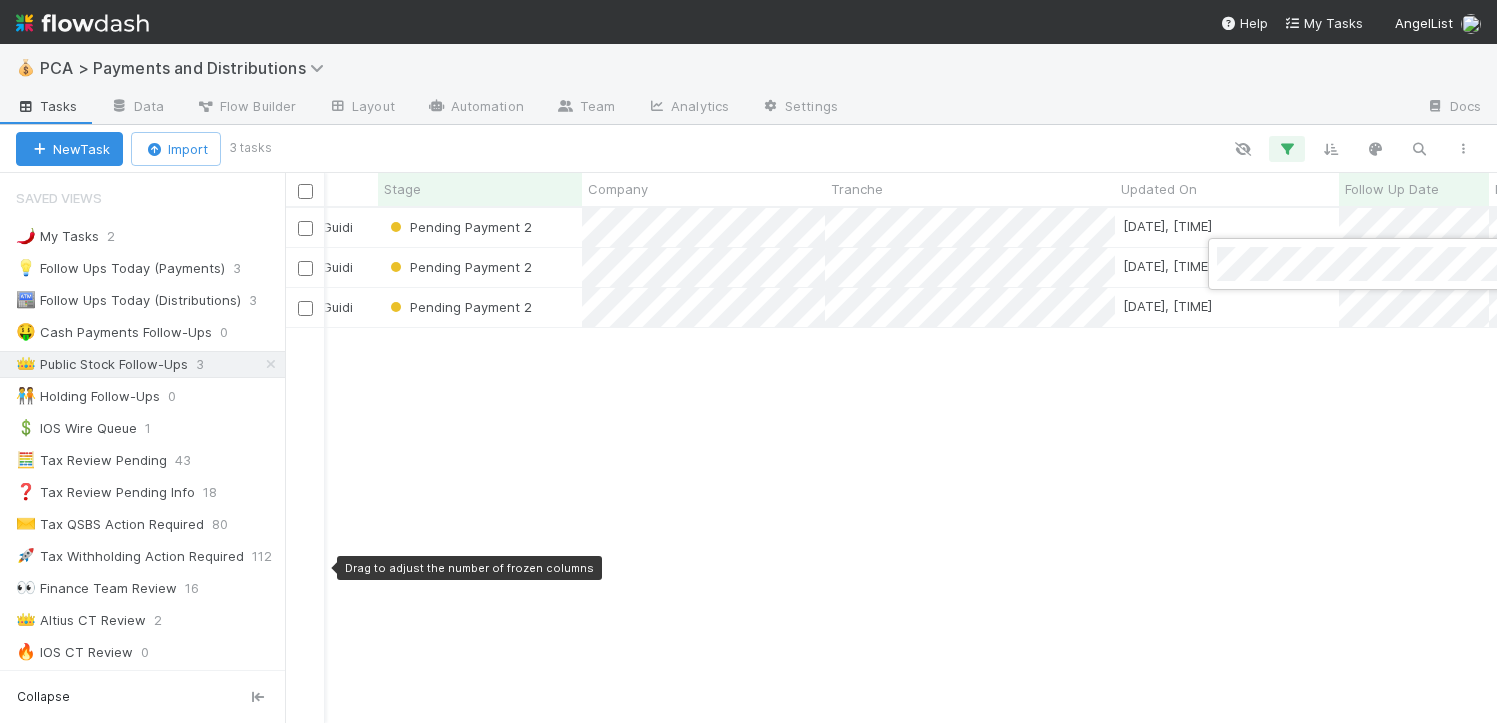 click at bounding box center (748, 361) 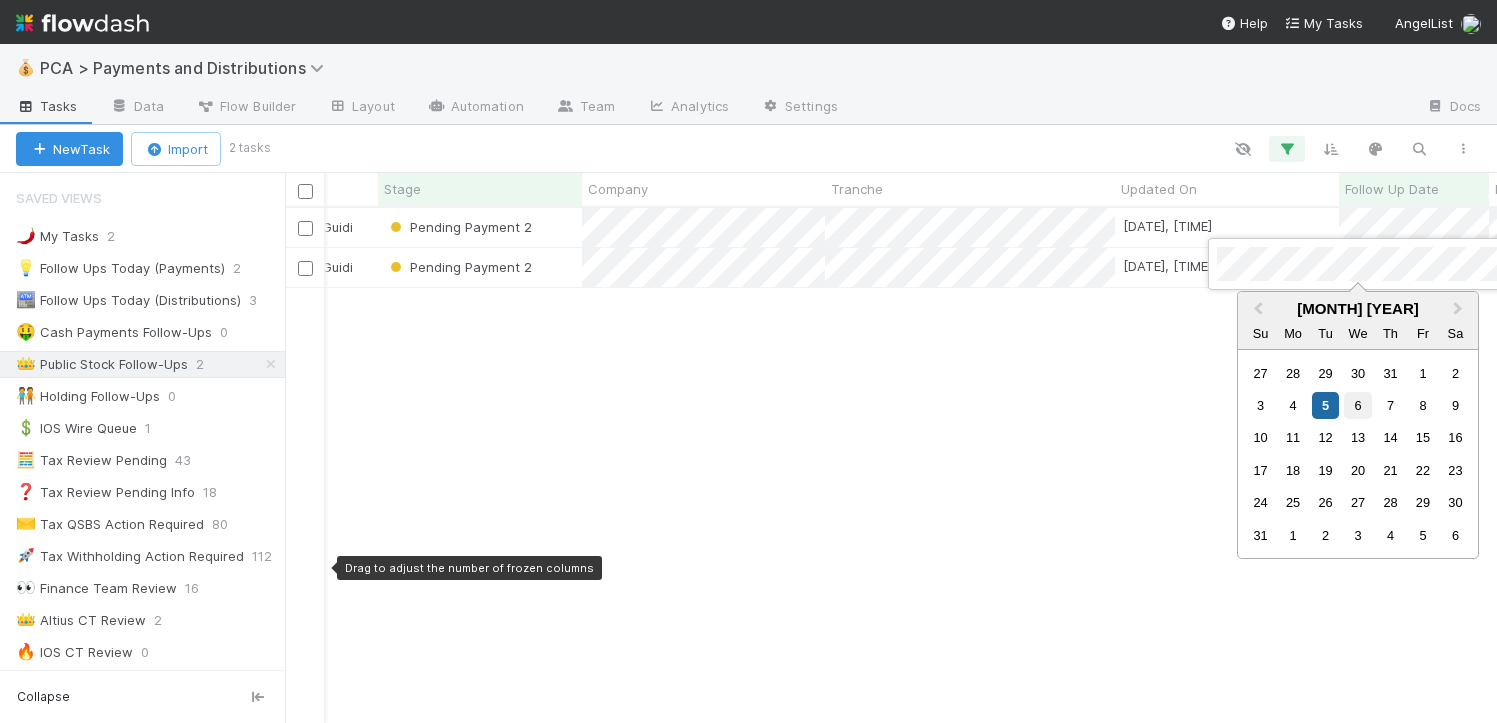 click on "6" at bounding box center (1357, 405) 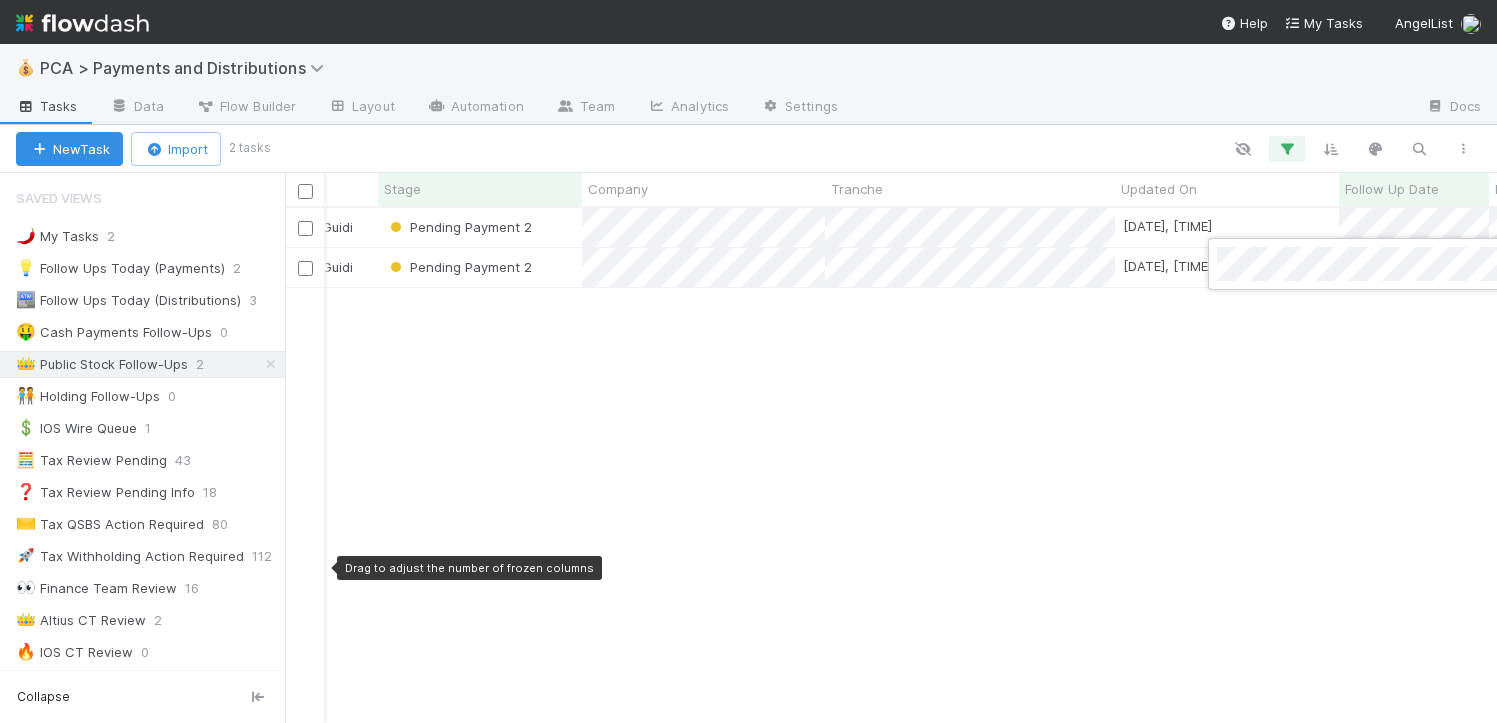 click at bounding box center [748, 361] 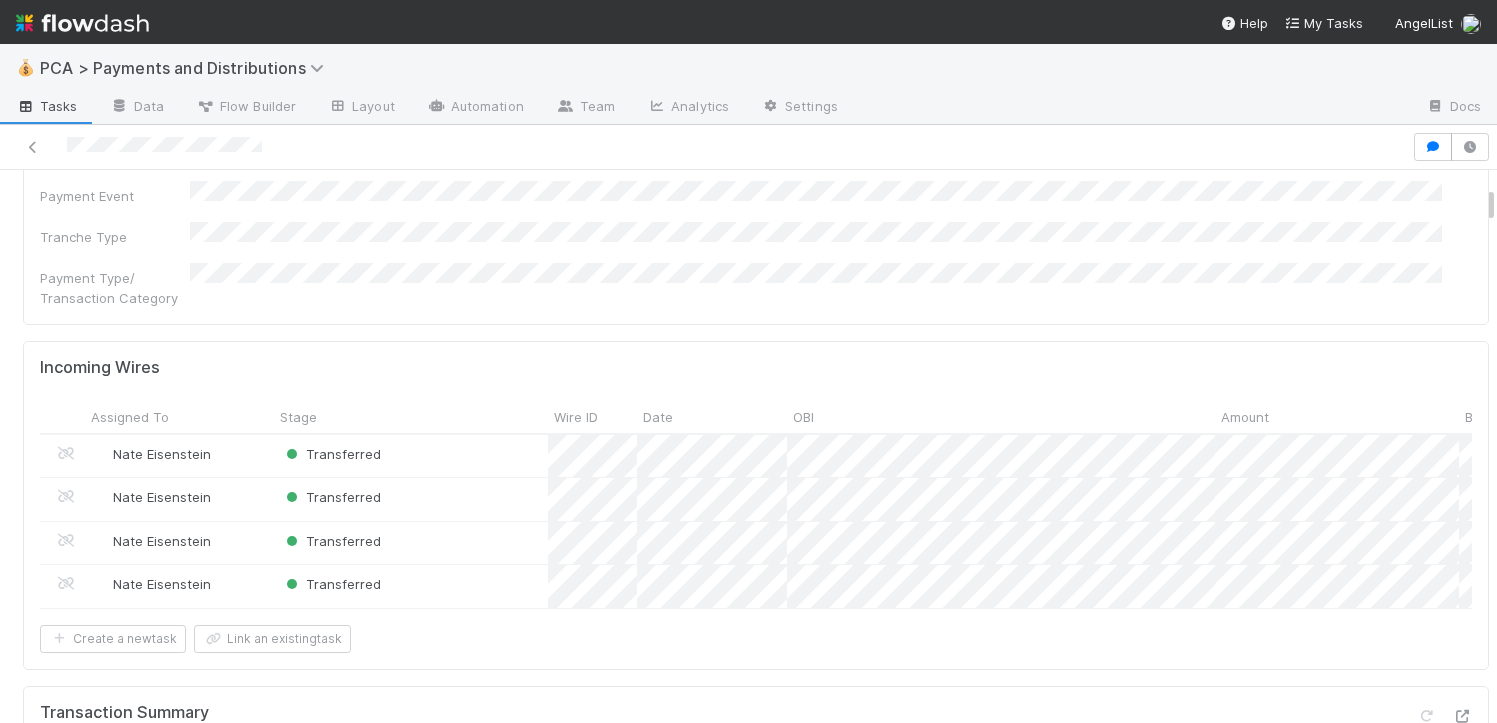 scroll, scrollTop: 0, scrollLeft: 0, axis: both 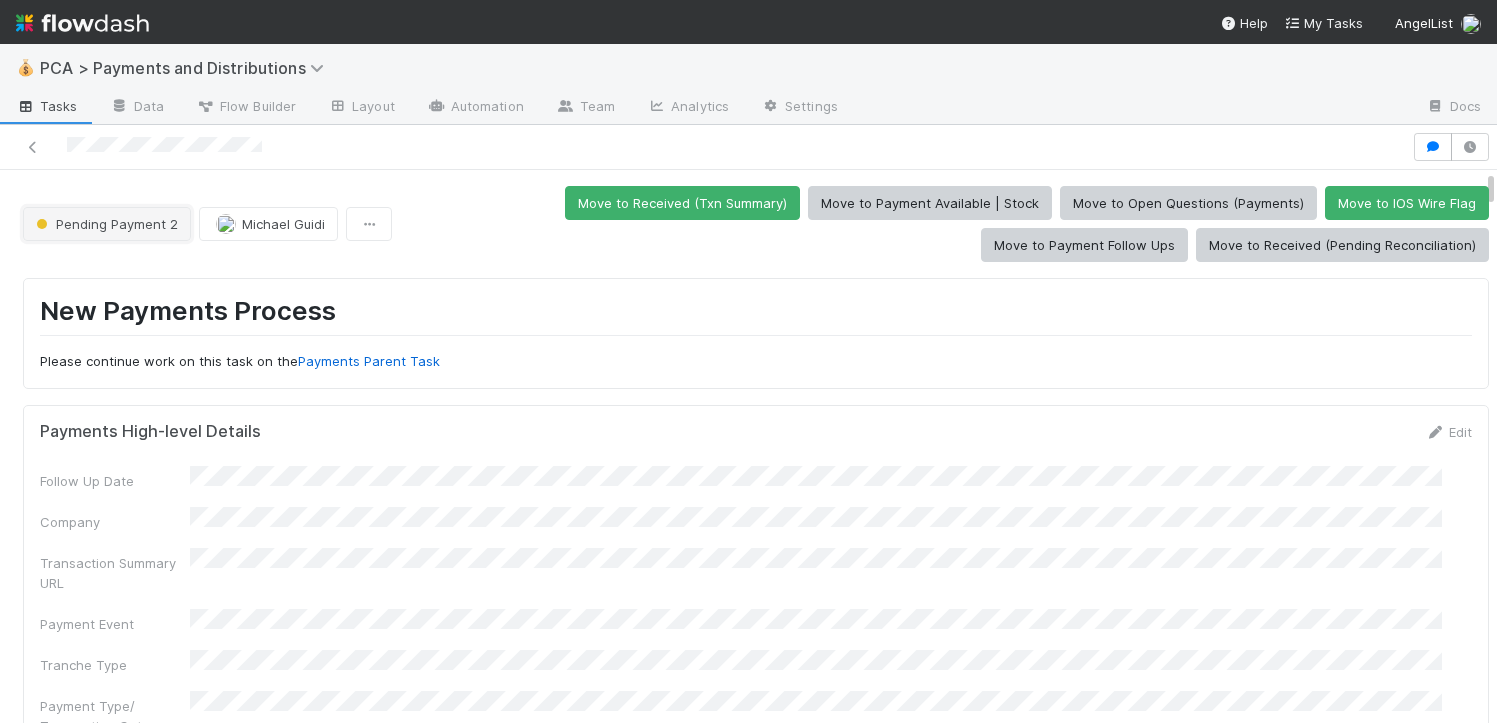 click on "Pending Payment 2" at bounding box center [107, 224] 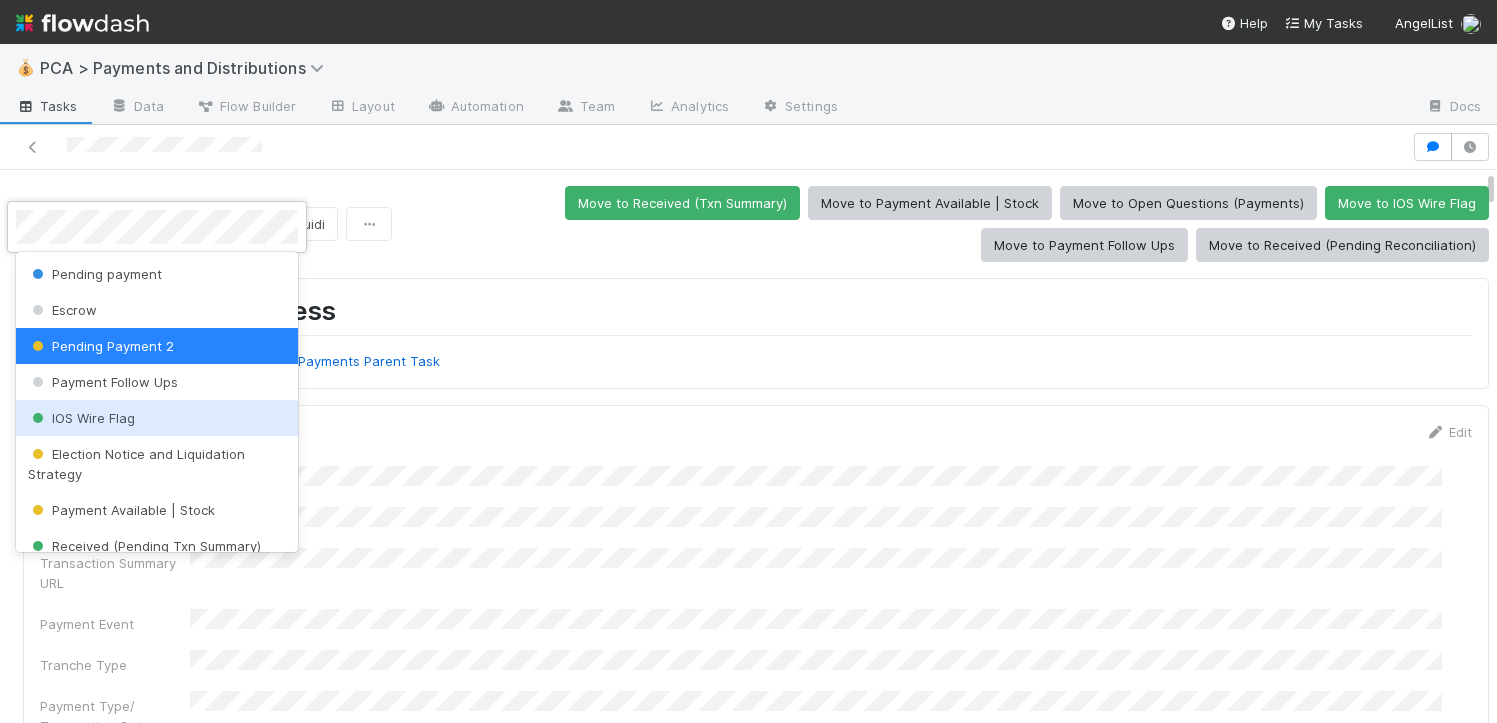 scroll, scrollTop: 140, scrollLeft: 0, axis: vertical 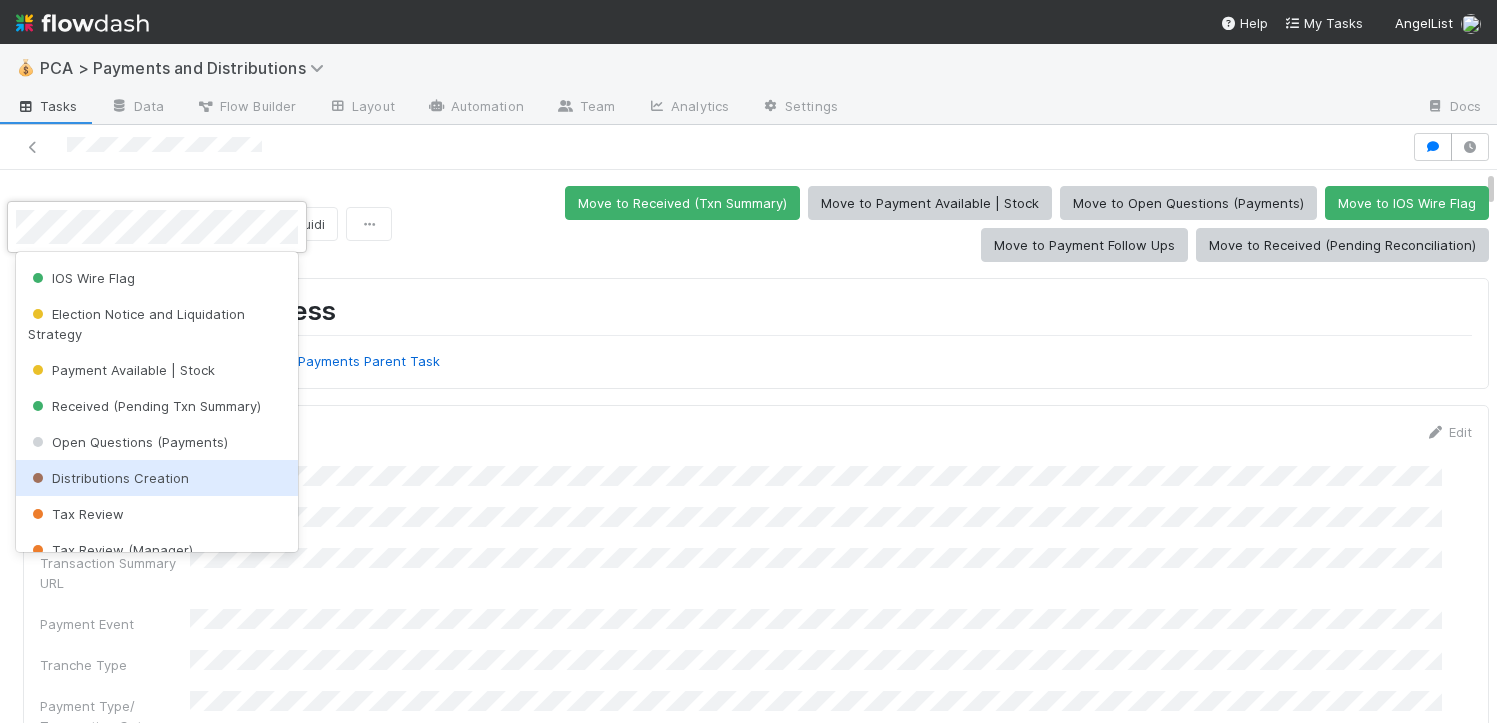 click on "Distributions Creation" at bounding box center [108, 478] 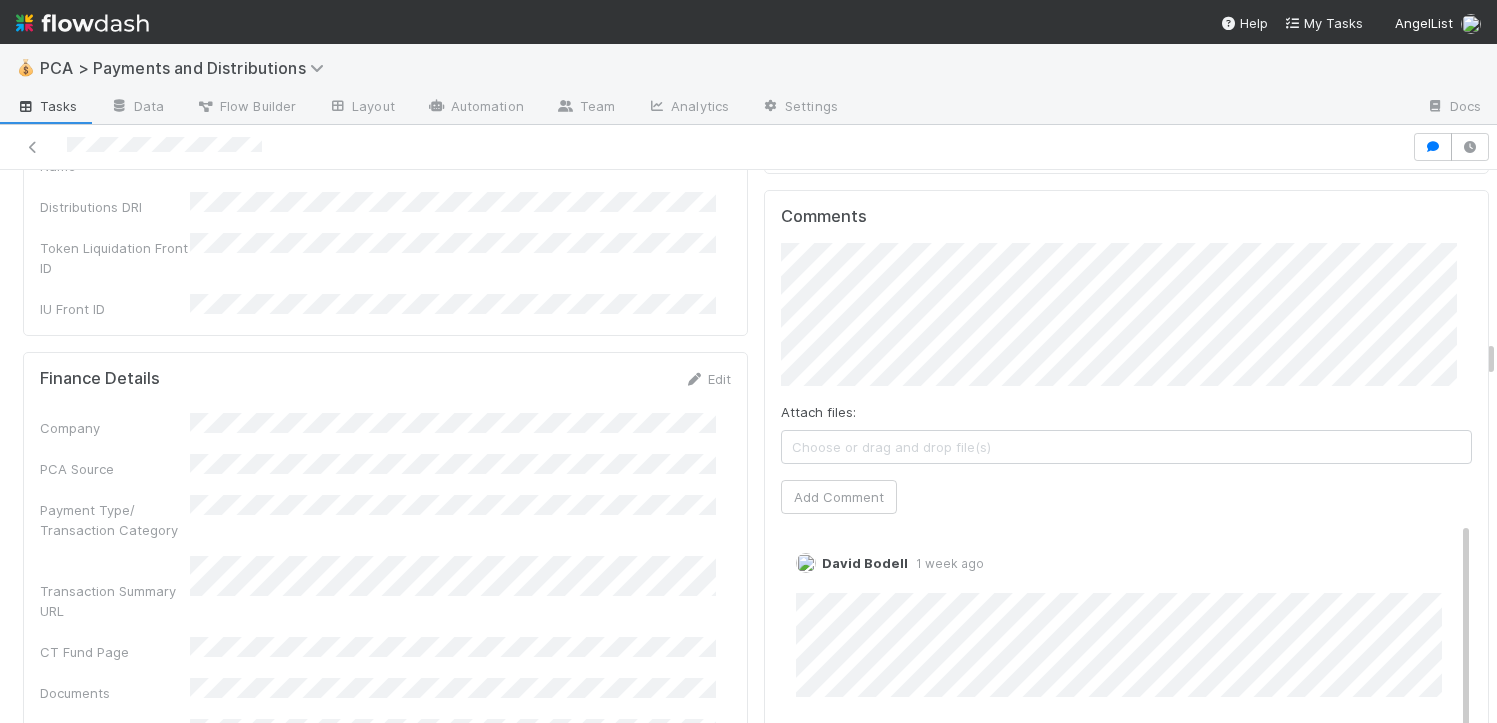 scroll, scrollTop: 4471, scrollLeft: 0, axis: vertical 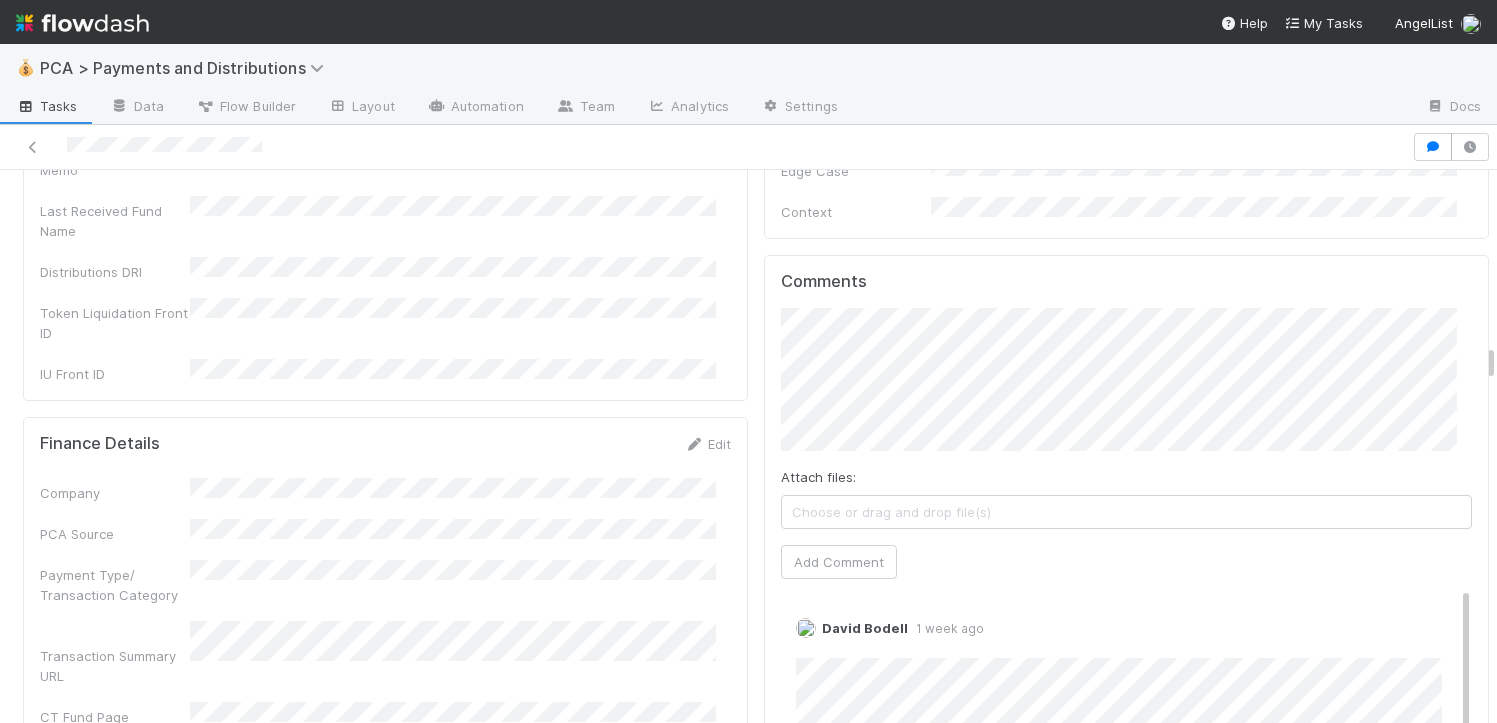 click on "💰 PCA > Payments and Distributions Tasks Data Flow Builder Layout Automation Team Analytics Settings  Docs   Distributions Creation Allison Donlevy Move to Open Questions (Distributions) Hold Move to Tax Review  Incoming Wires   Assigned To Stage Wire ID Date OBI Amount Bank Reference Customer Email Address Customer Reference Category Wire Info Customer Account Customer Account UUID Front ID Customer Name ORG Auto-rejected? Partner Bank Program Name Transferred? Offering Line Created Day of the Week Originator Country Originator Bank Country LP Funding Front ID Amount (Text) Portfolio Company Name (truncated) Alto? OpenAI Distribution Detection Distribution Account UUID Fund Name Portfolio Company Name Return Front Thread Whitelisted/auto-transferred? TP Subaccount Holder Name Return Reason (old) Payments Task URL BOLO found? Lookback Payment Event Comptroller URL Return Reason Pre-approved ORG Mismatch? Allowlist or OTE? BOLO Front Thread ID Pre-approved Third-party Approval/Rejection Reason" at bounding box center [748, 361] 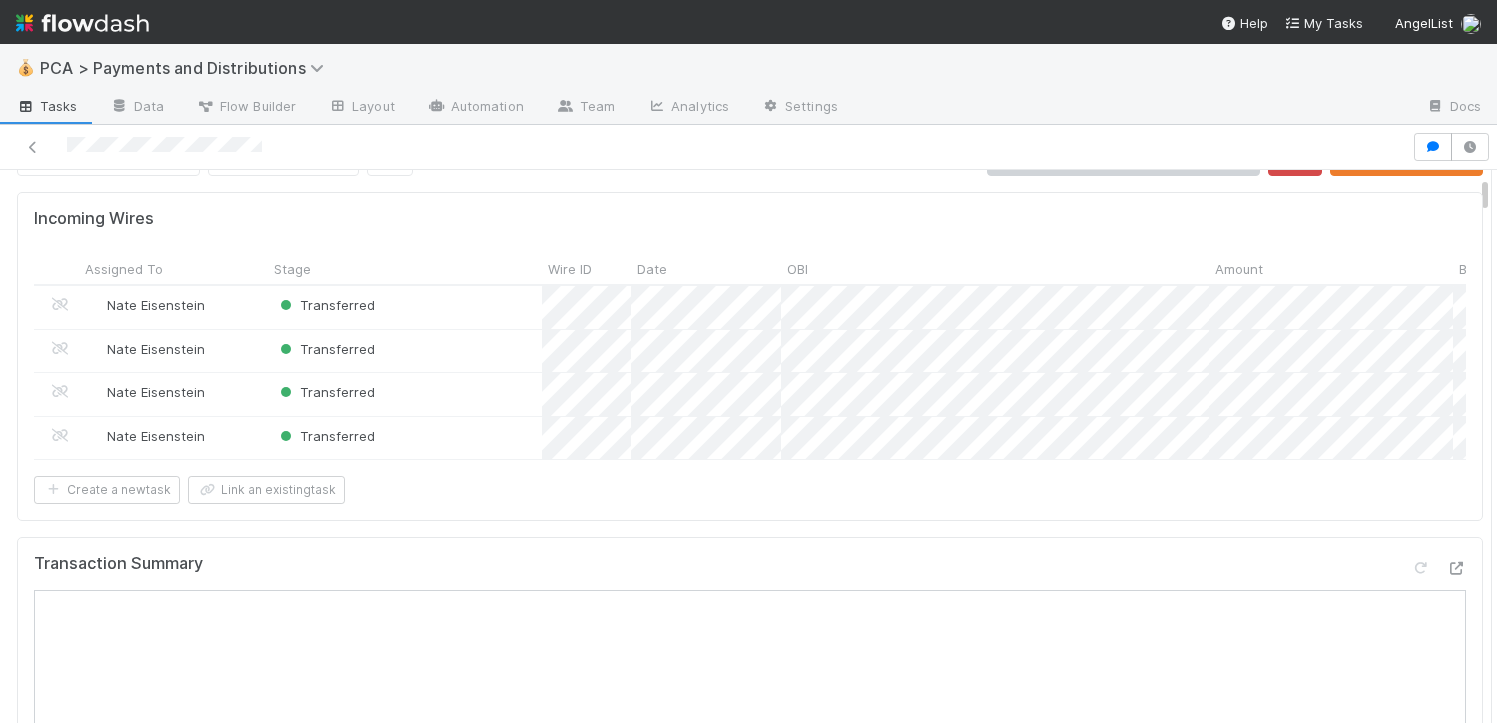scroll, scrollTop: 47, scrollLeft: 0, axis: vertical 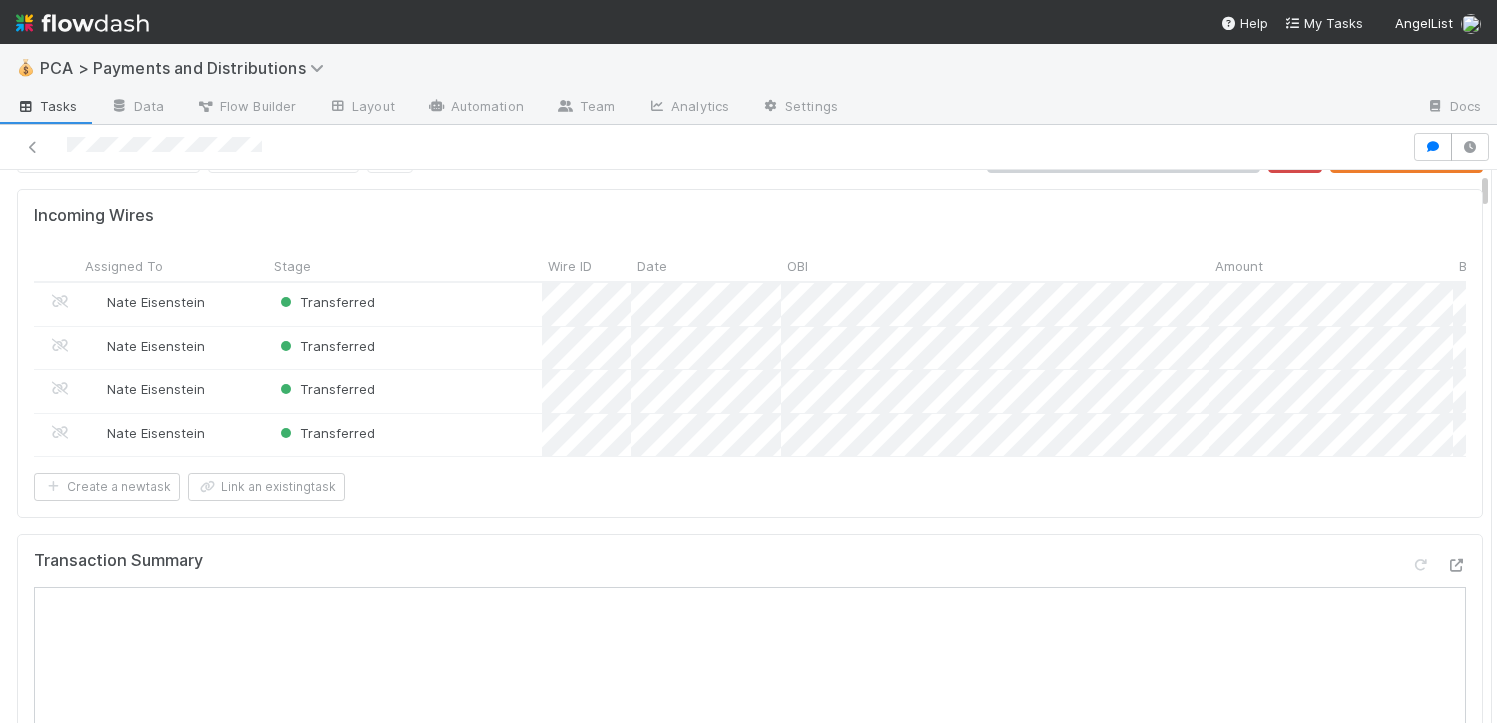 click on "Transaction Summary Open in New Tab" at bounding box center [750, 1071] 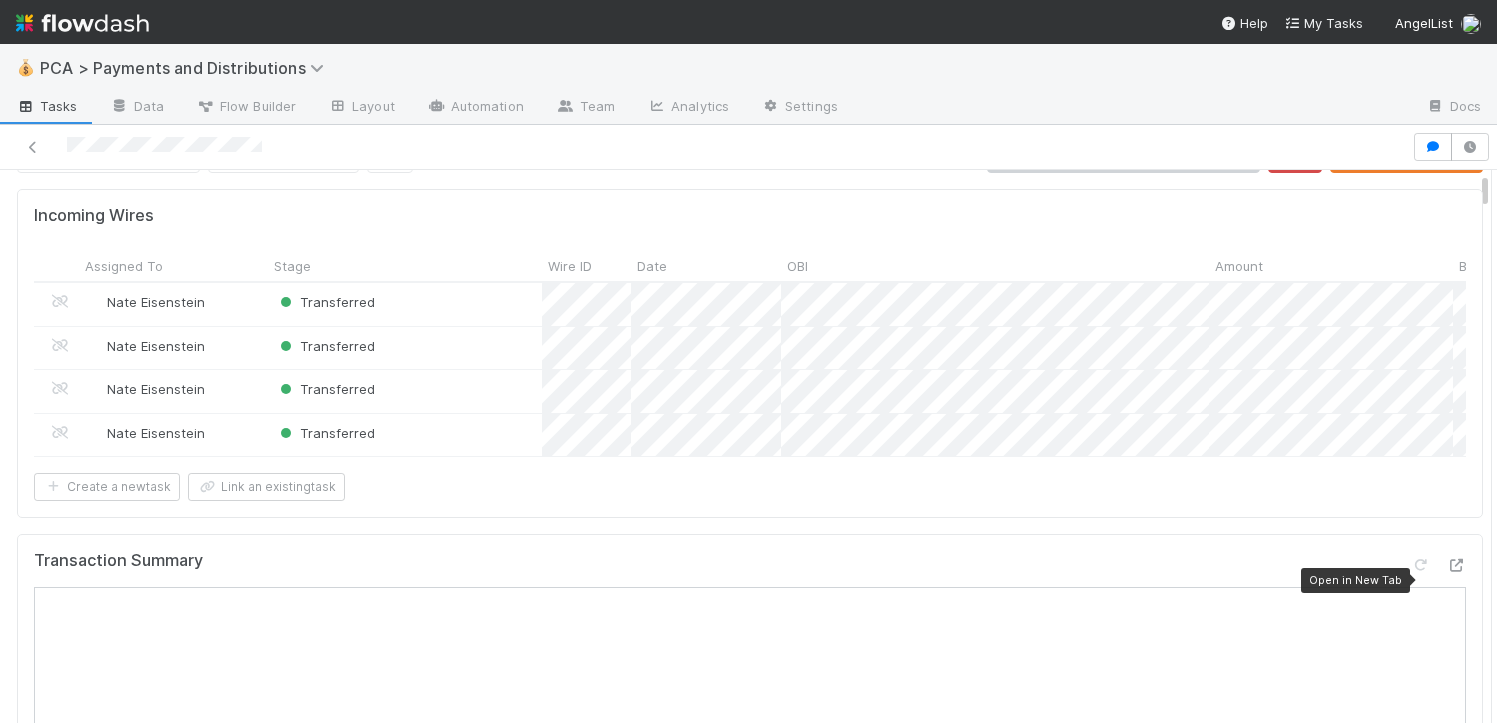 click at bounding box center [1438, 569] 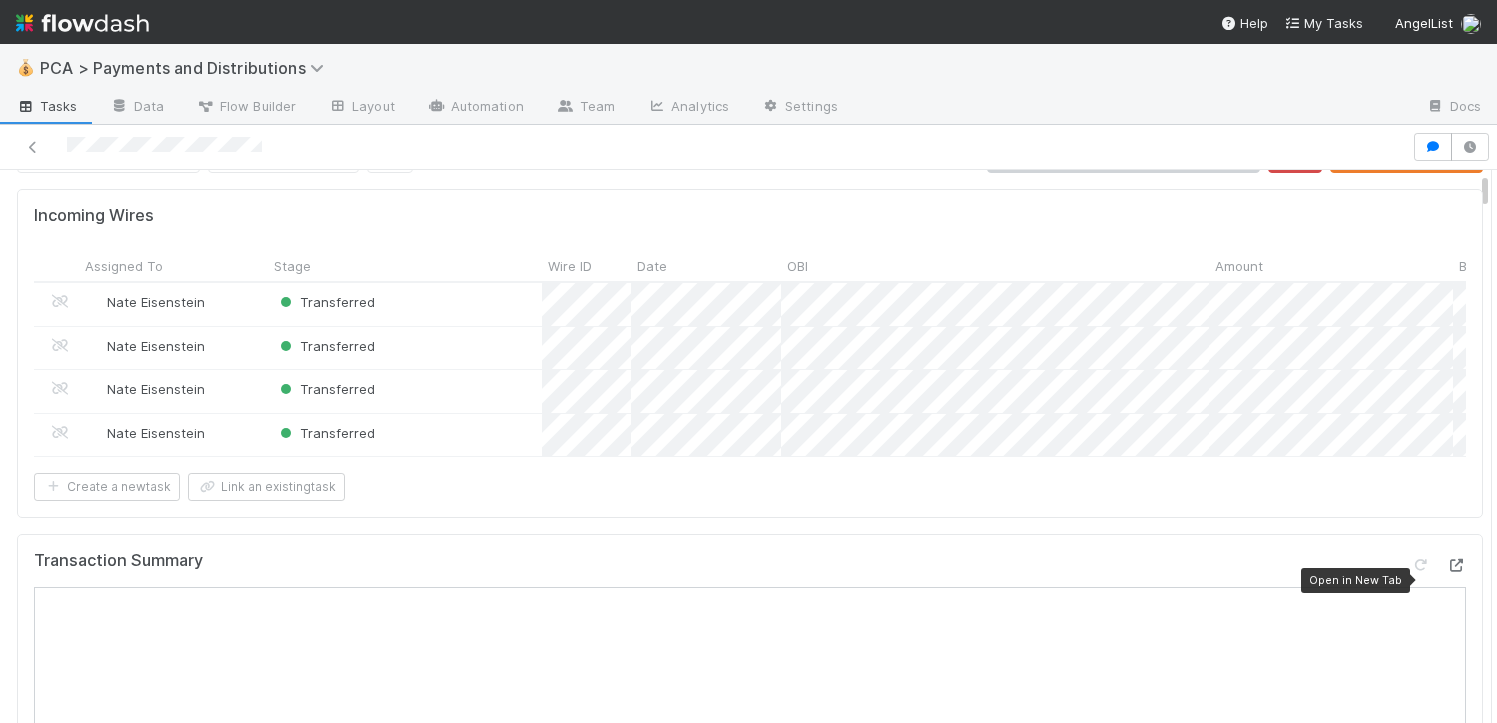 click at bounding box center (1456, 565) 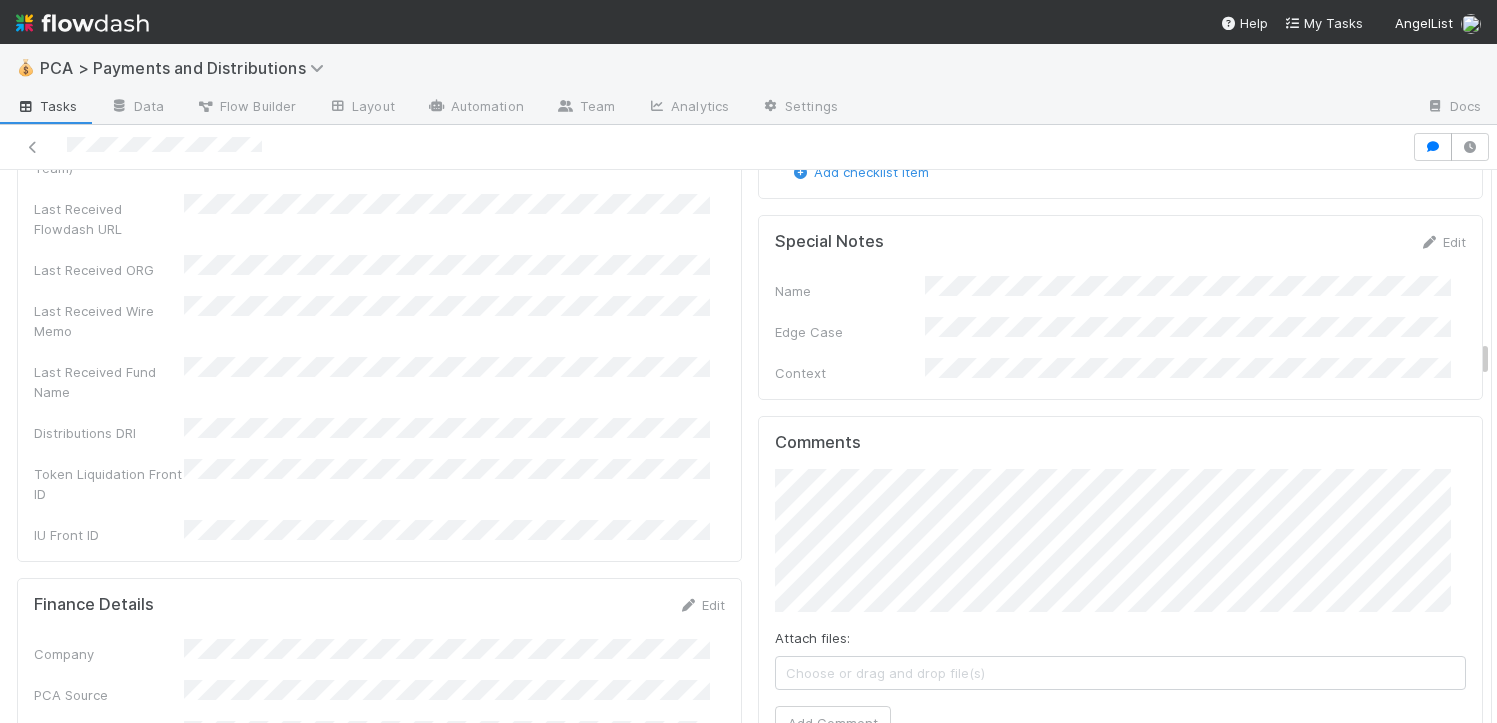 scroll, scrollTop: 4280, scrollLeft: 0, axis: vertical 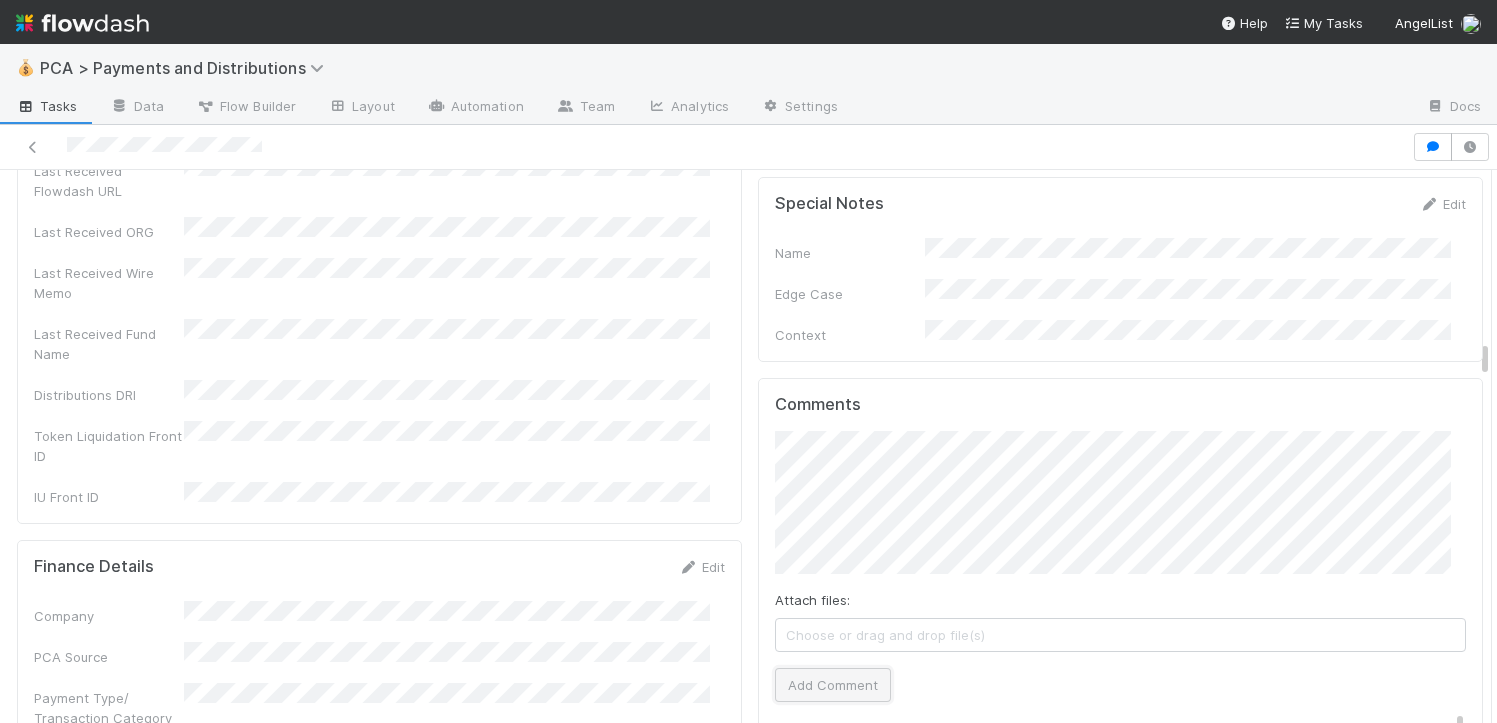click on "Add Comment" at bounding box center (833, 685) 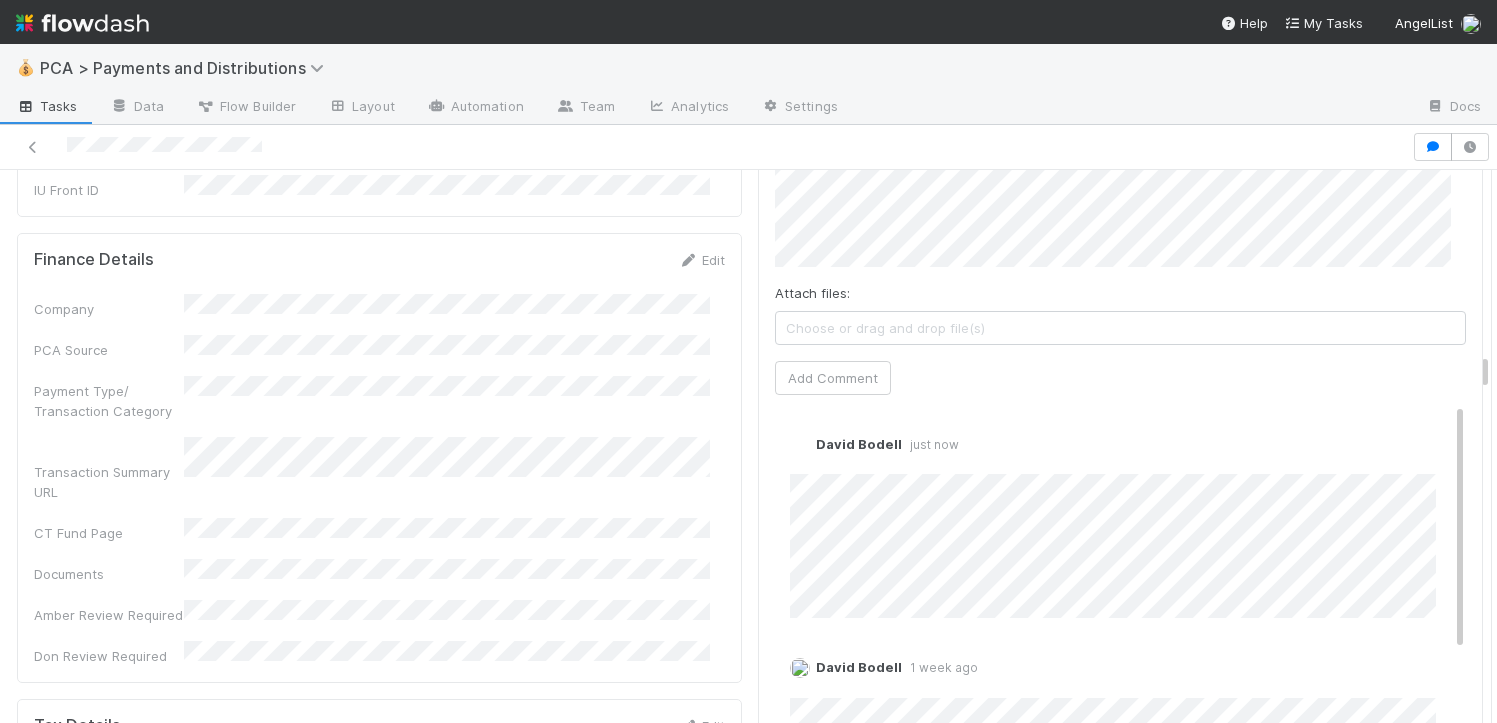 scroll, scrollTop: 4618, scrollLeft: 0, axis: vertical 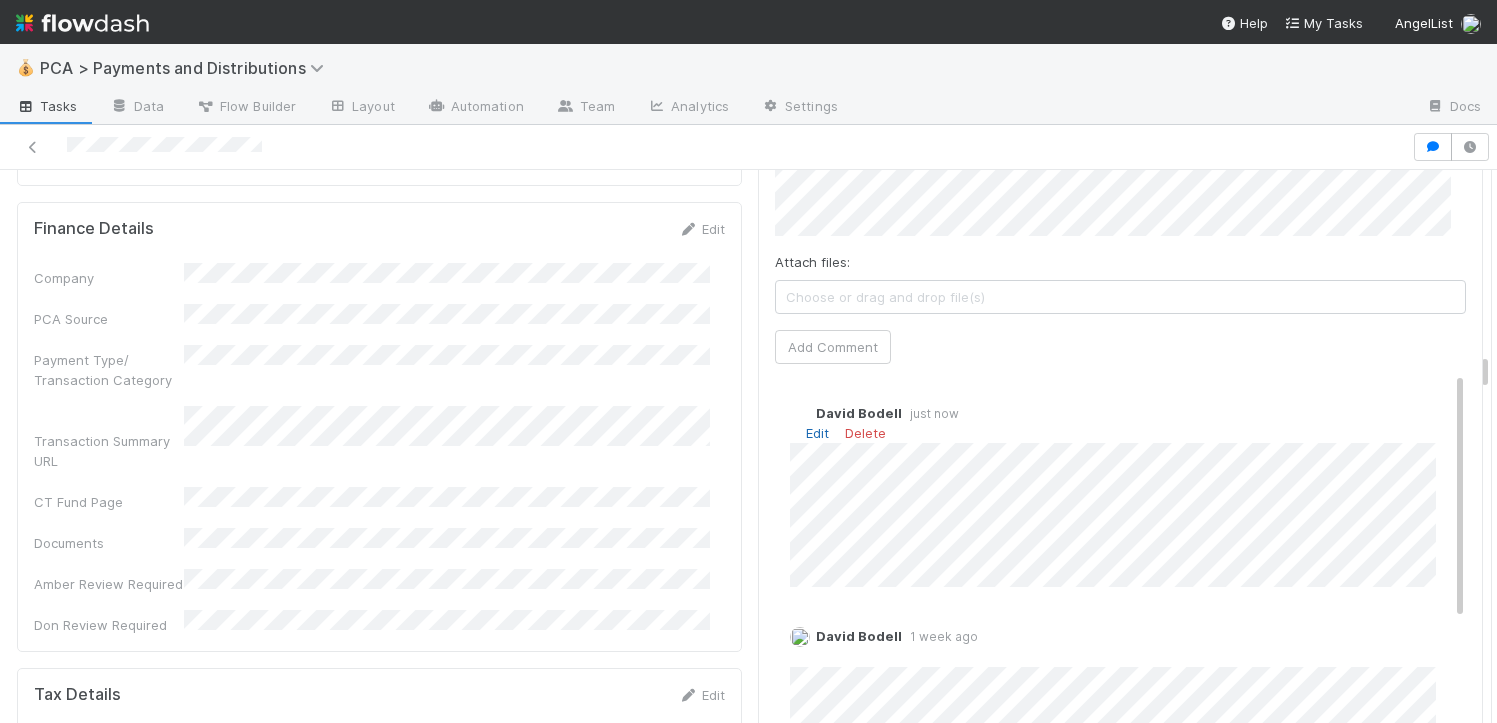 click on "Edit" at bounding box center [817, 433] 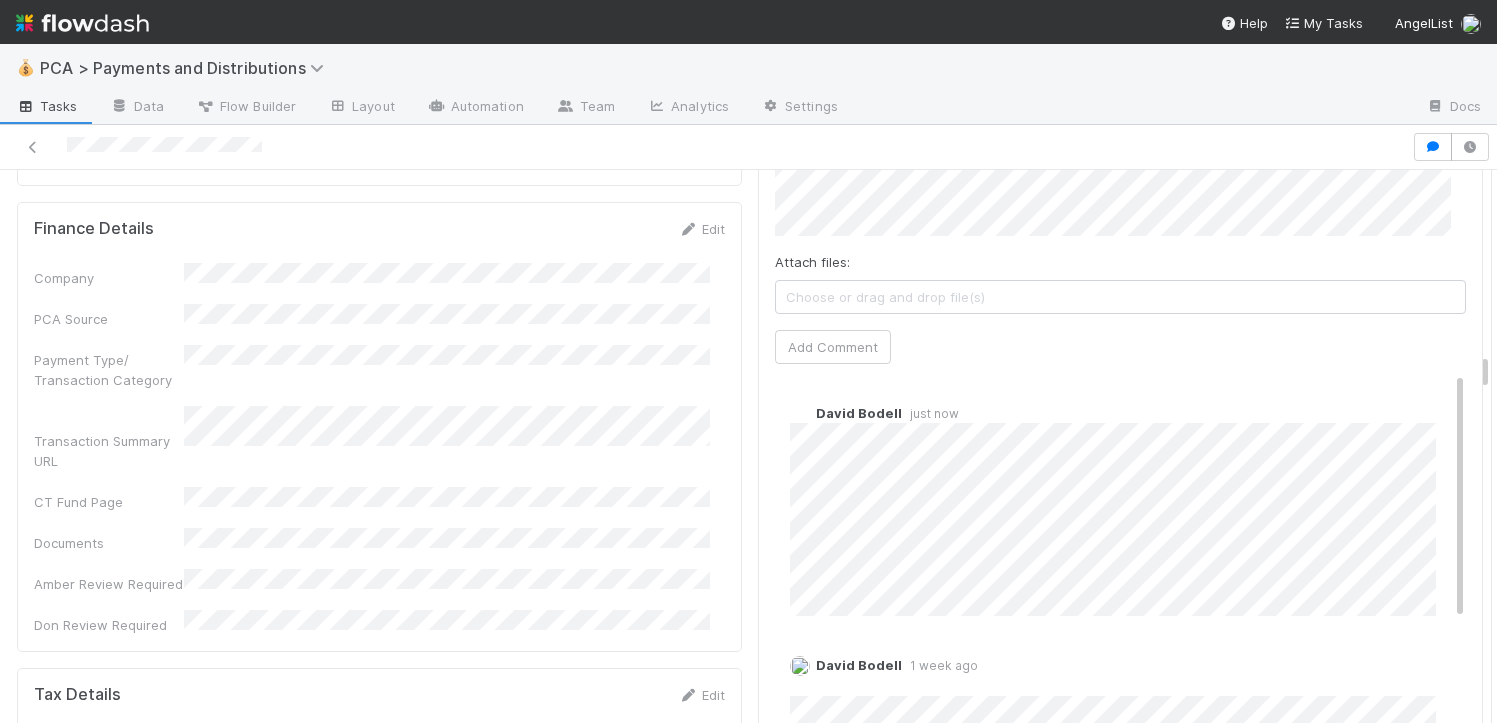 click on "Comments Attach files: Choose or drag and drop file(s) Add Comment David Bodell just now   David Bodell 1 week ago   Edit Delete David Bodell 2 weeks ago   Edit Delete" at bounding box center [1120, 414] 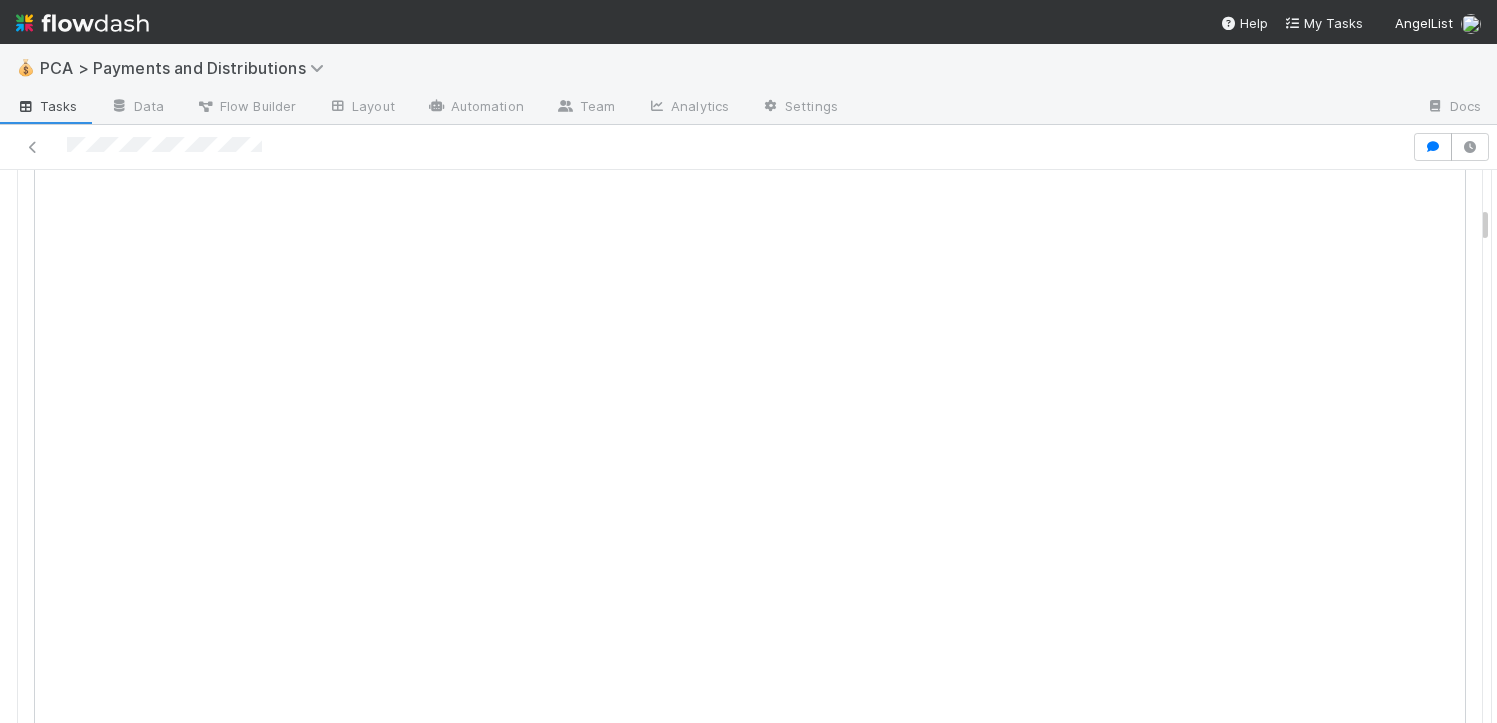 scroll, scrollTop: 0, scrollLeft: 0, axis: both 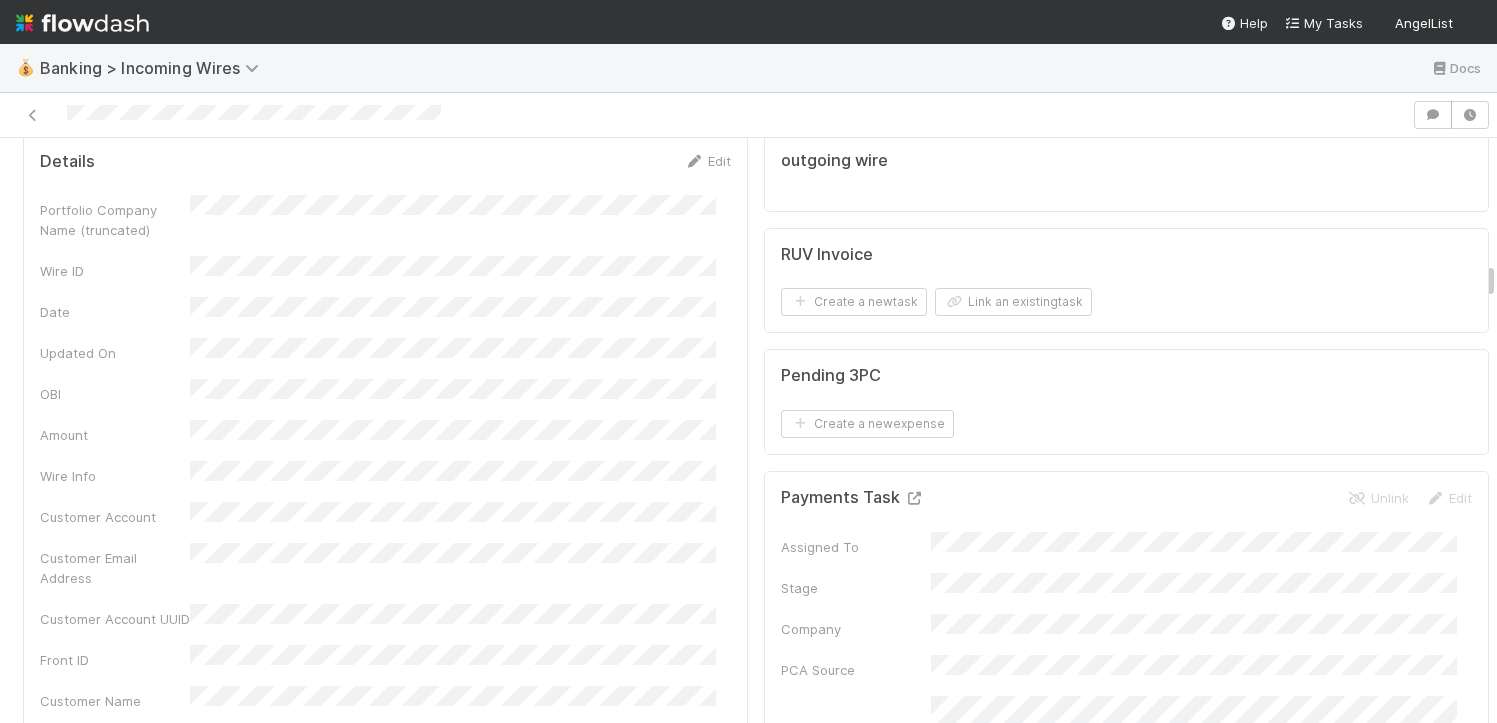 click at bounding box center (914, 498) 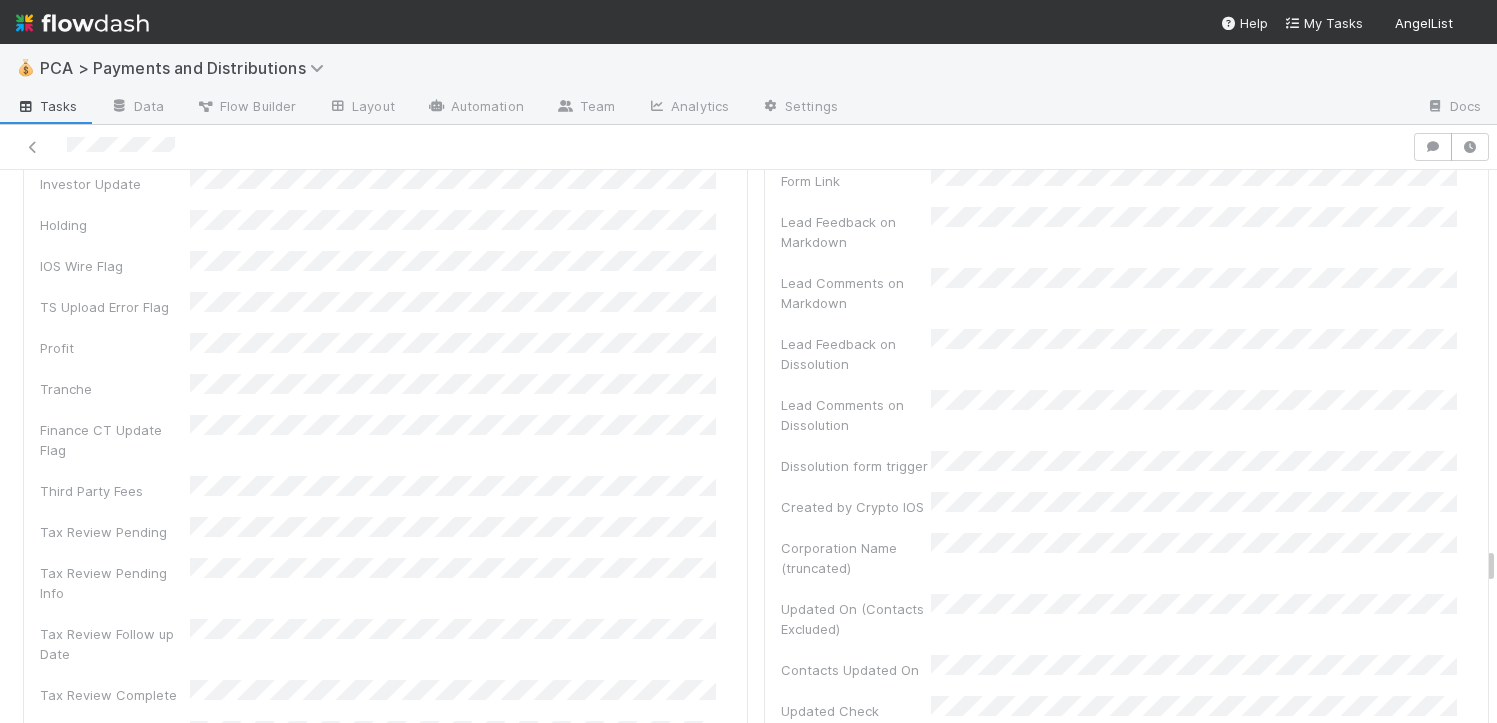 scroll, scrollTop: 10724, scrollLeft: 0, axis: vertical 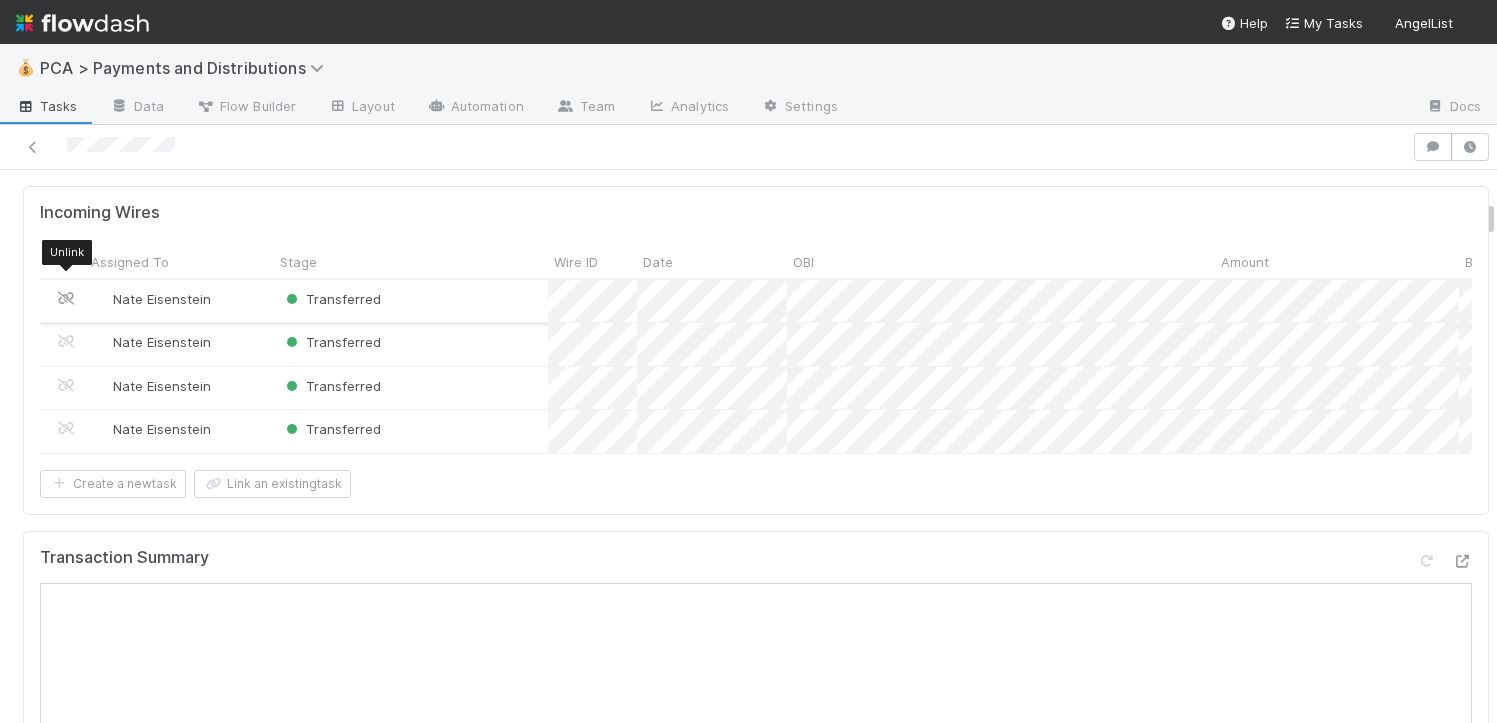 click at bounding box center [66, 298] 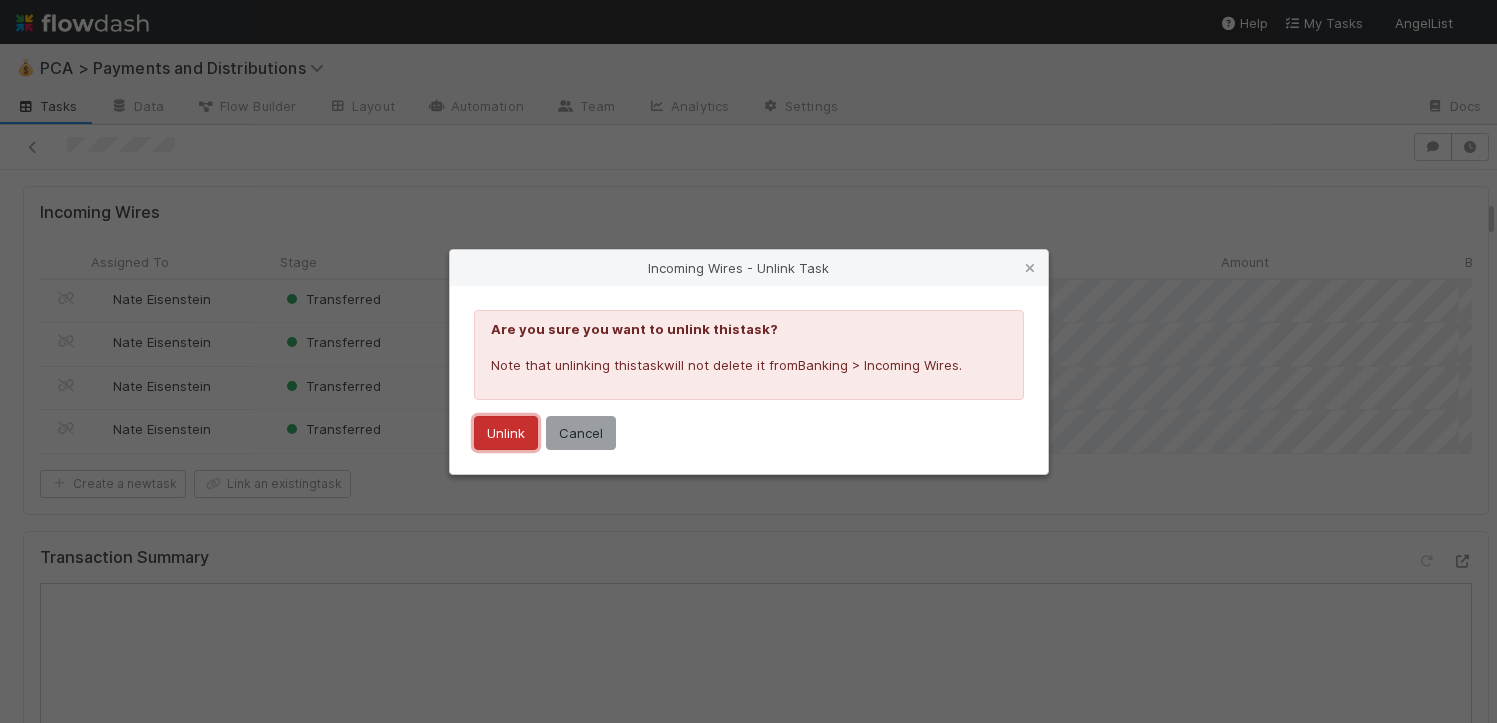 click on "Unlink" at bounding box center (506, 433) 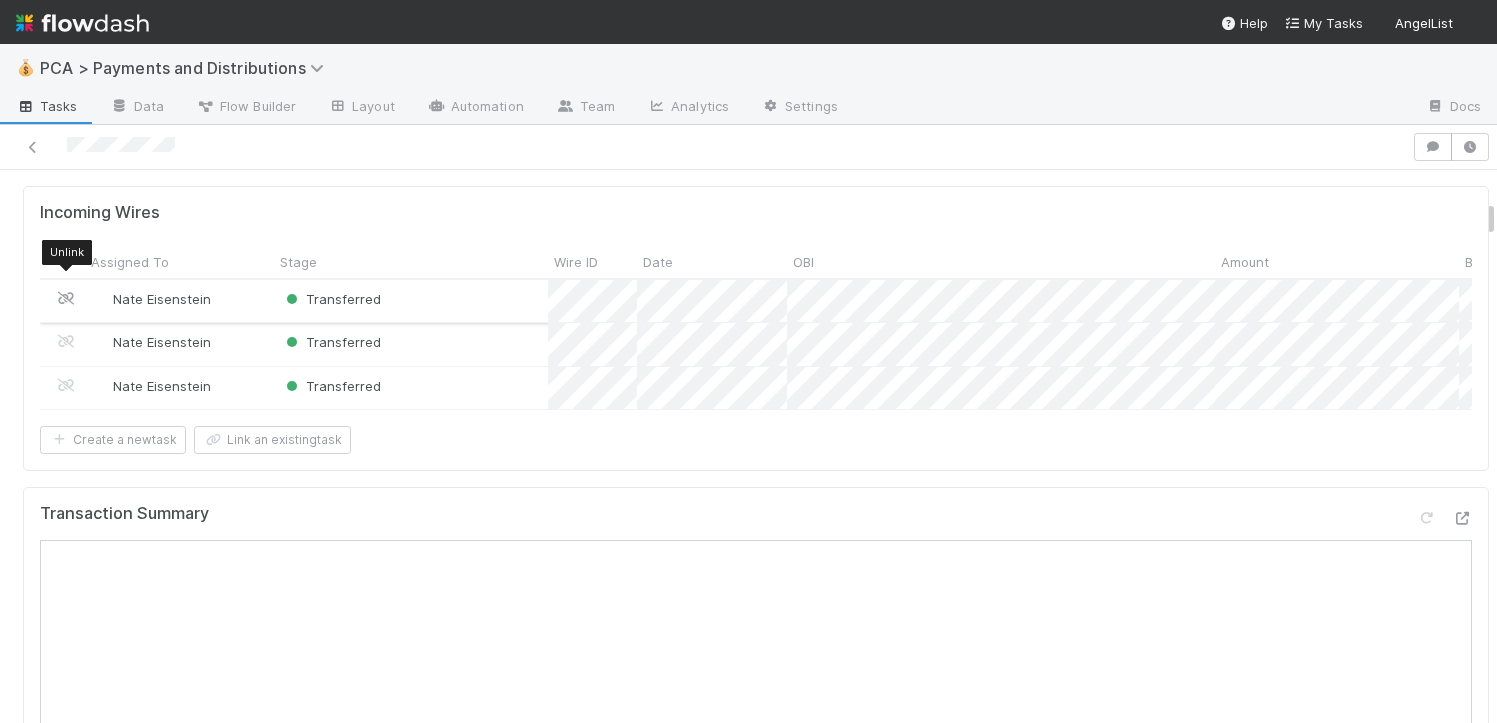 click at bounding box center [66, 298] 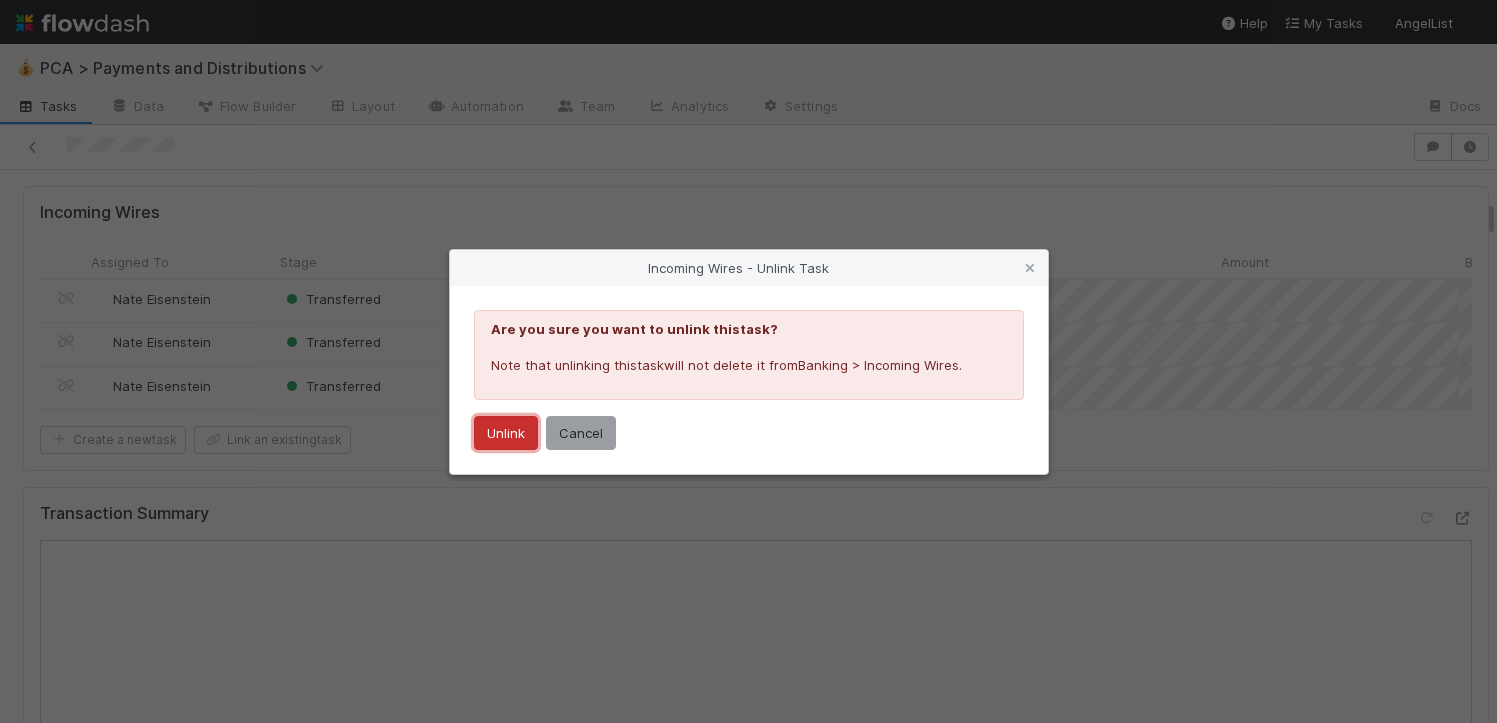 click on "Unlink" at bounding box center (506, 433) 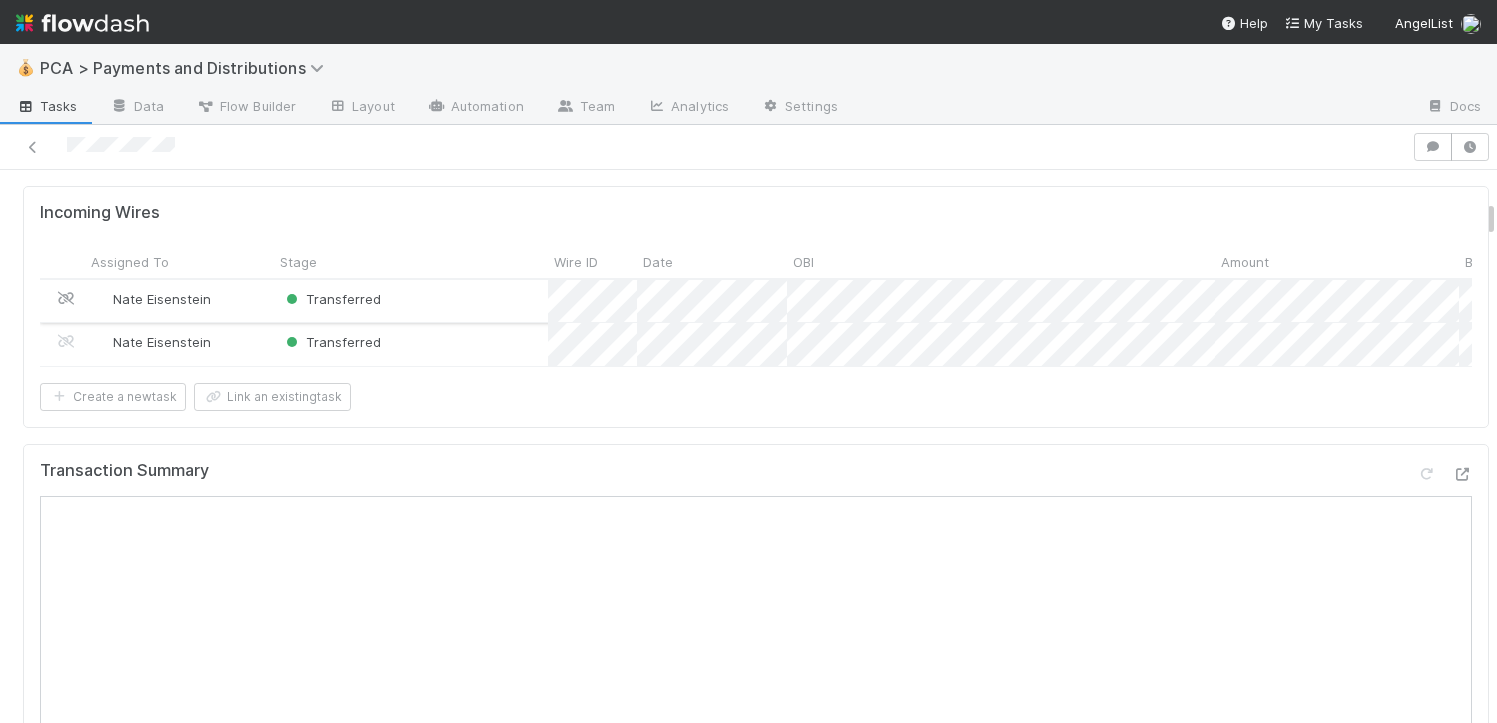 click at bounding box center [66, 298] 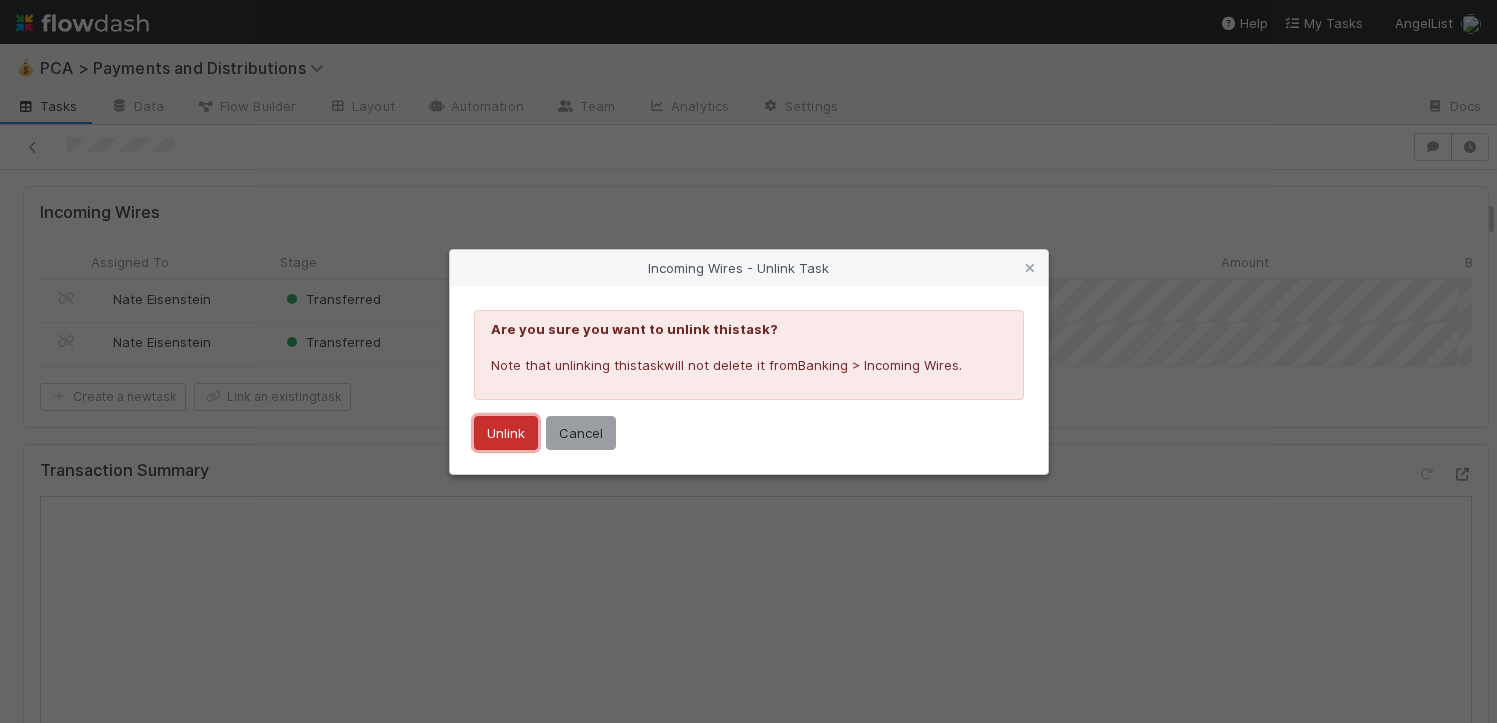 click on "Unlink" at bounding box center (506, 433) 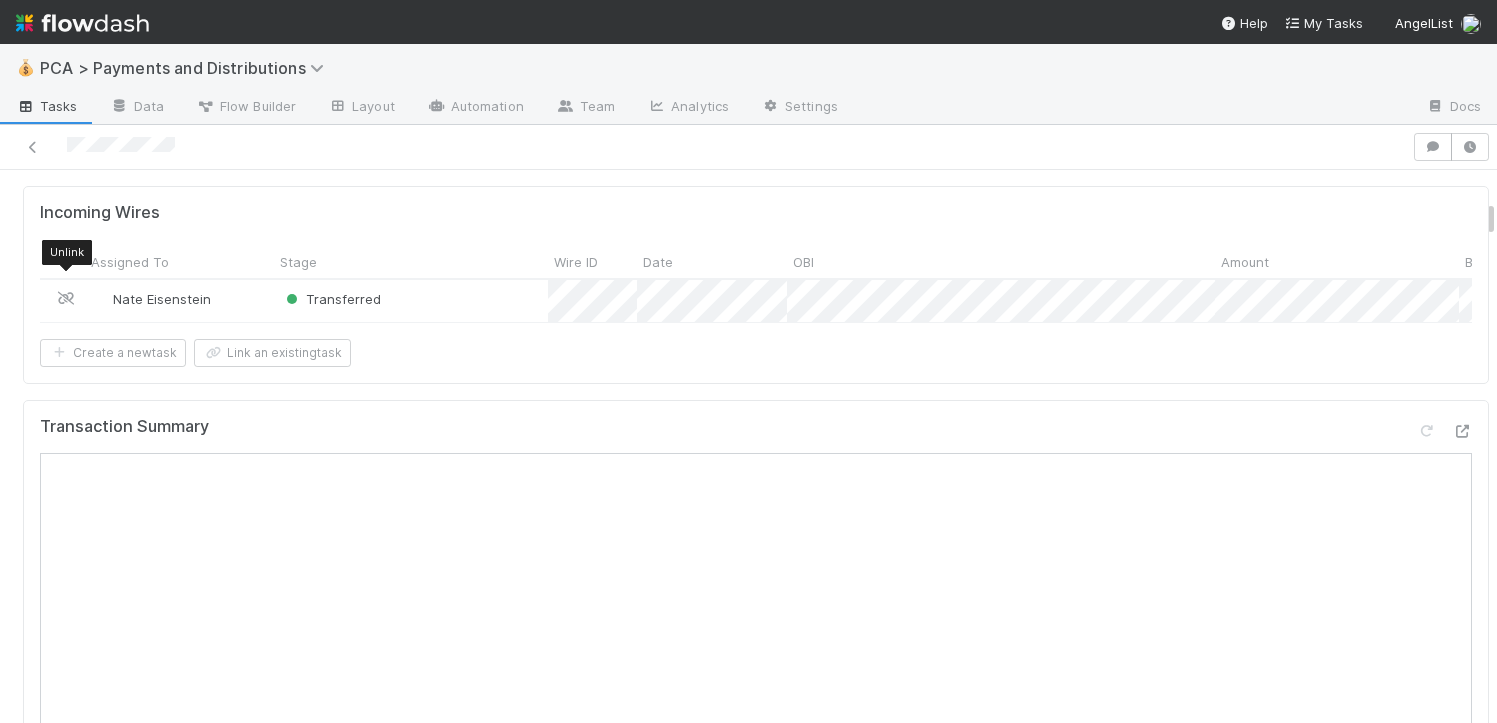 click at bounding box center [66, 298] 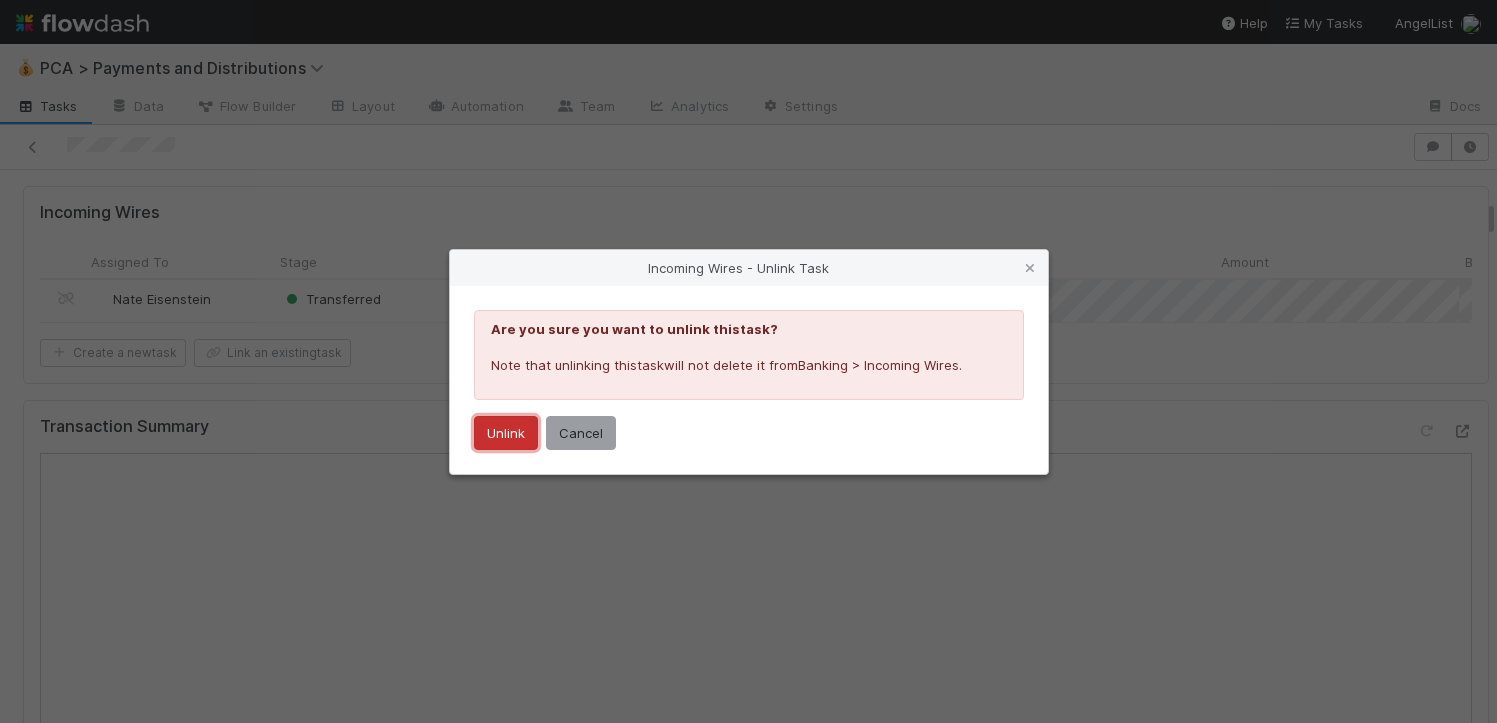 click on "Unlink" at bounding box center [506, 433] 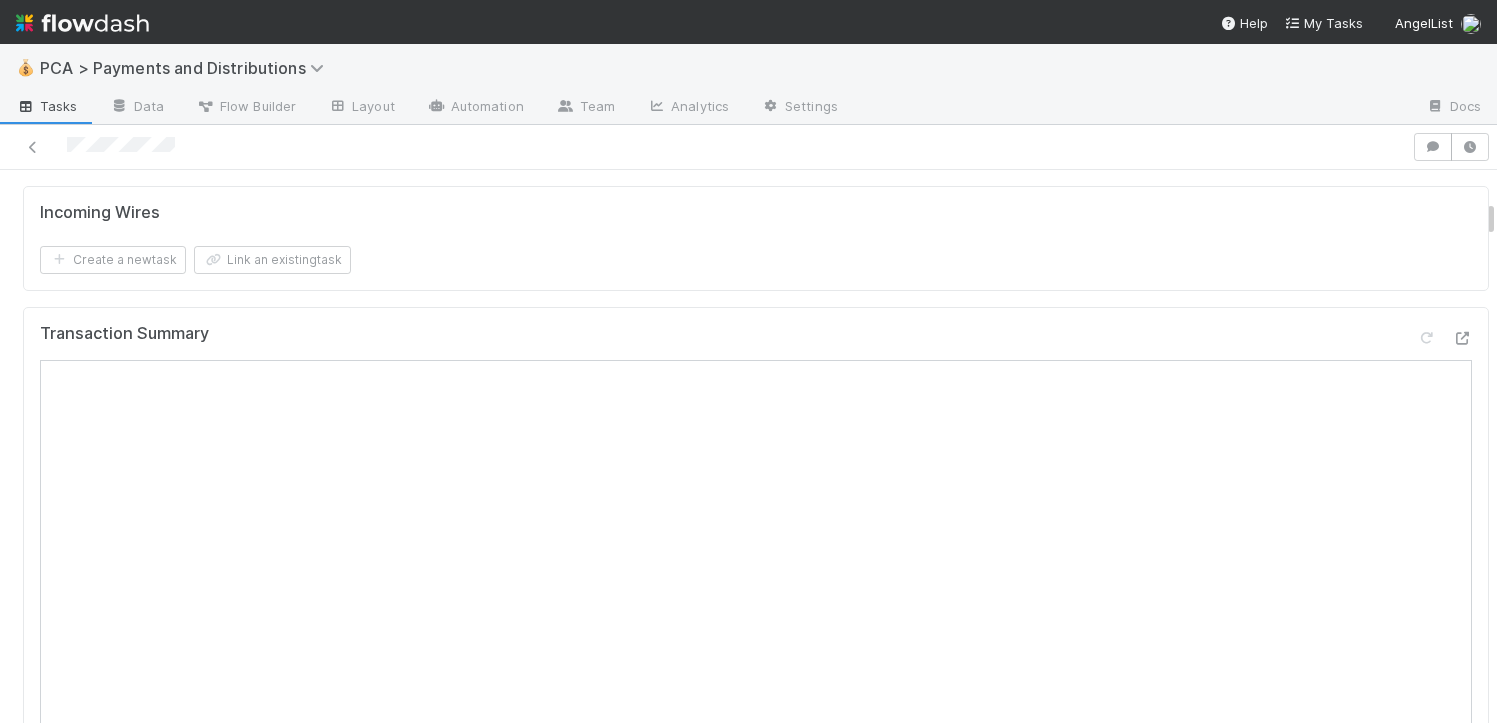 scroll, scrollTop: 0, scrollLeft: 0, axis: both 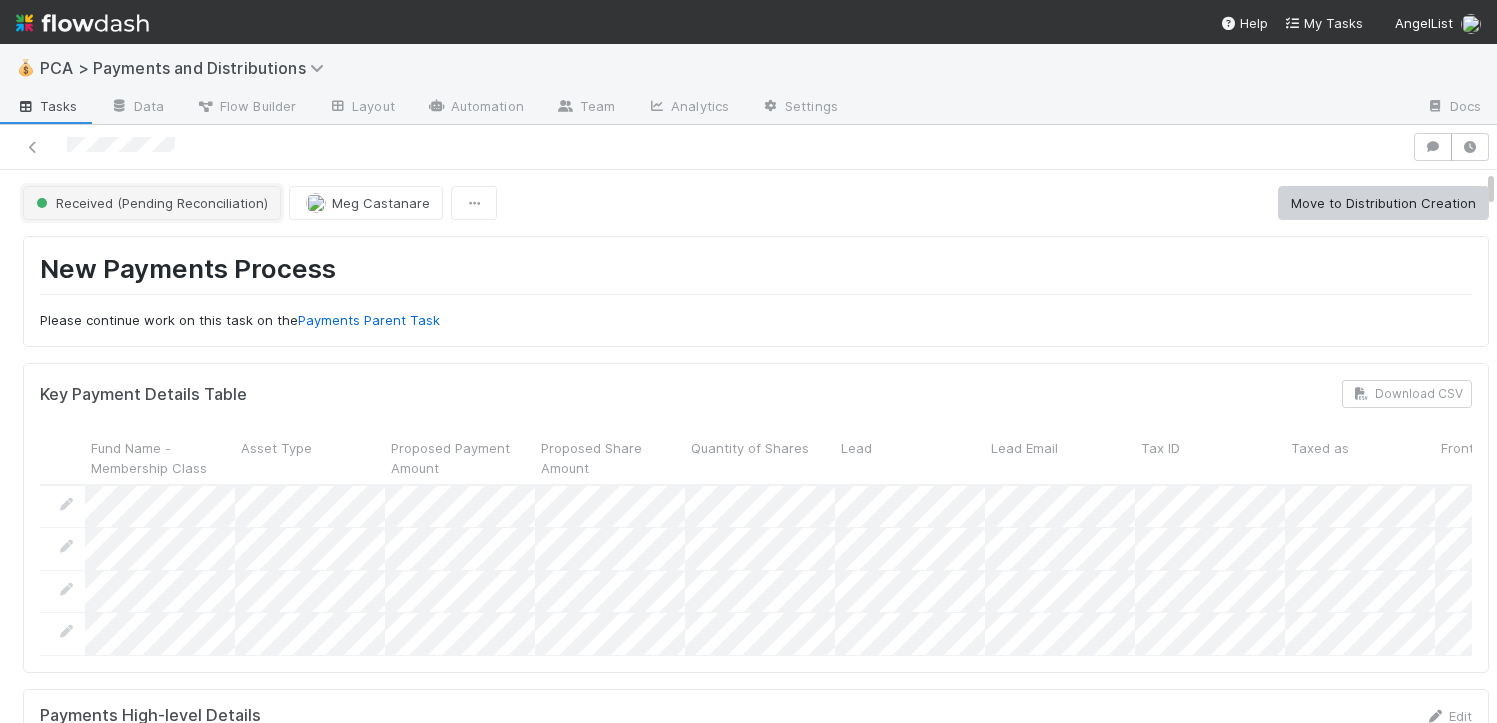 click on "Received (Pending Reconciliation)" at bounding box center (152, 203) 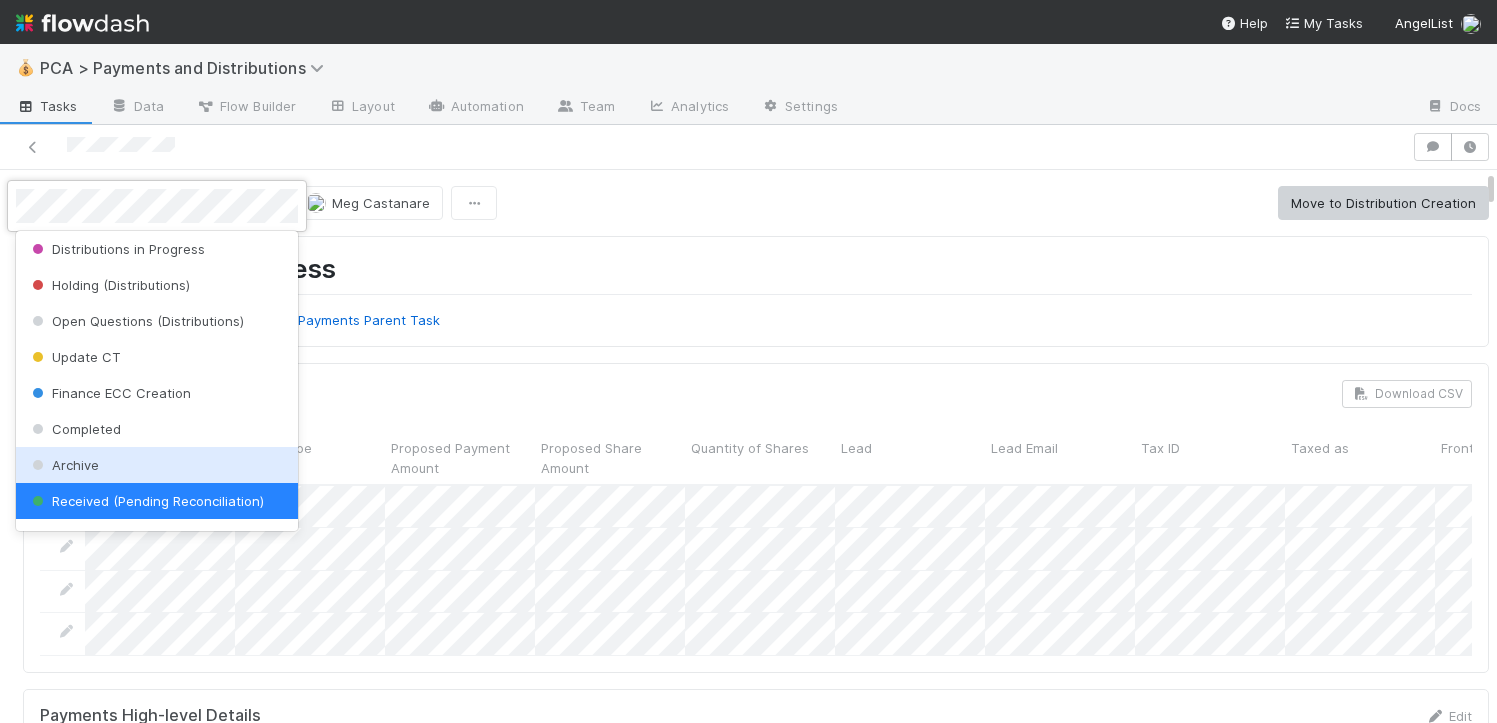 scroll, scrollTop: 628, scrollLeft: 0, axis: vertical 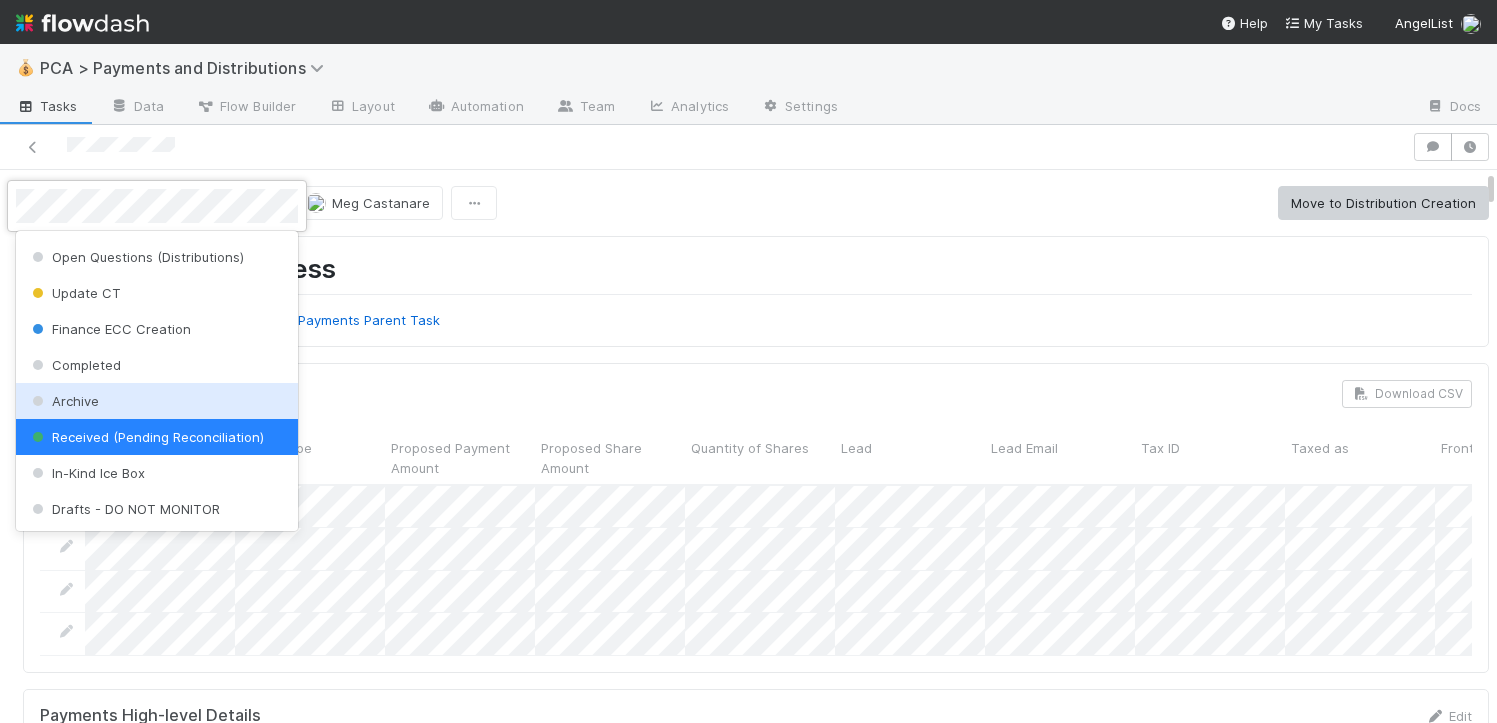 click on "Archive" at bounding box center (157, 401) 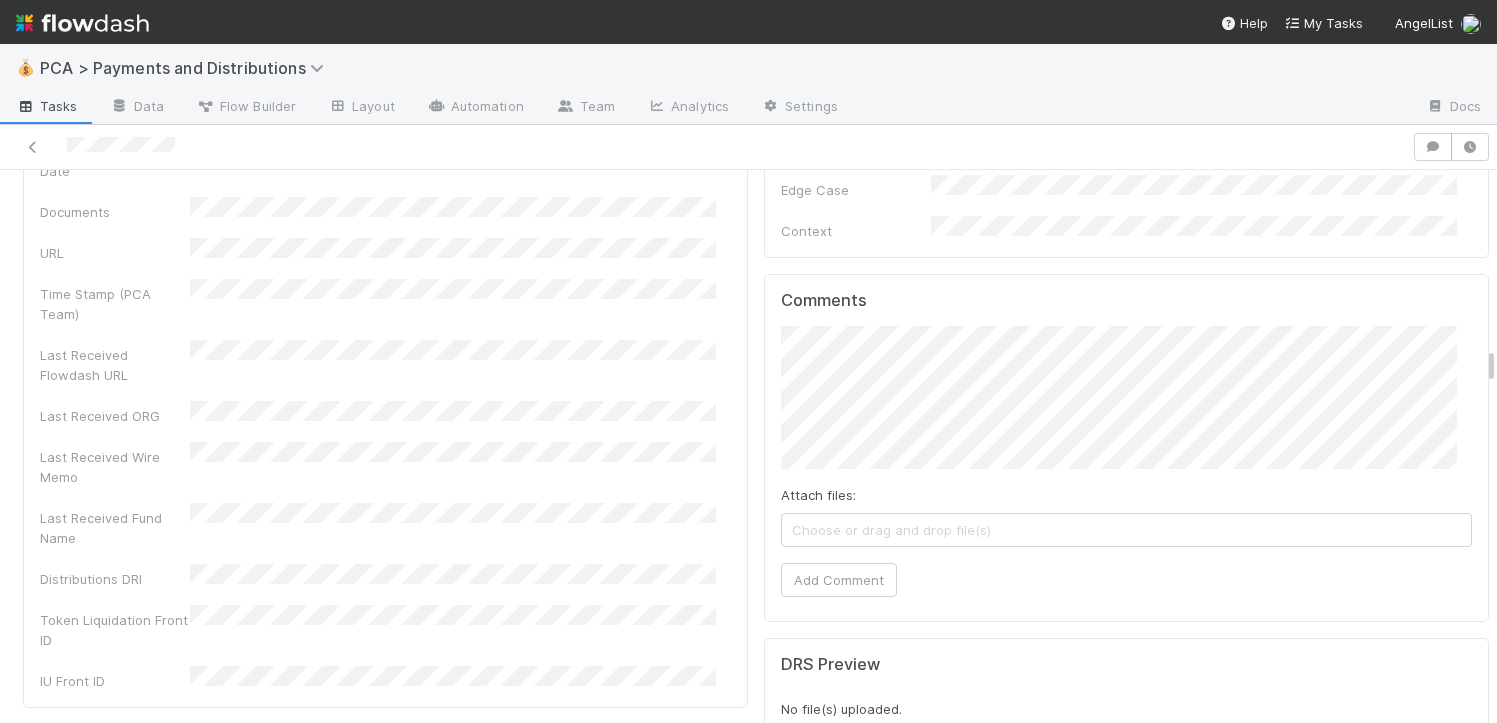 scroll, scrollTop: 4925, scrollLeft: 0, axis: vertical 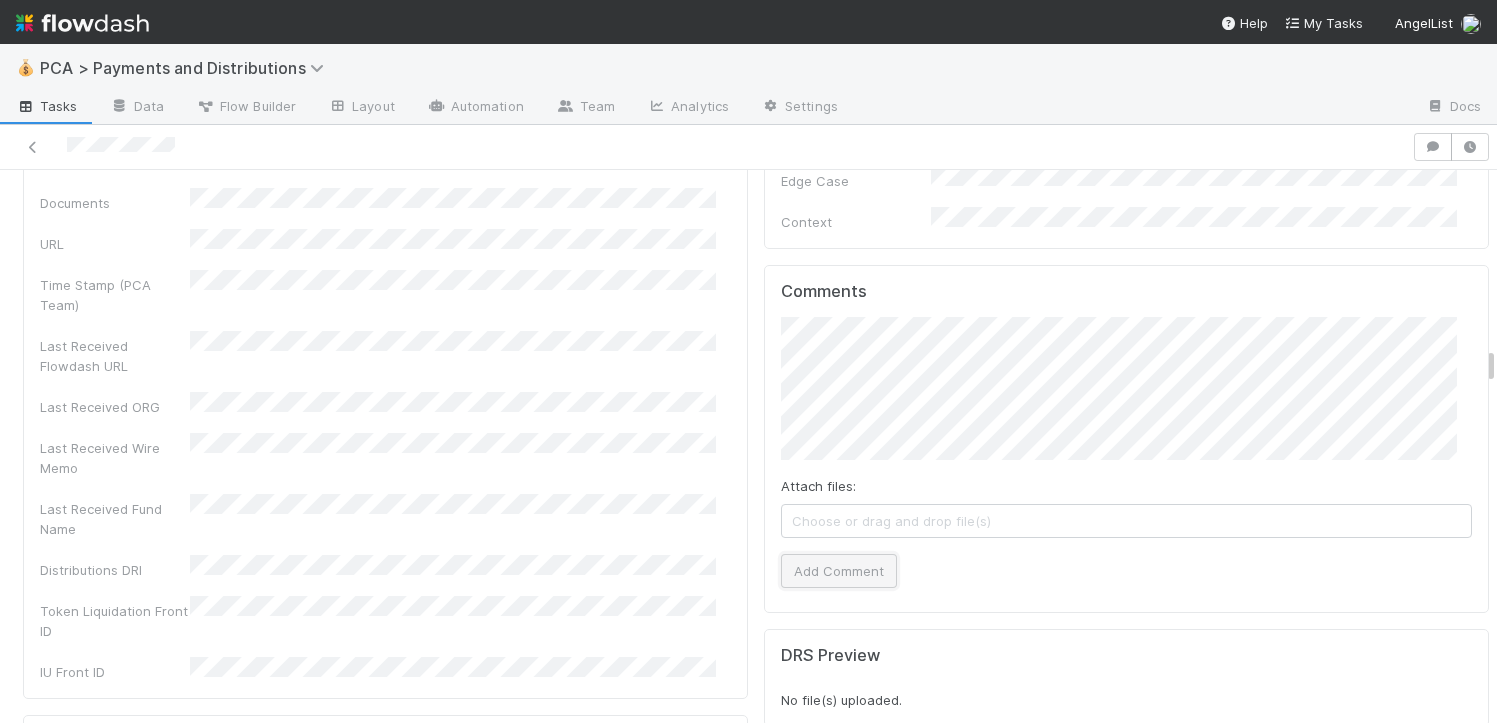 click on "Add Comment" at bounding box center [839, 571] 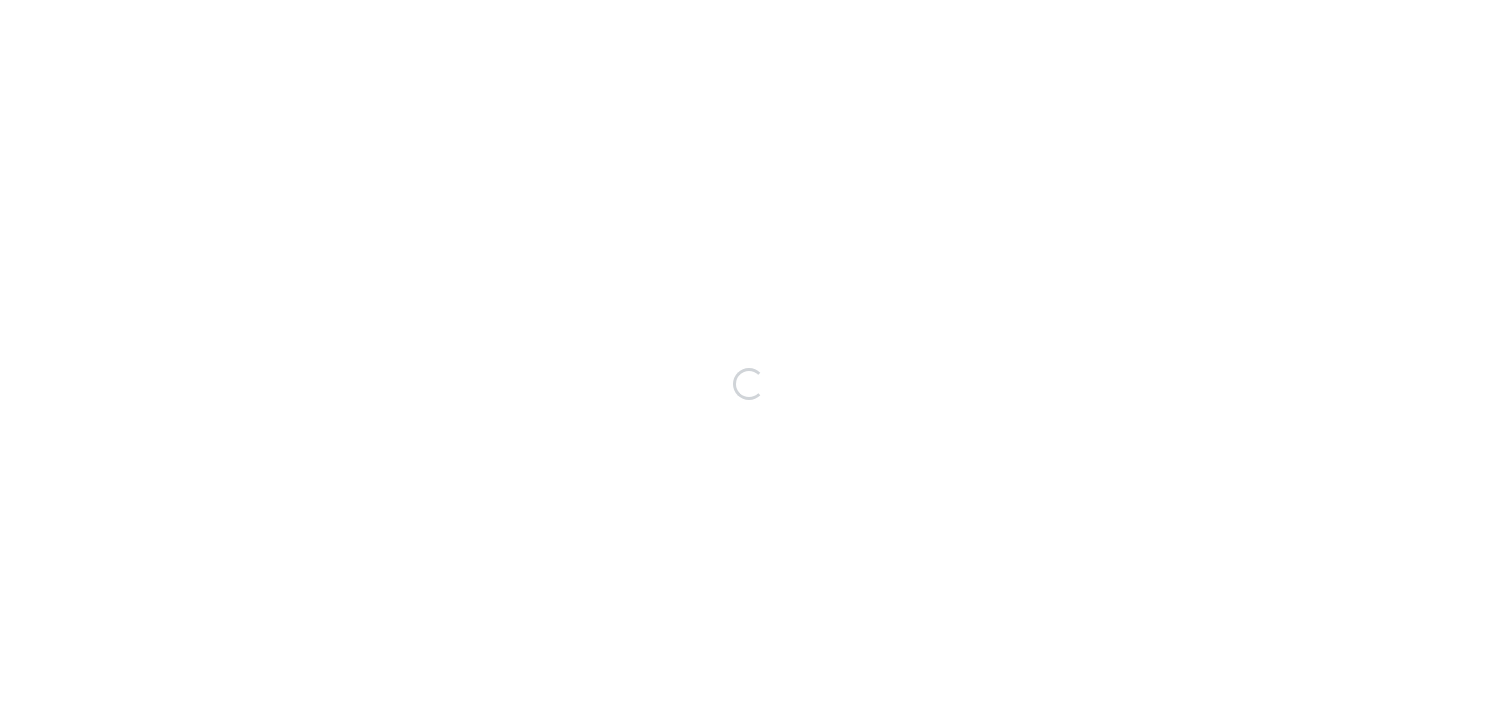 scroll, scrollTop: 0, scrollLeft: 0, axis: both 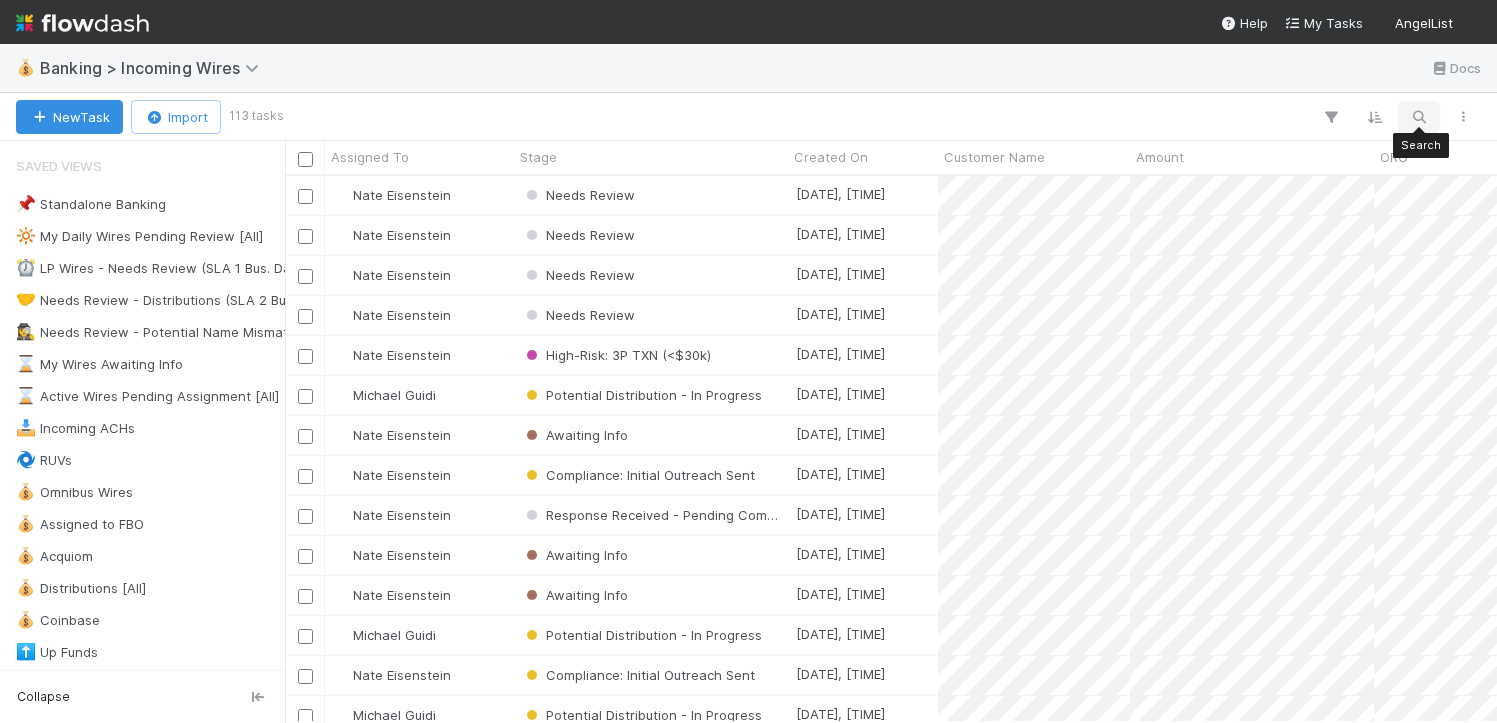 click at bounding box center [1419, 117] 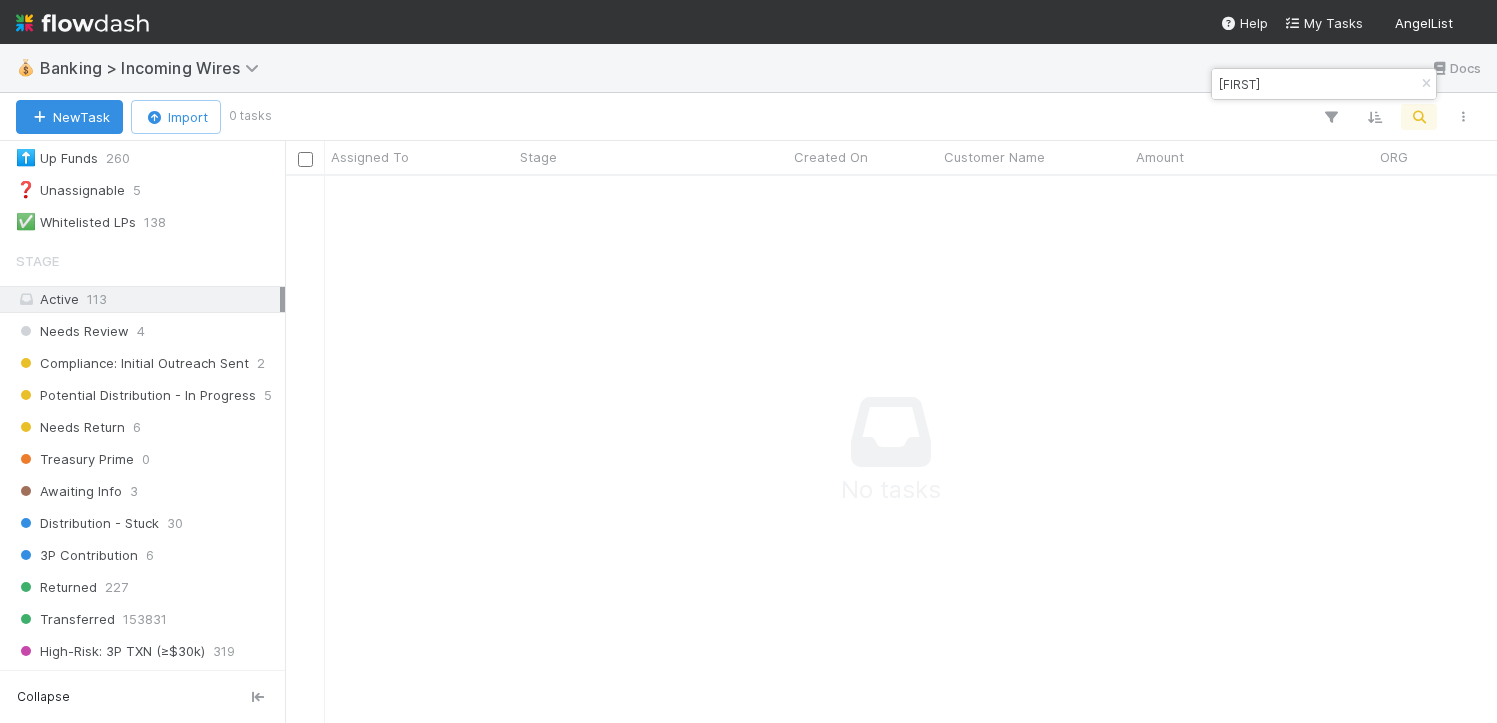 scroll, scrollTop: 1154, scrollLeft: 0, axis: vertical 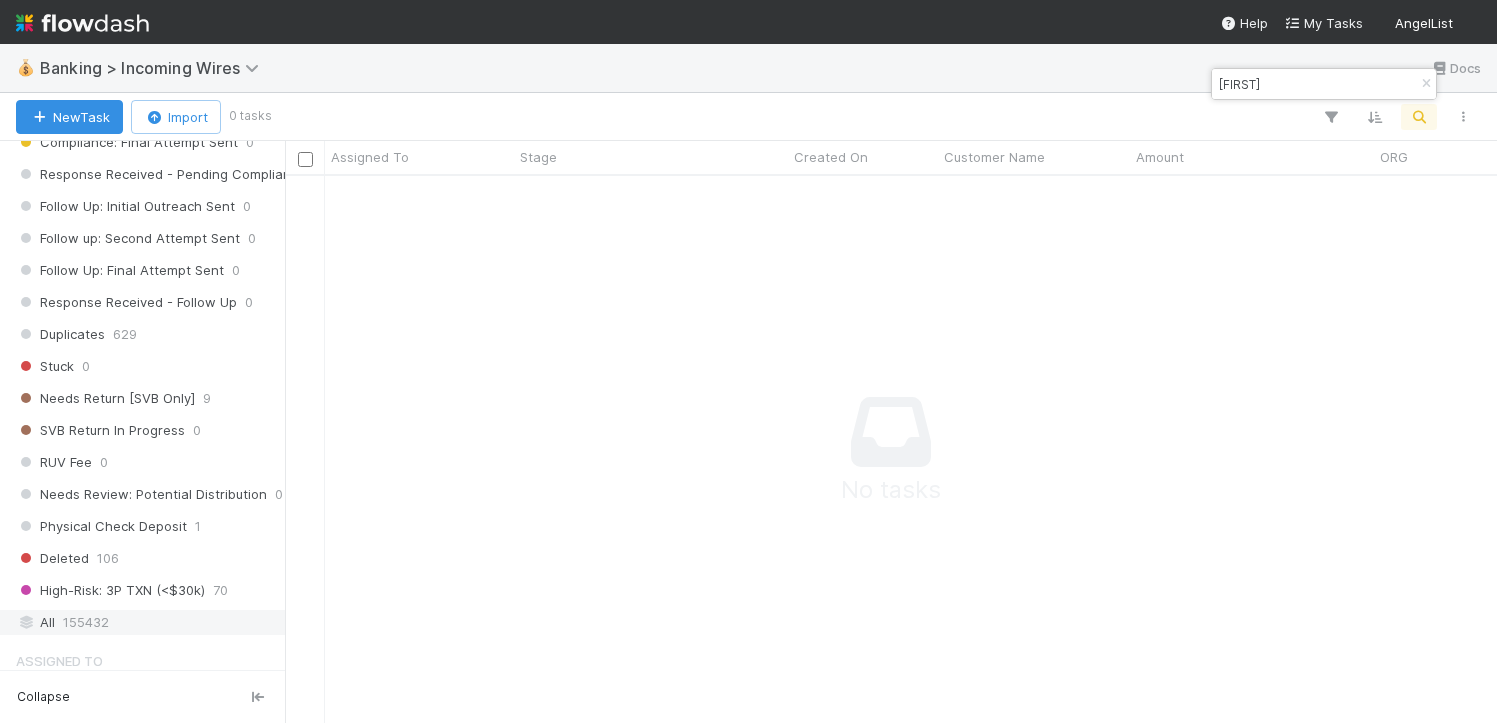 type on "raymond" 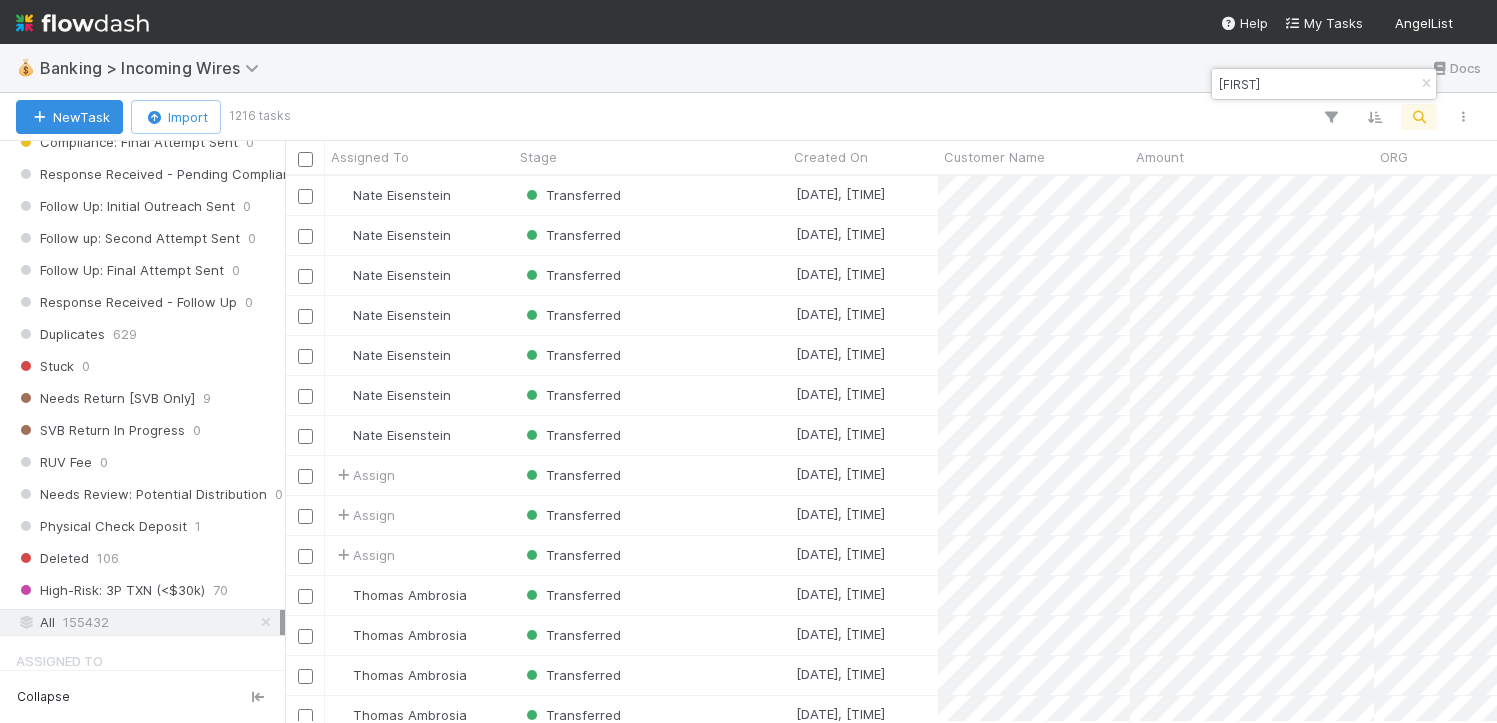 scroll, scrollTop: 15, scrollLeft: 16, axis: both 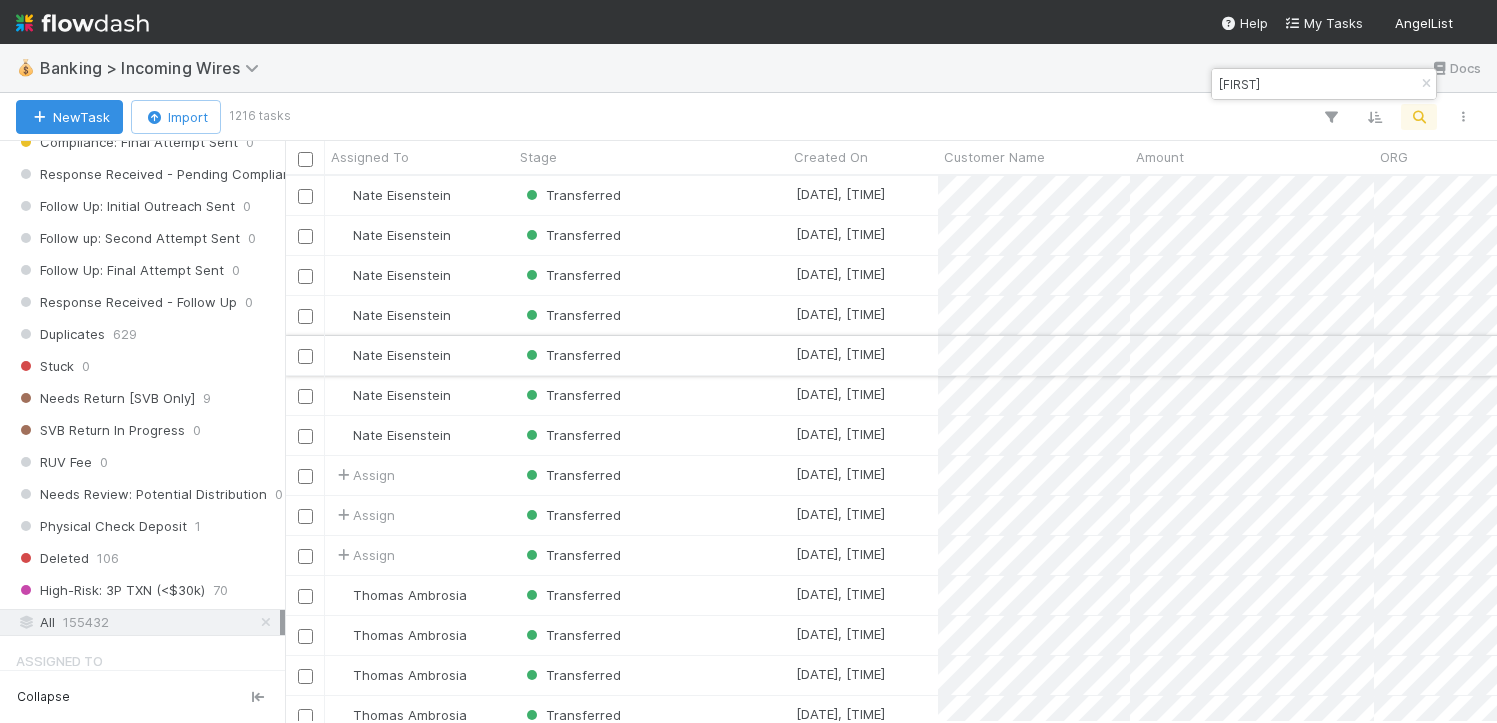 click on "Transferred" at bounding box center (651, 355) 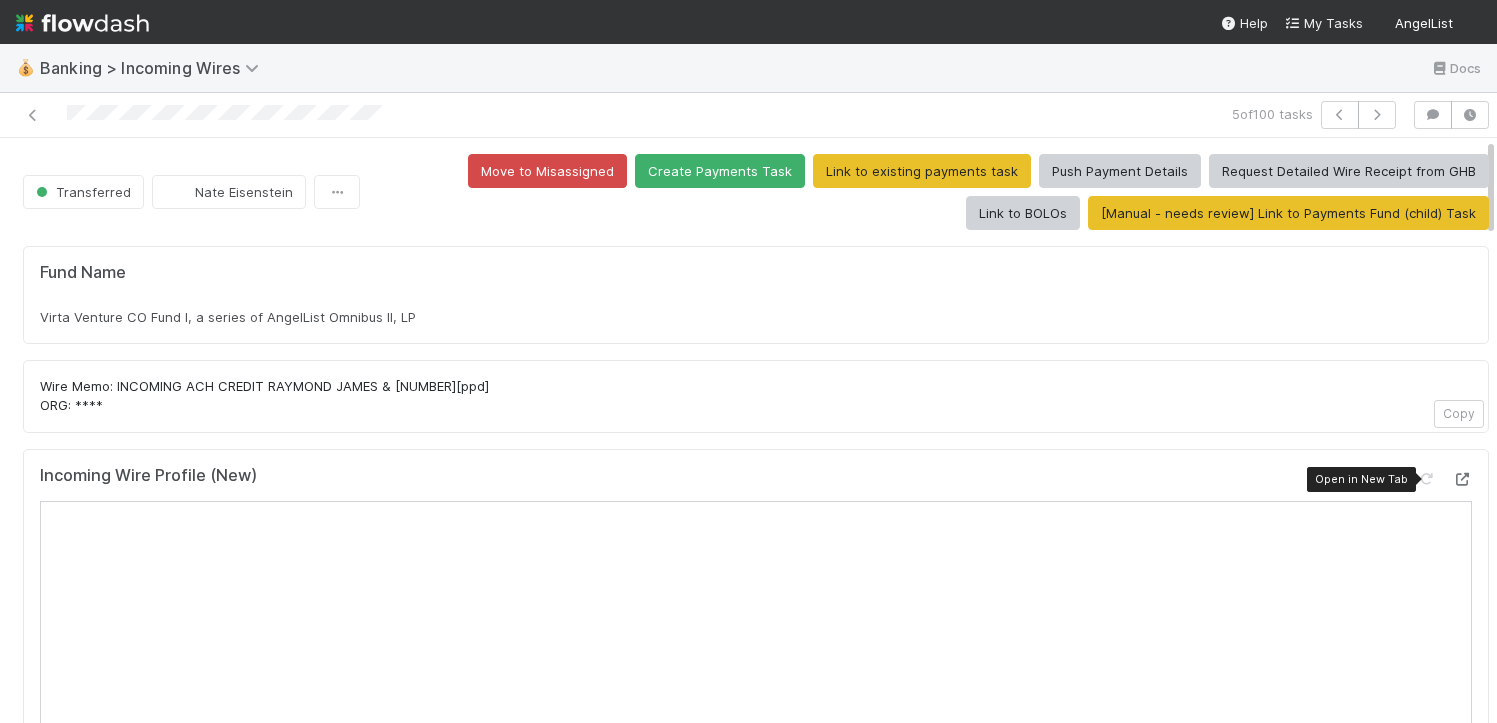 click at bounding box center (1462, 479) 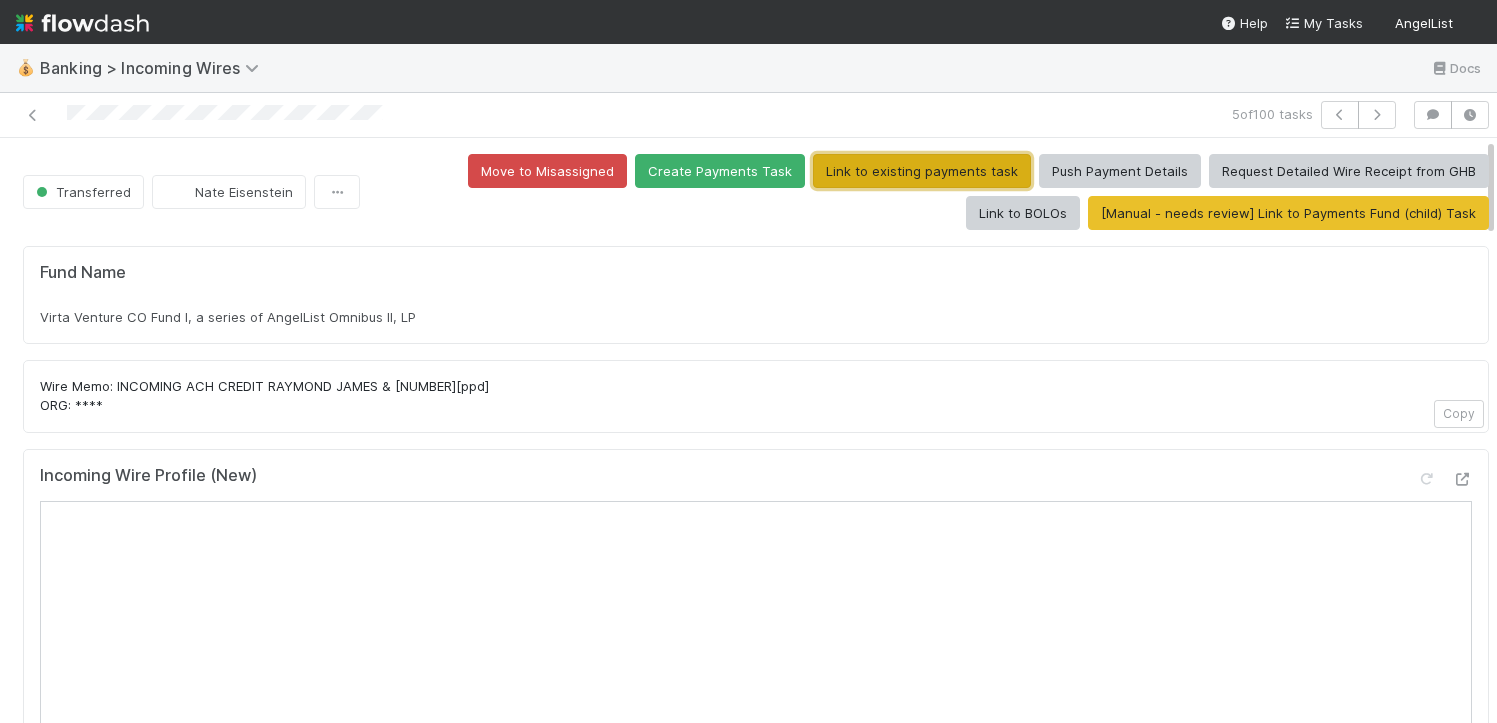 click on "Link to existing payments task" at bounding box center (922, 171) 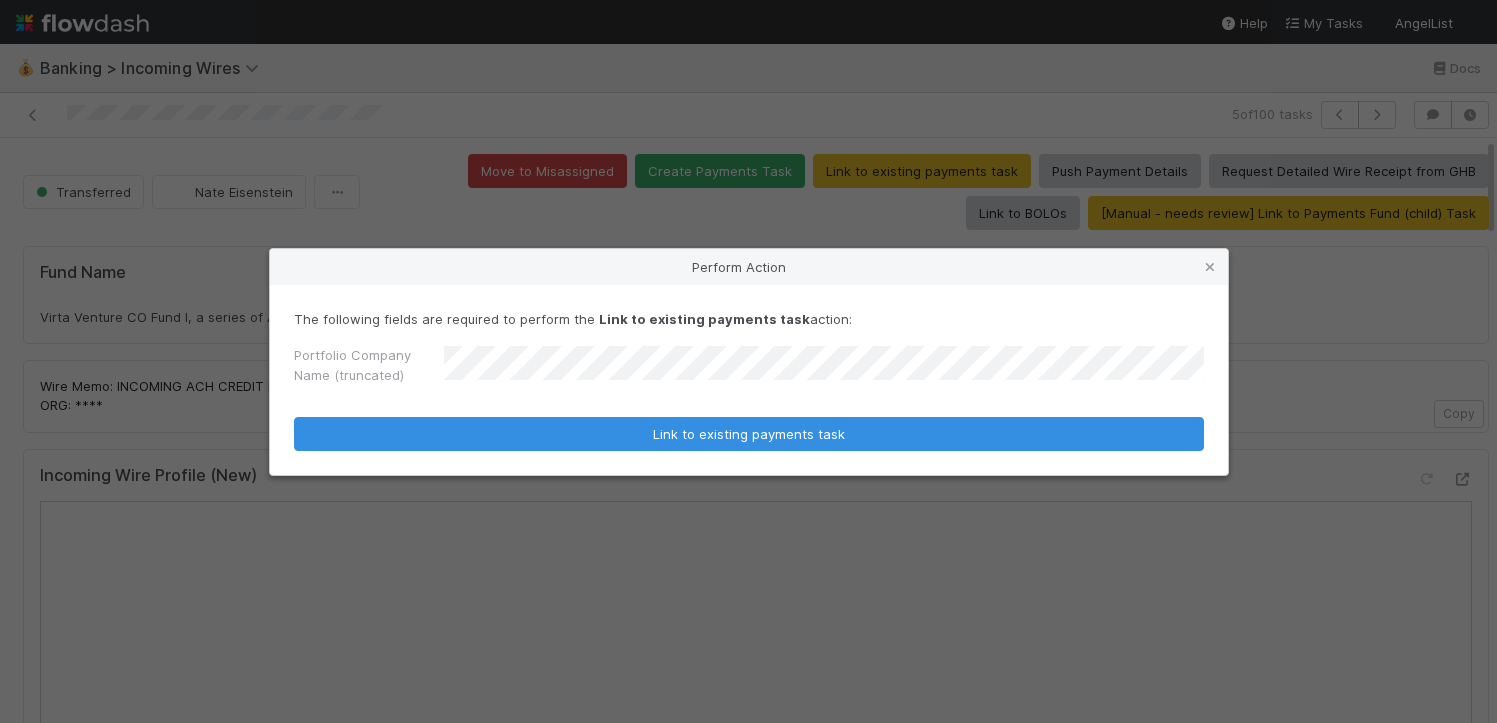click on "The following fields are required to perform the   Link to existing payments task  action: Portfolio Company Name (truncated) Link to existing payments task" at bounding box center (749, 380) 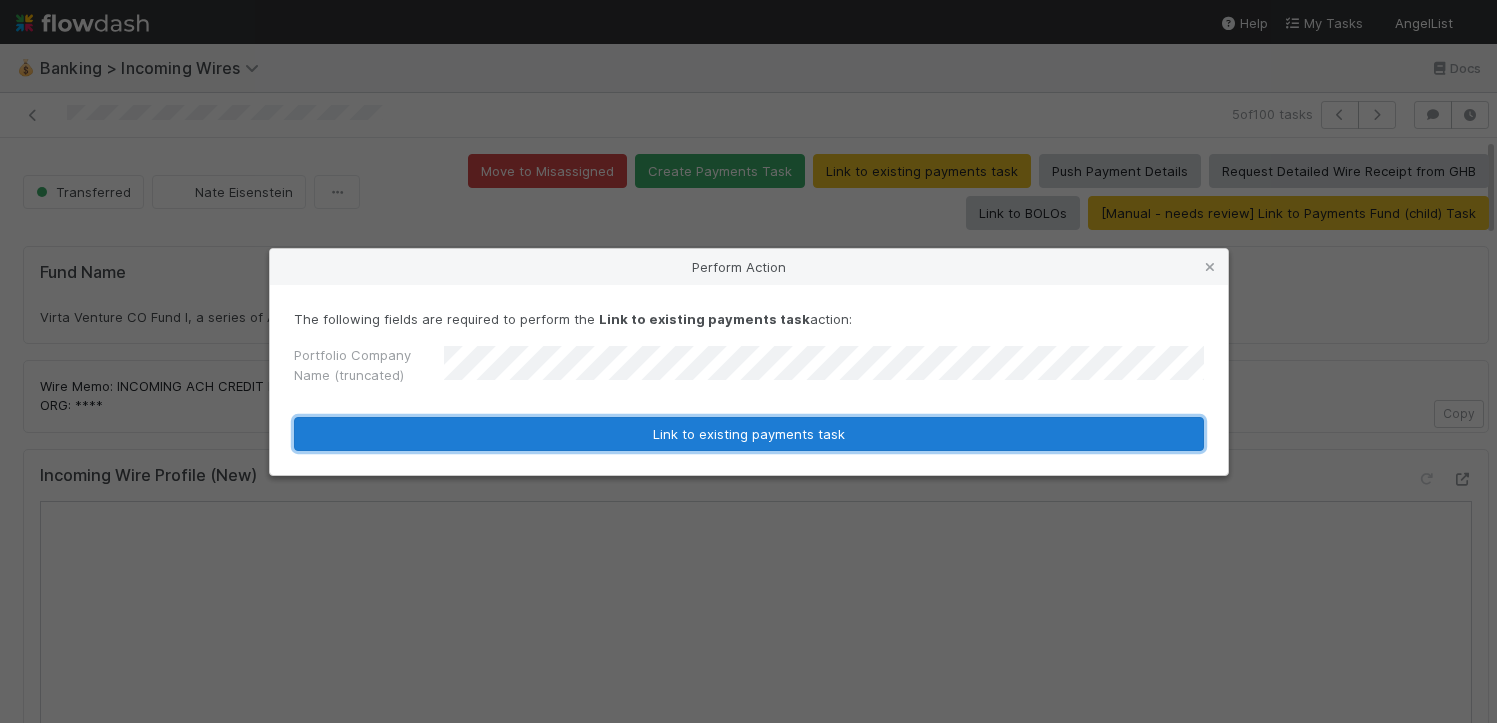 click on "Link to existing payments task" at bounding box center [749, 434] 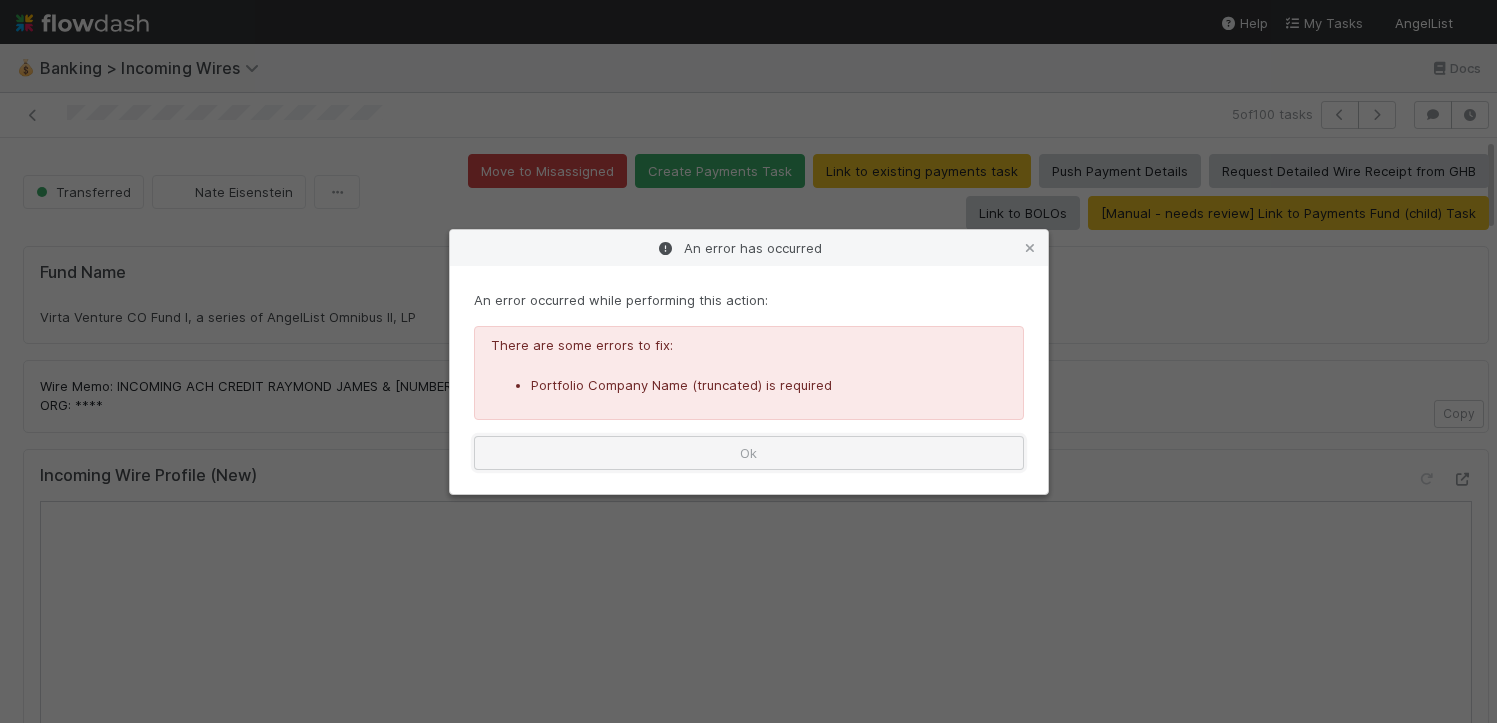 click on "Ok" at bounding box center (749, 453) 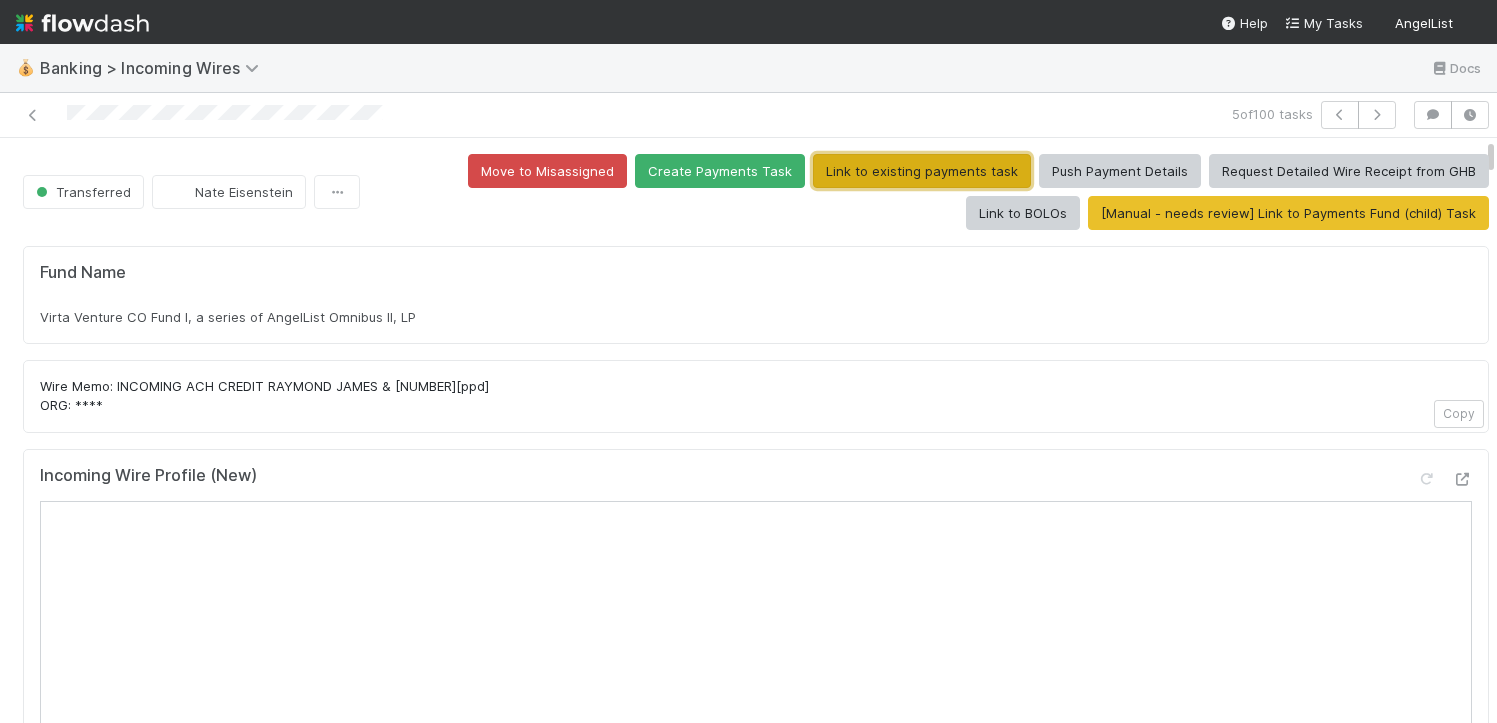 click on "Link to existing payments task" at bounding box center (922, 171) 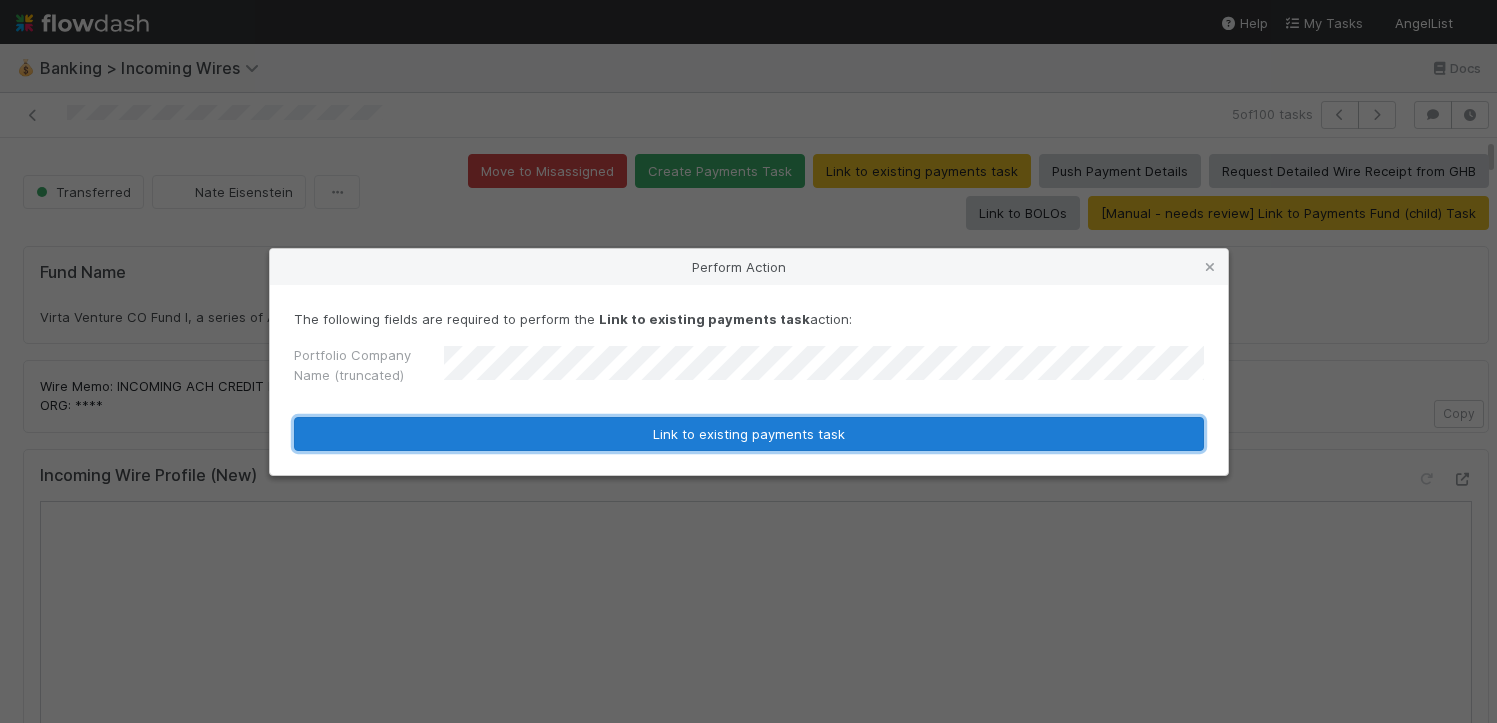 click on "Link to existing payments task" at bounding box center [749, 434] 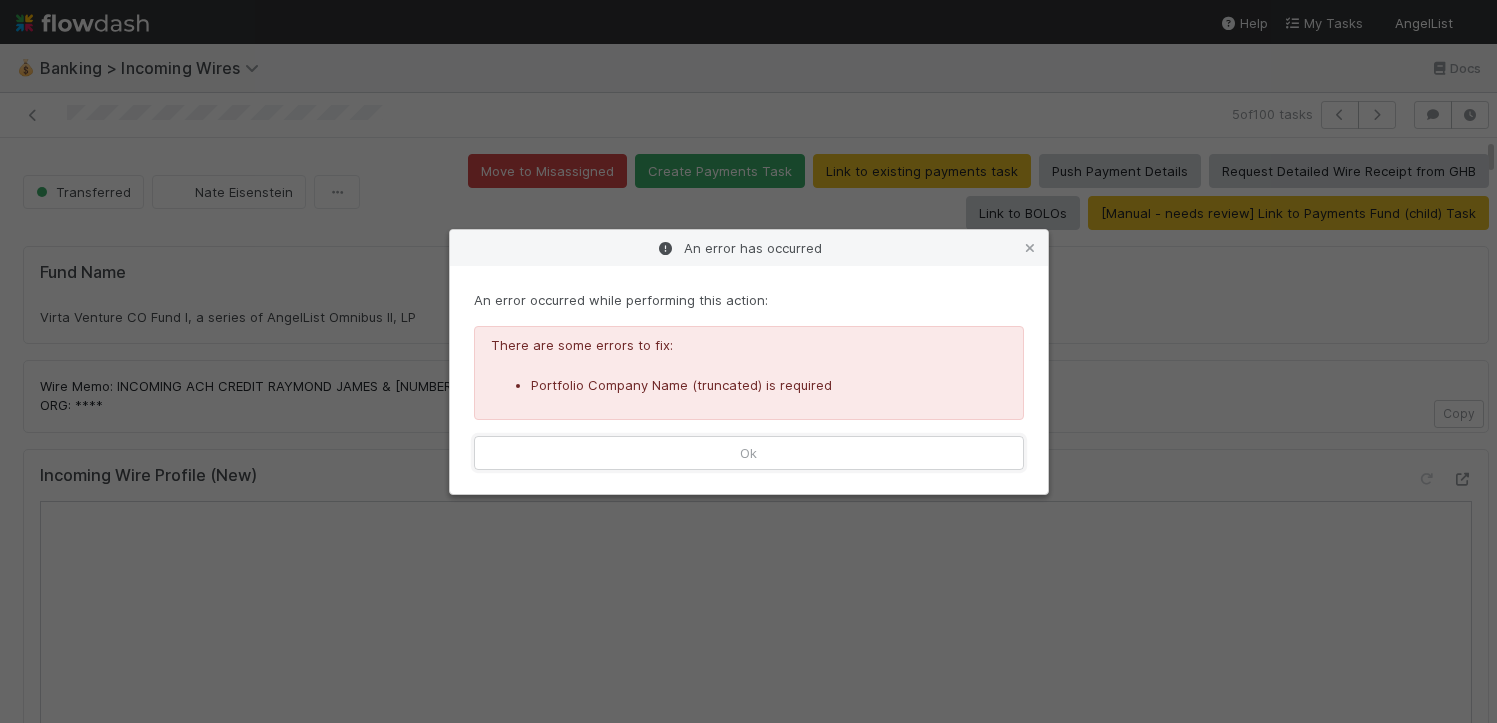 click on "Ok" at bounding box center [749, 453] 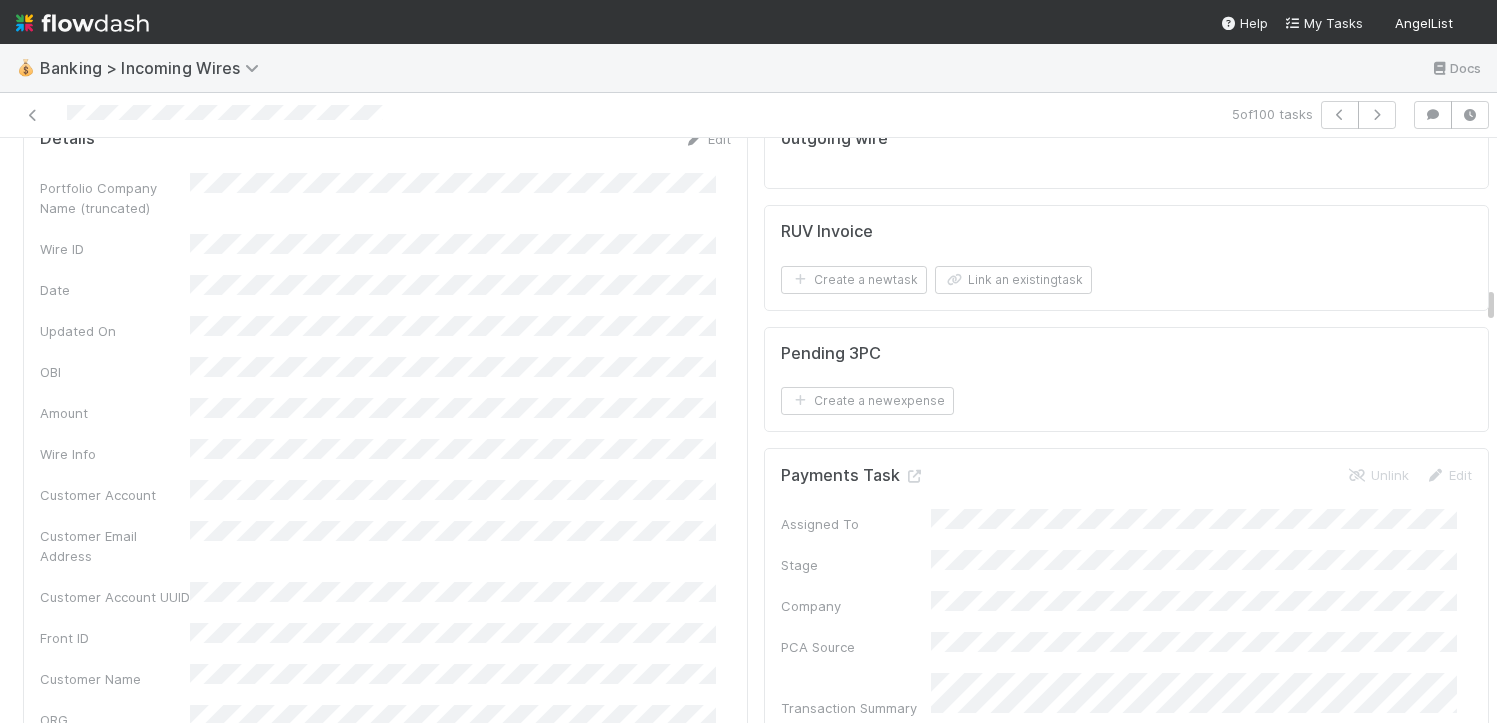 scroll, scrollTop: 2657, scrollLeft: 0, axis: vertical 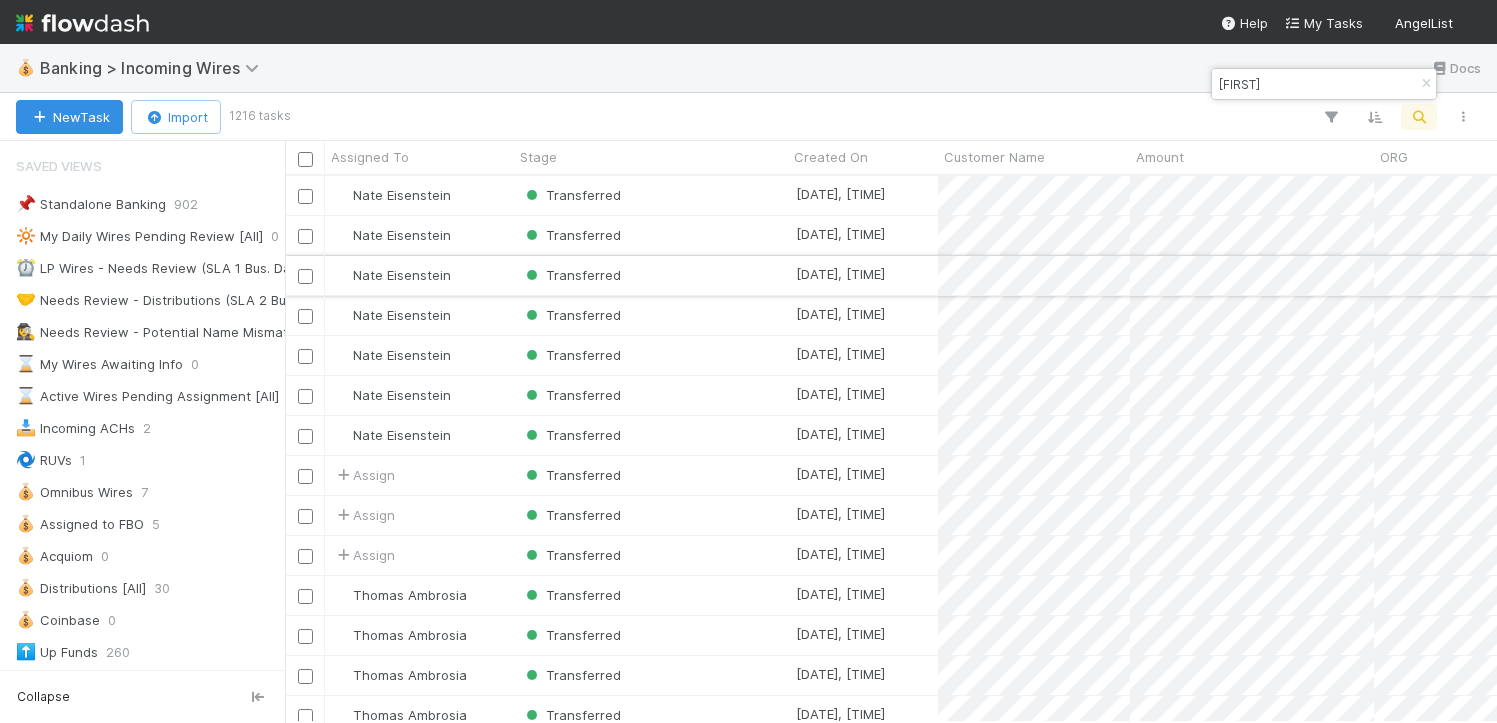 click on "Transferred" at bounding box center (651, 275) 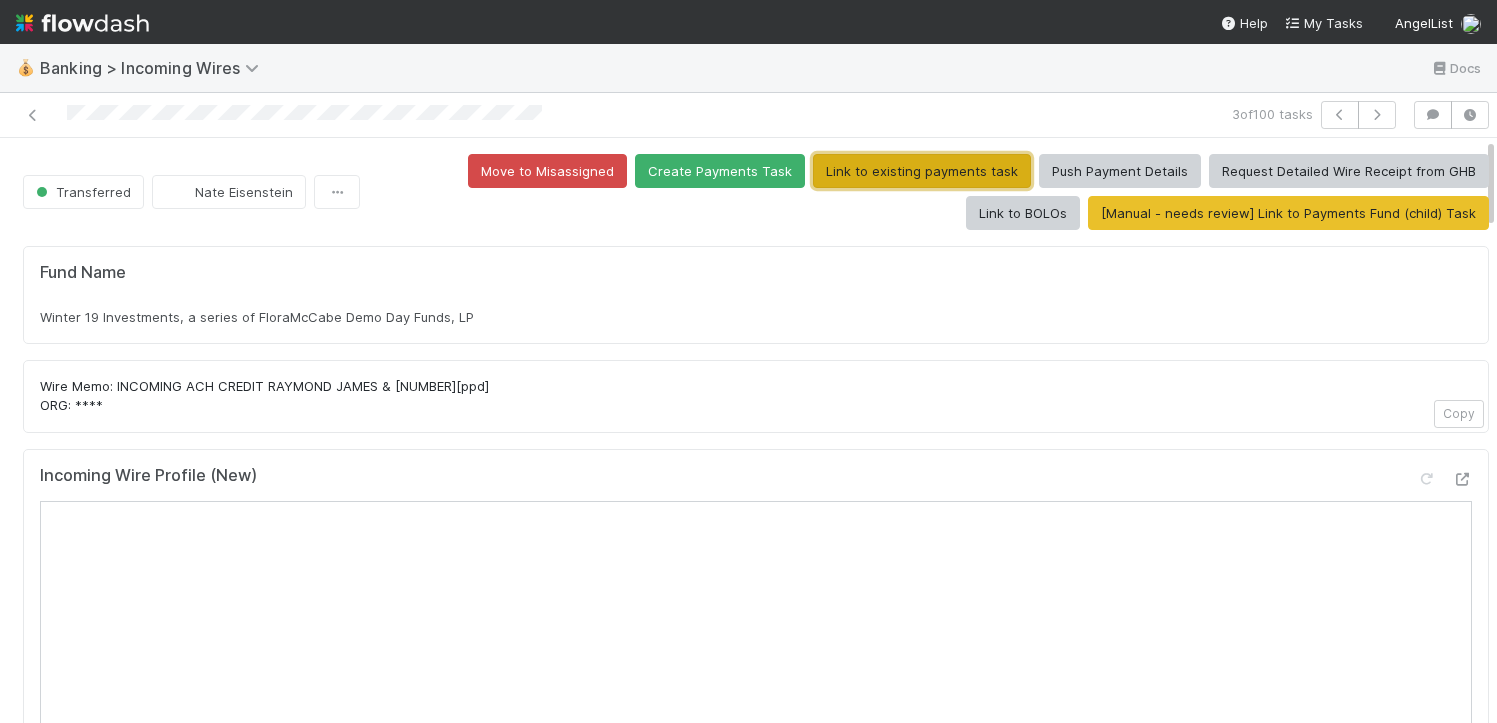 click on "Link to existing payments task" at bounding box center [922, 171] 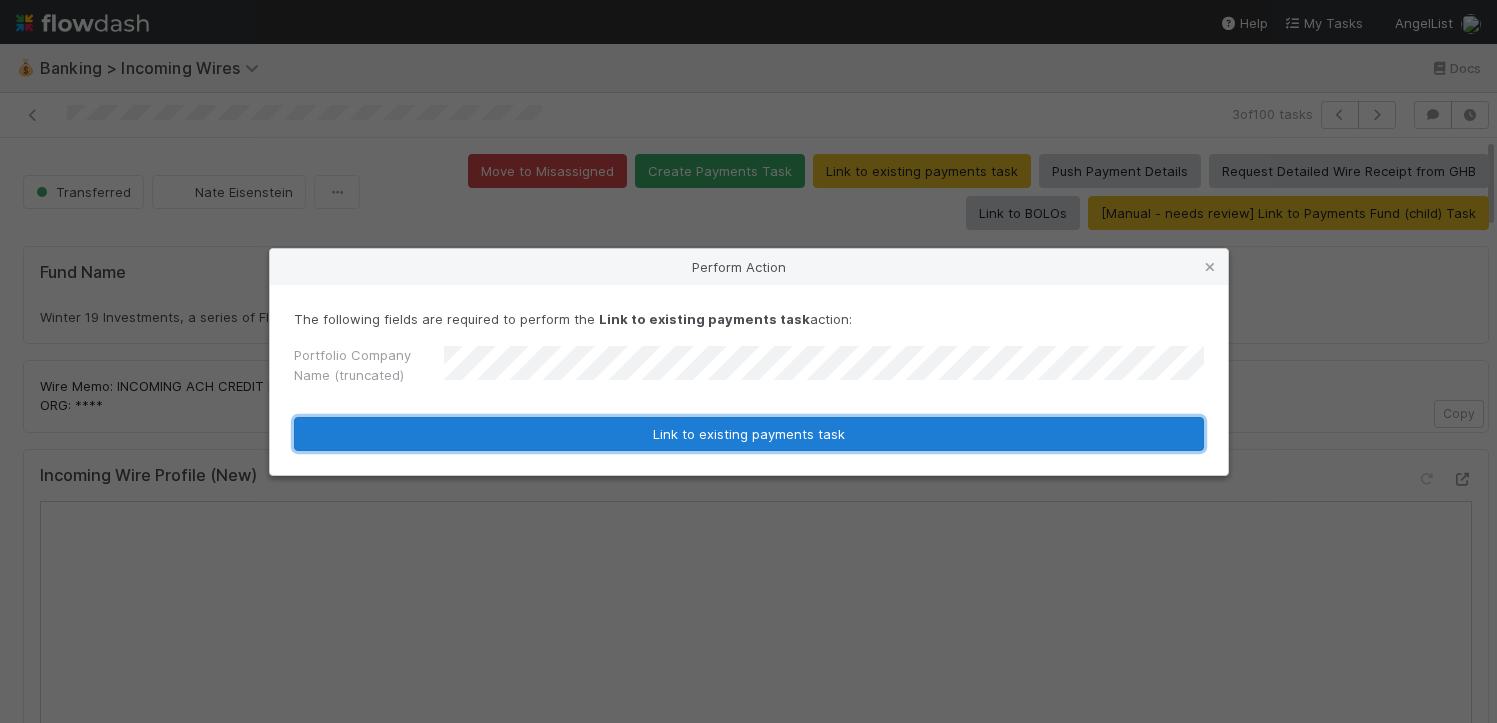 click on "Link to existing payments task" at bounding box center [749, 434] 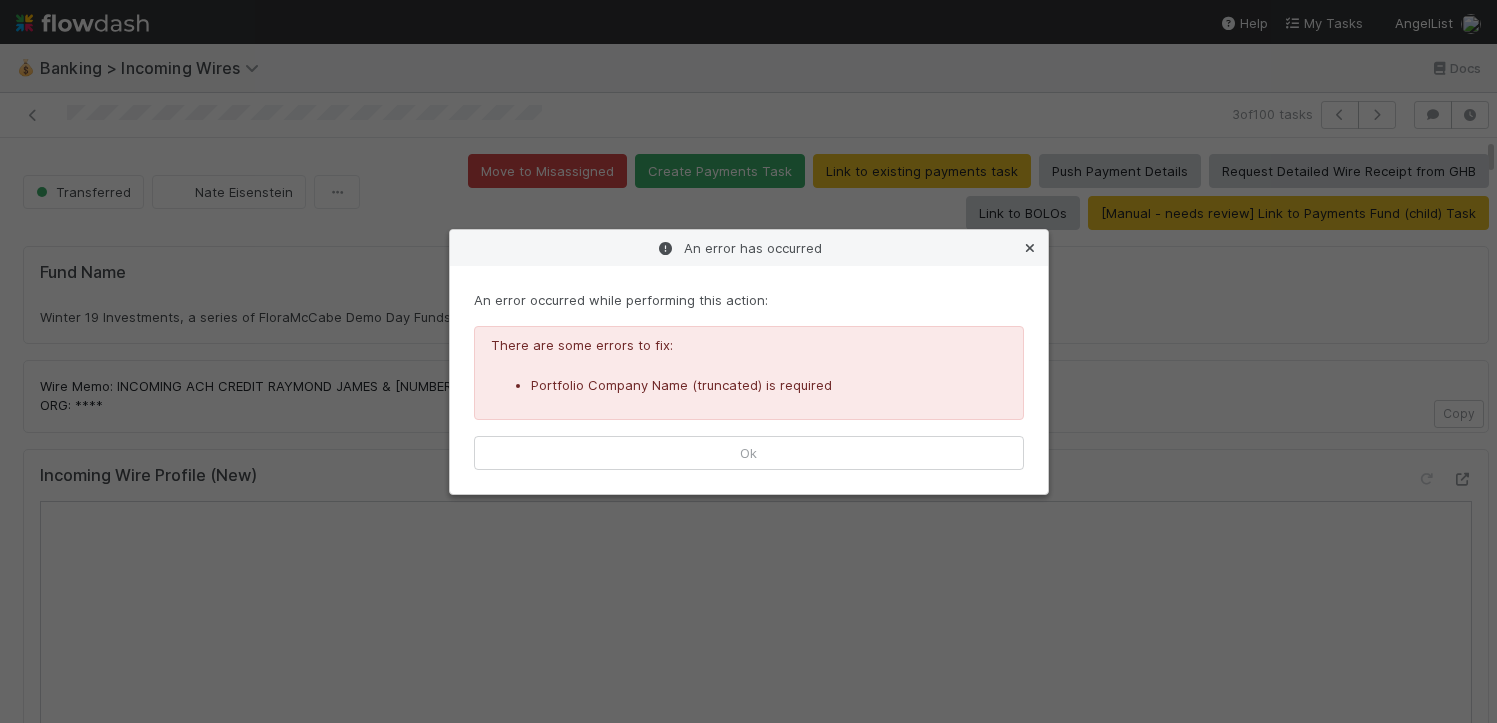 click at bounding box center (1030, 248) 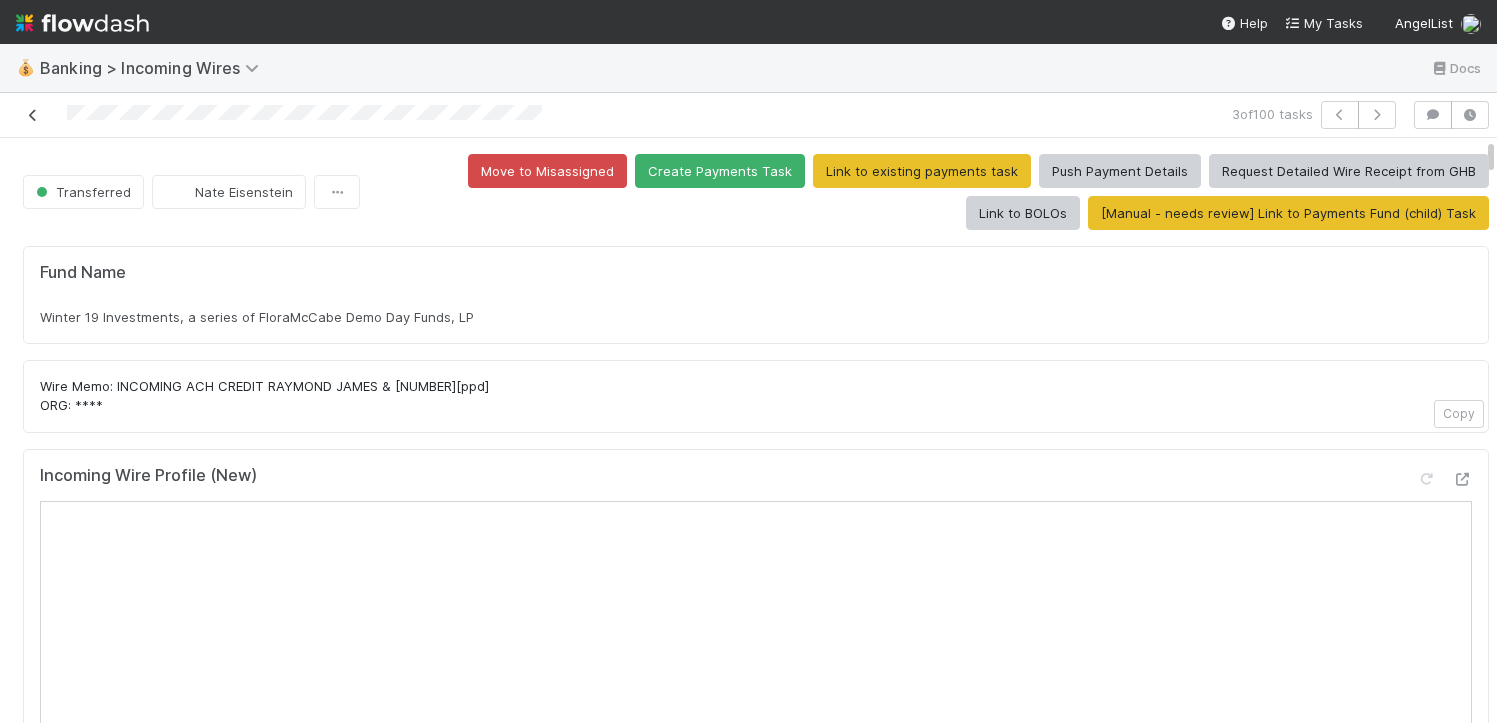 click at bounding box center [33, 115] 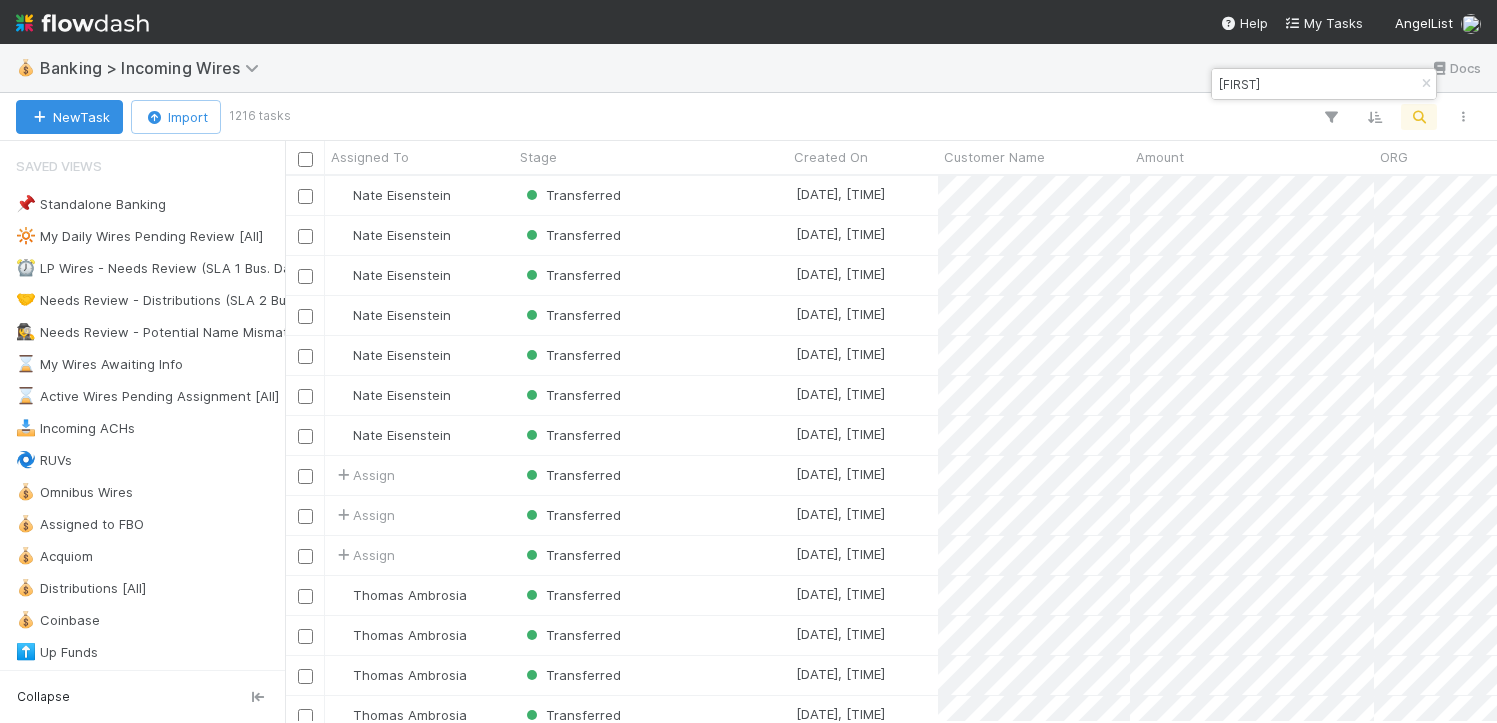 scroll, scrollTop: 15, scrollLeft: 16, axis: both 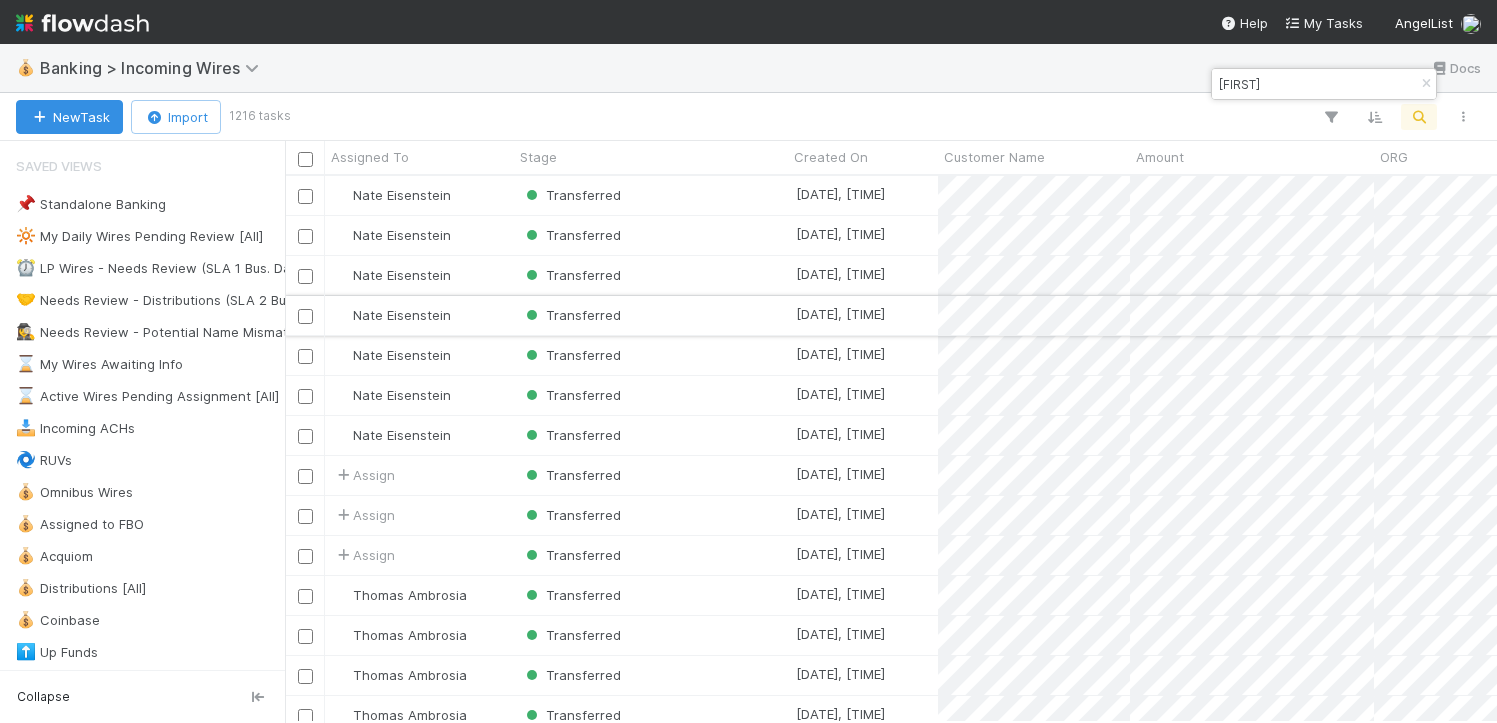 click on "Transferred" at bounding box center [651, 315] 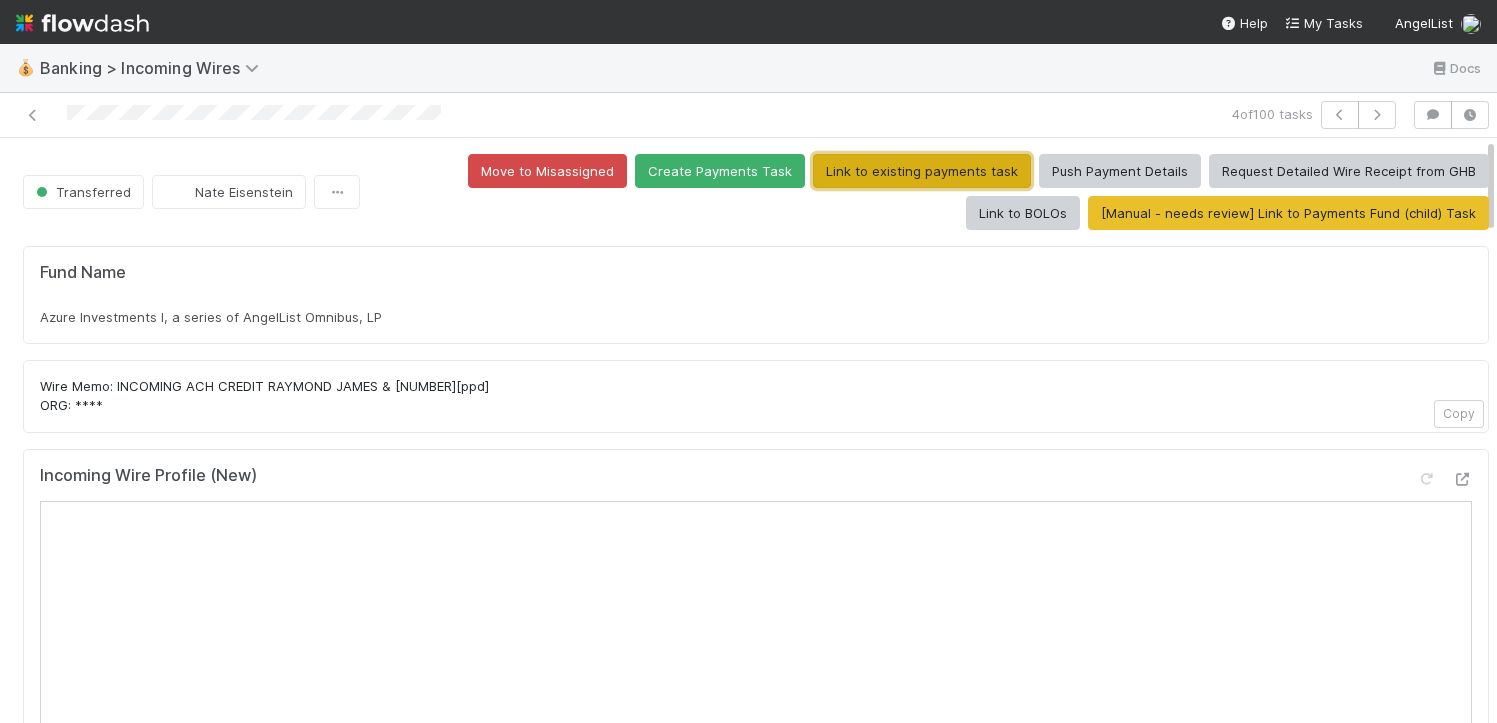 click on "Link to existing payments task" at bounding box center (922, 171) 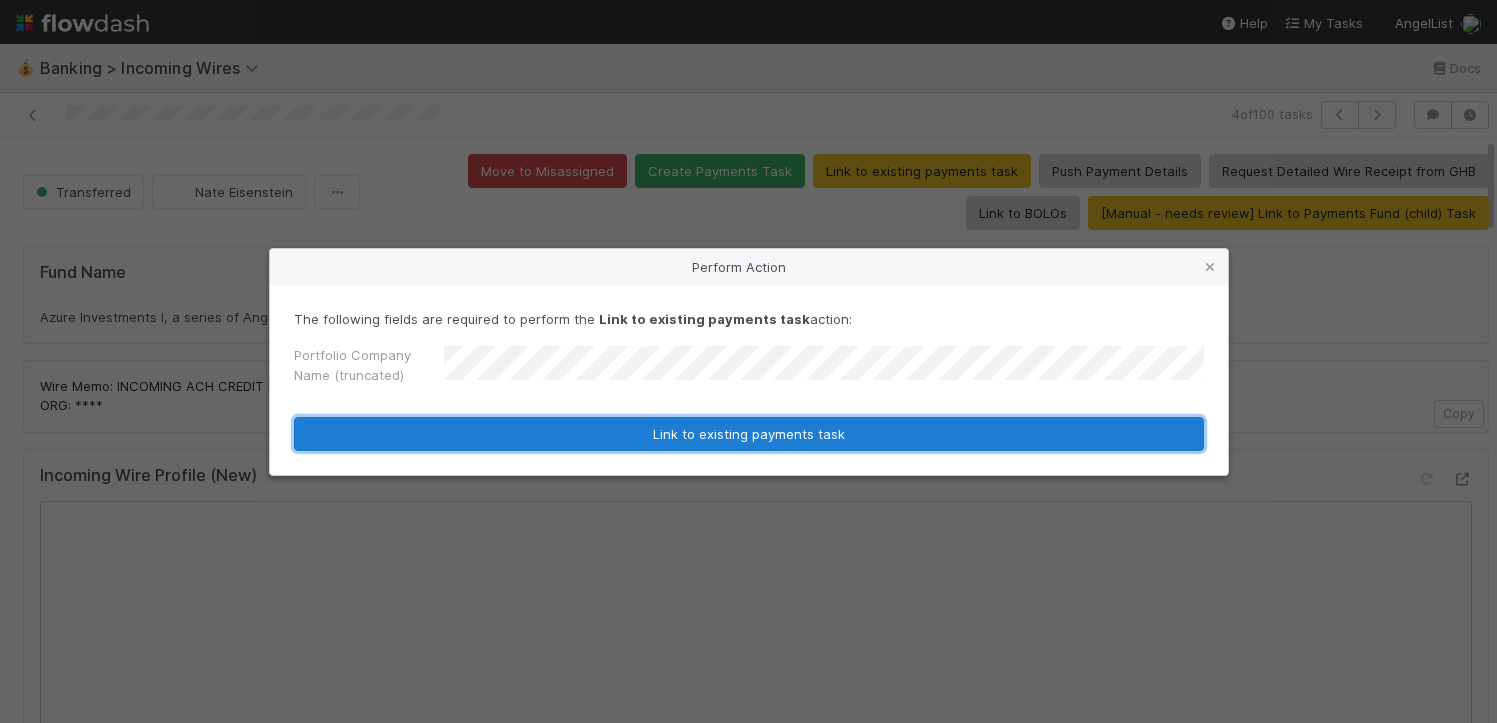 click on "Link to existing payments task" at bounding box center (749, 434) 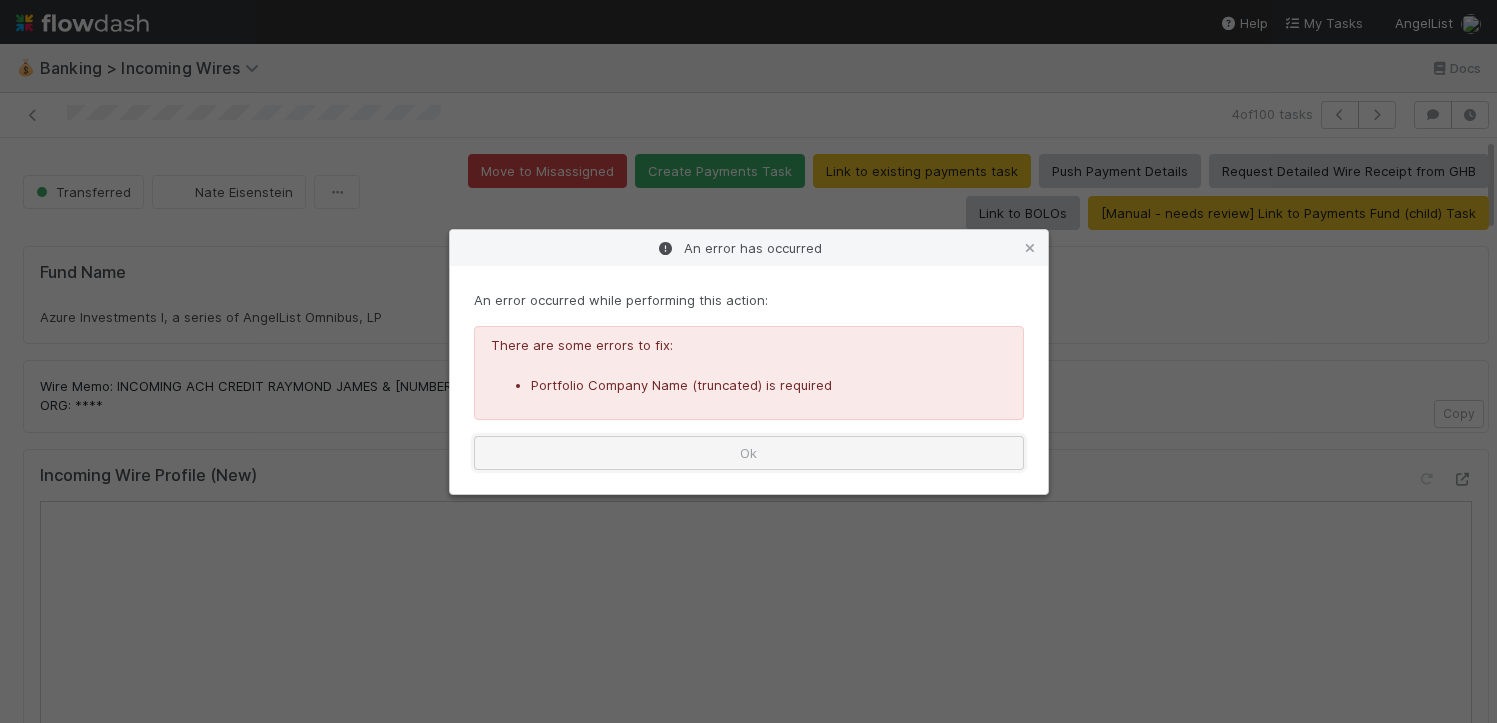 click on "Ok" at bounding box center (749, 453) 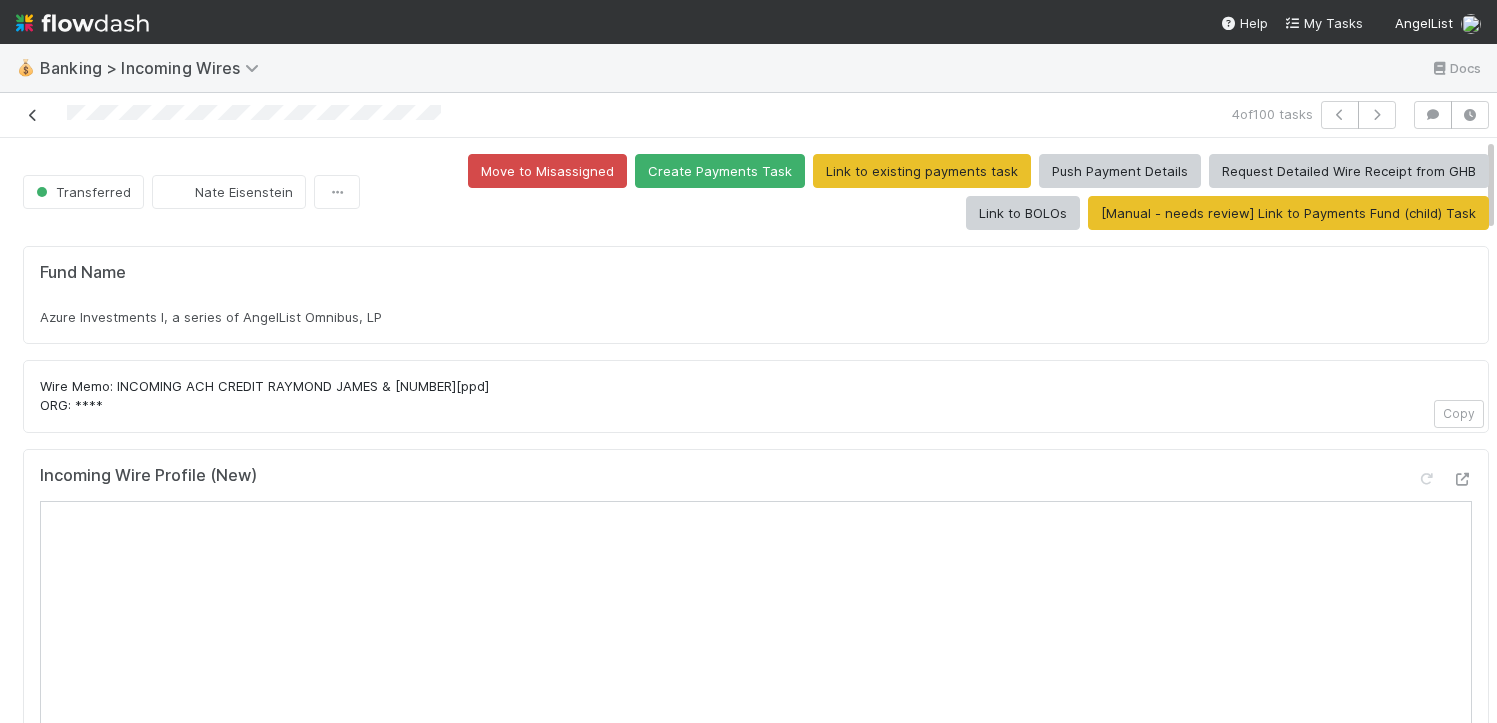 click at bounding box center [33, 115] 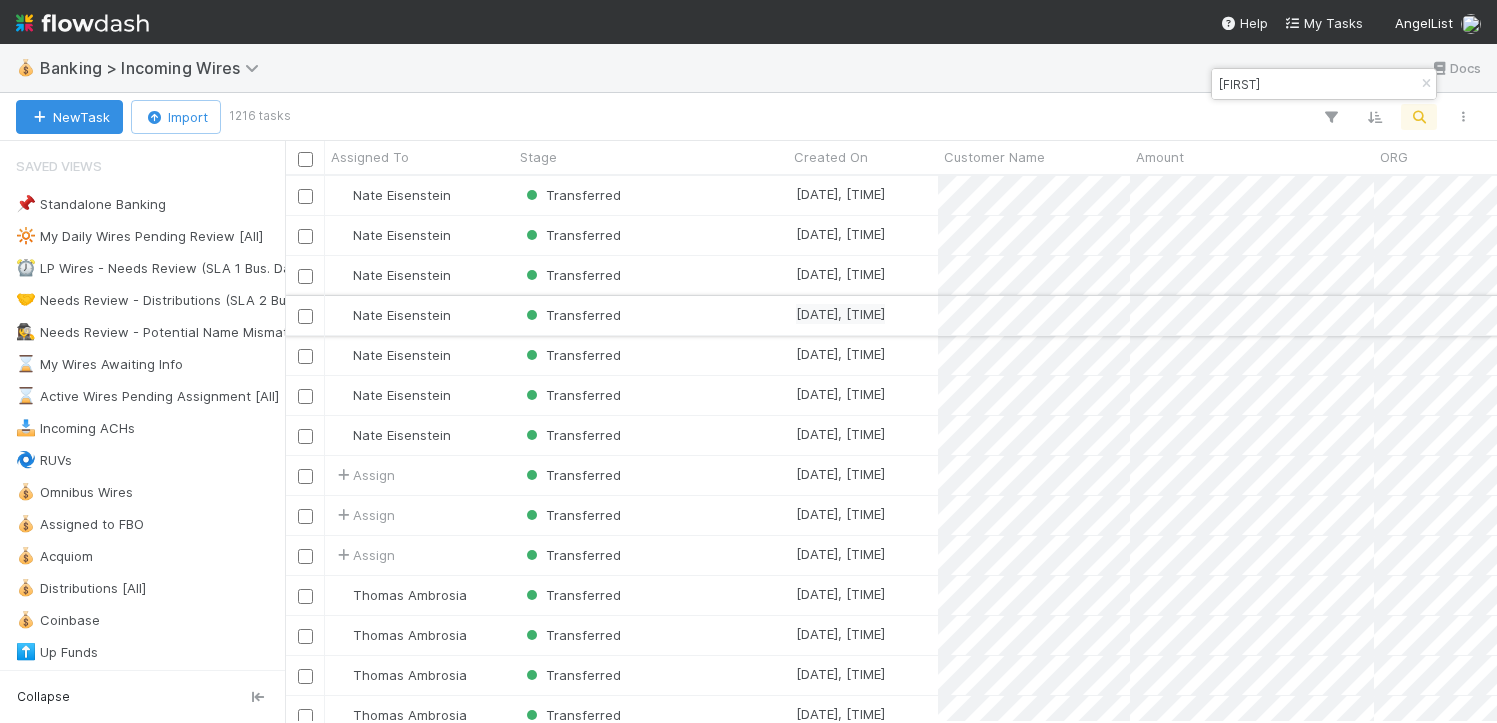 scroll, scrollTop: 15, scrollLeft: 16, axis: both 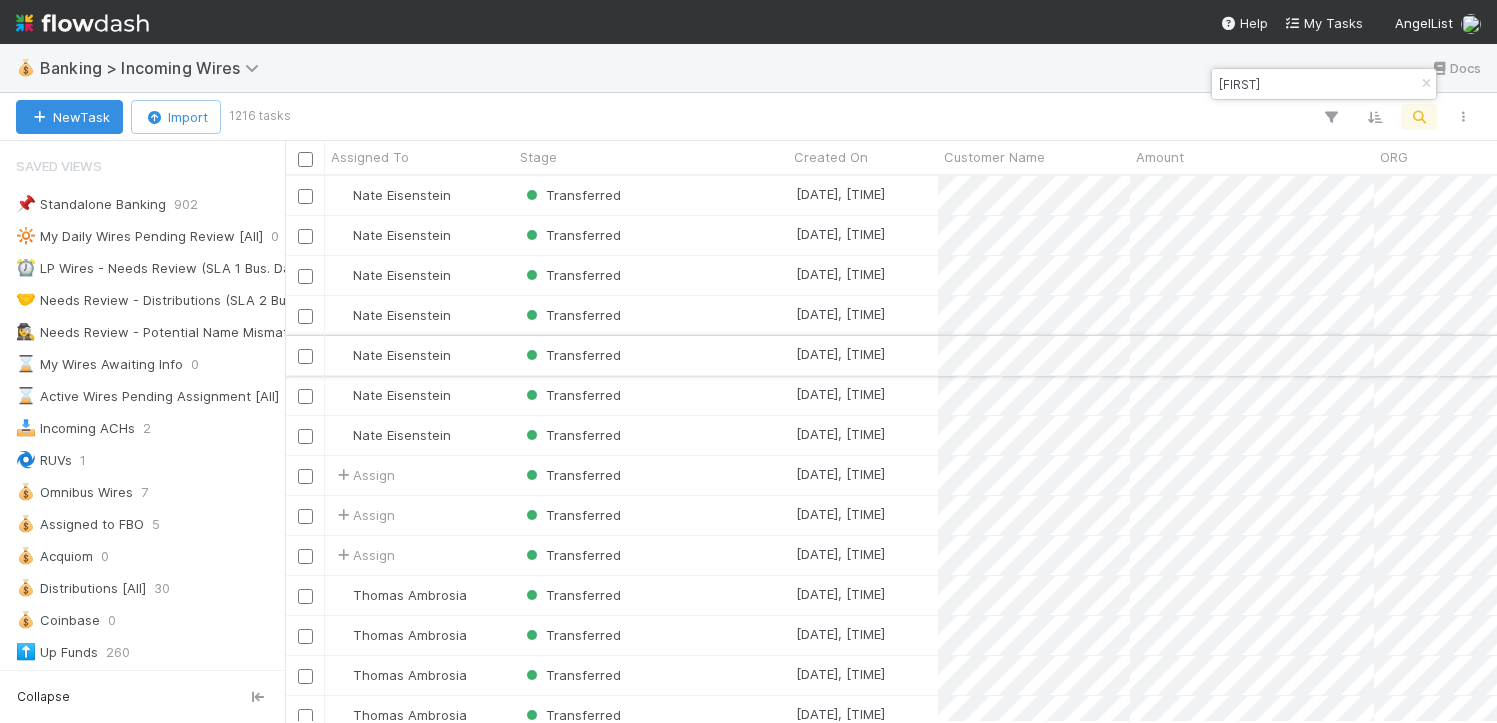 click on "Transferred" at bounding box center [651, 355] 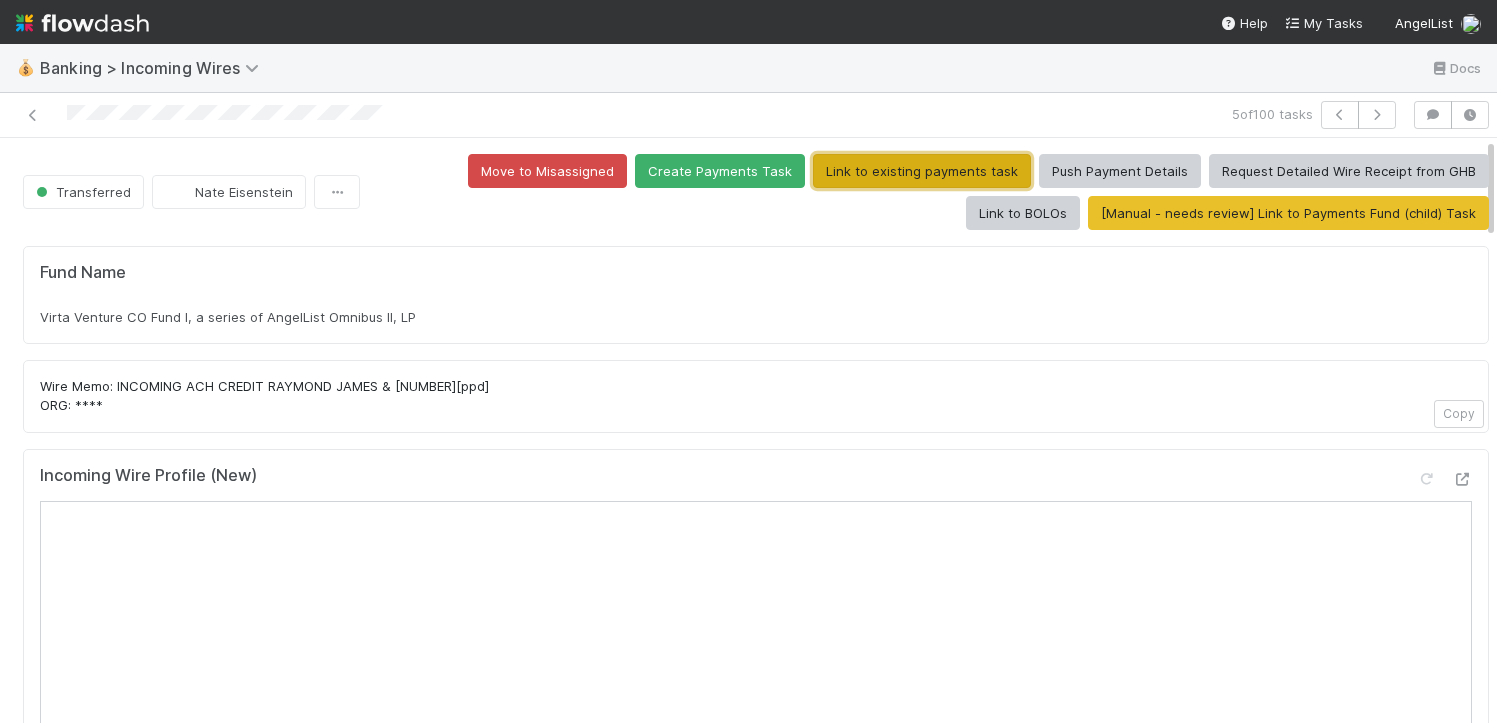 click on "Link to existing payments task" at bounding box center (922, 171) 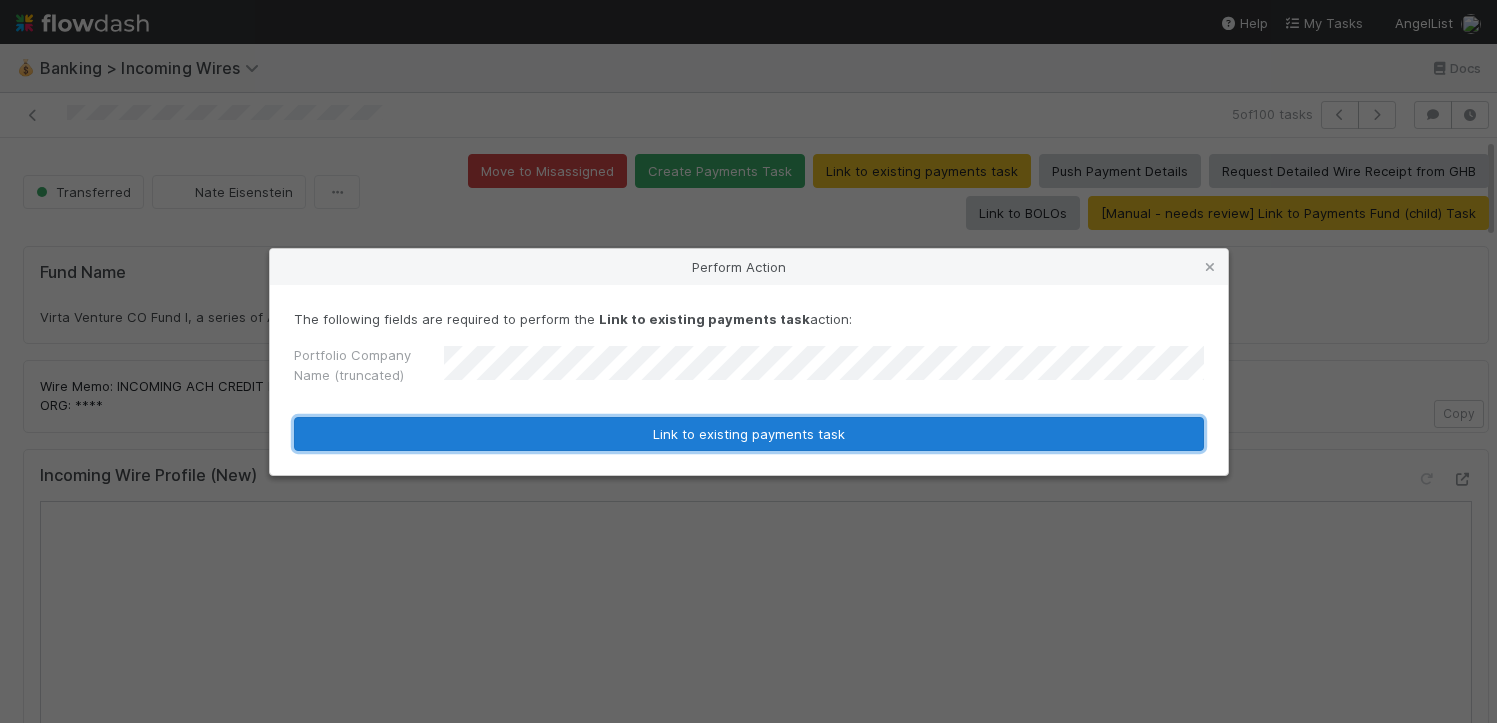 click on "Link to existing payments task" at bounding box center (749, 434) 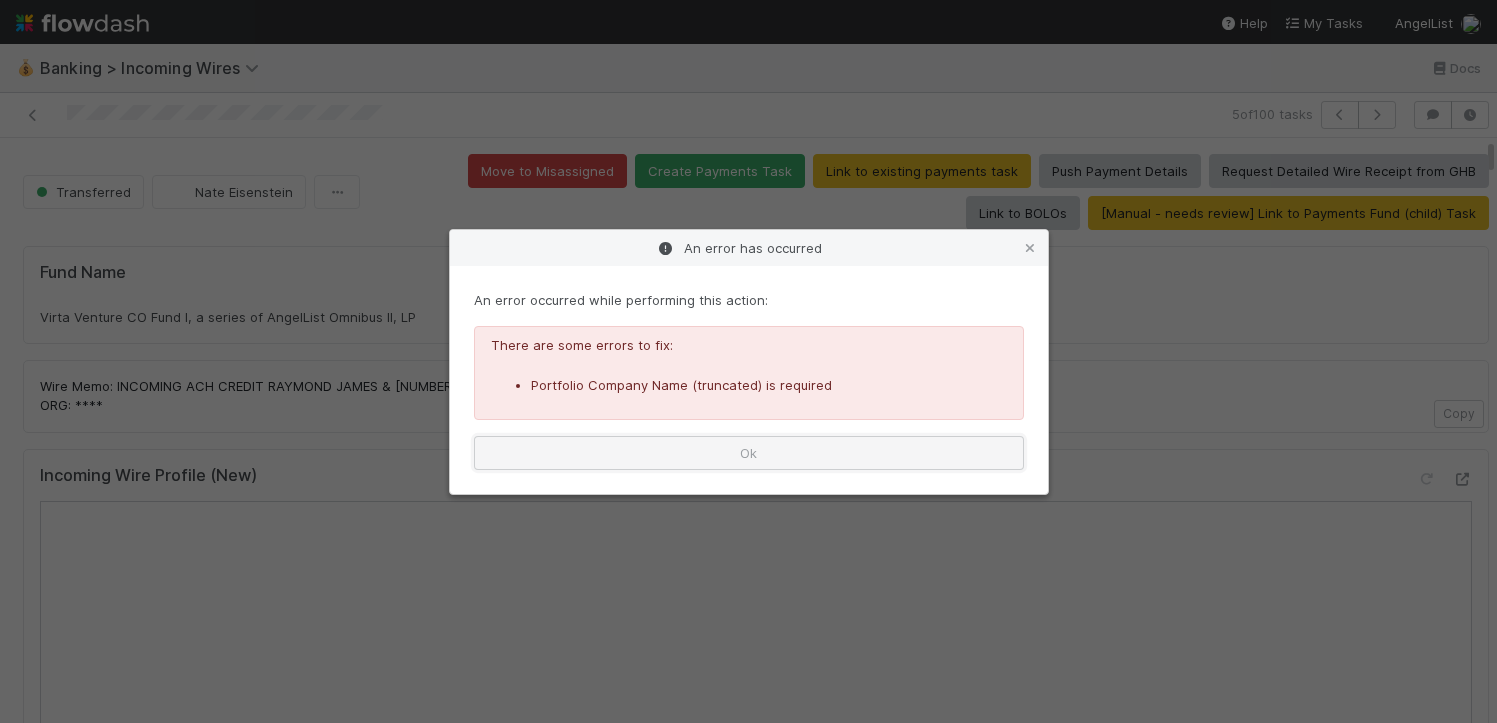 click on "Ok" at bounding box center [749, 453] 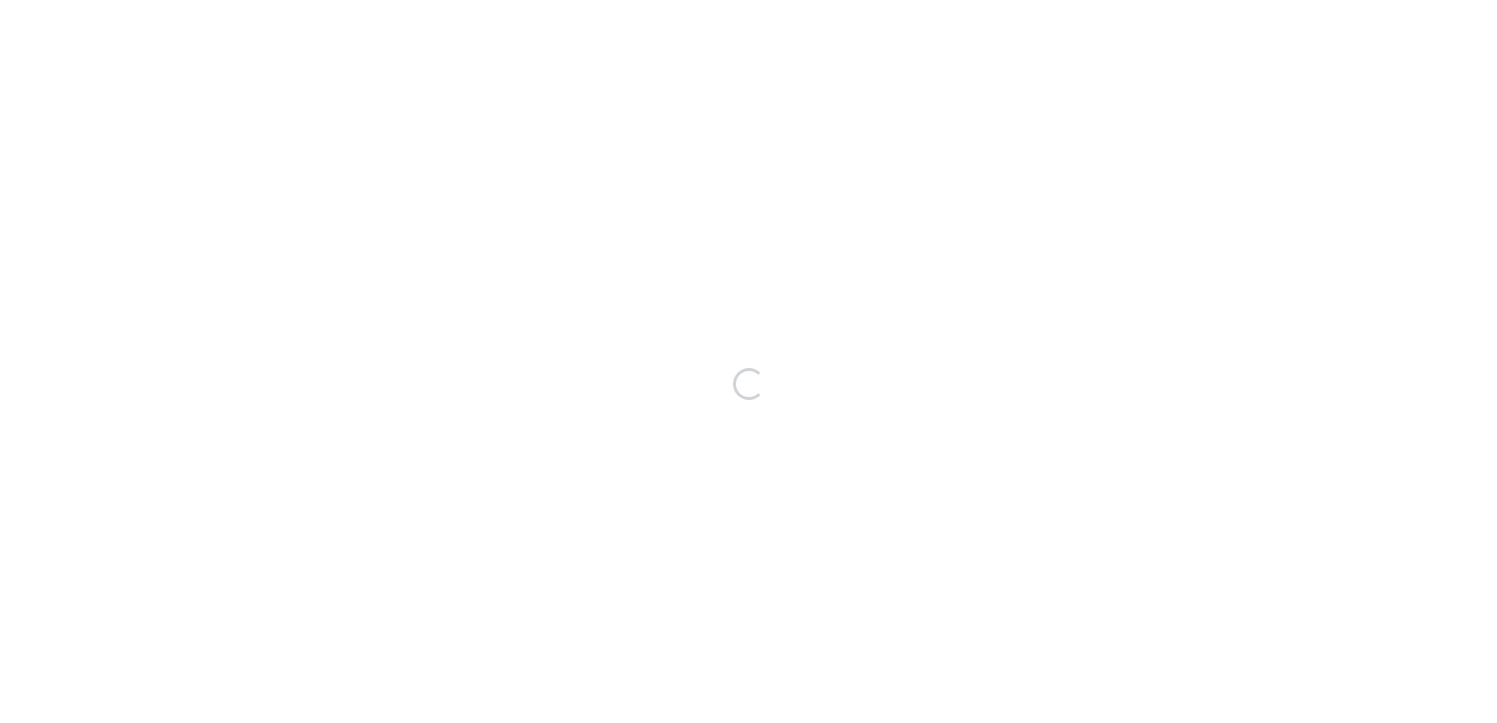 scroll, scrollTop: 0, scrollLeft: 0, axis: both 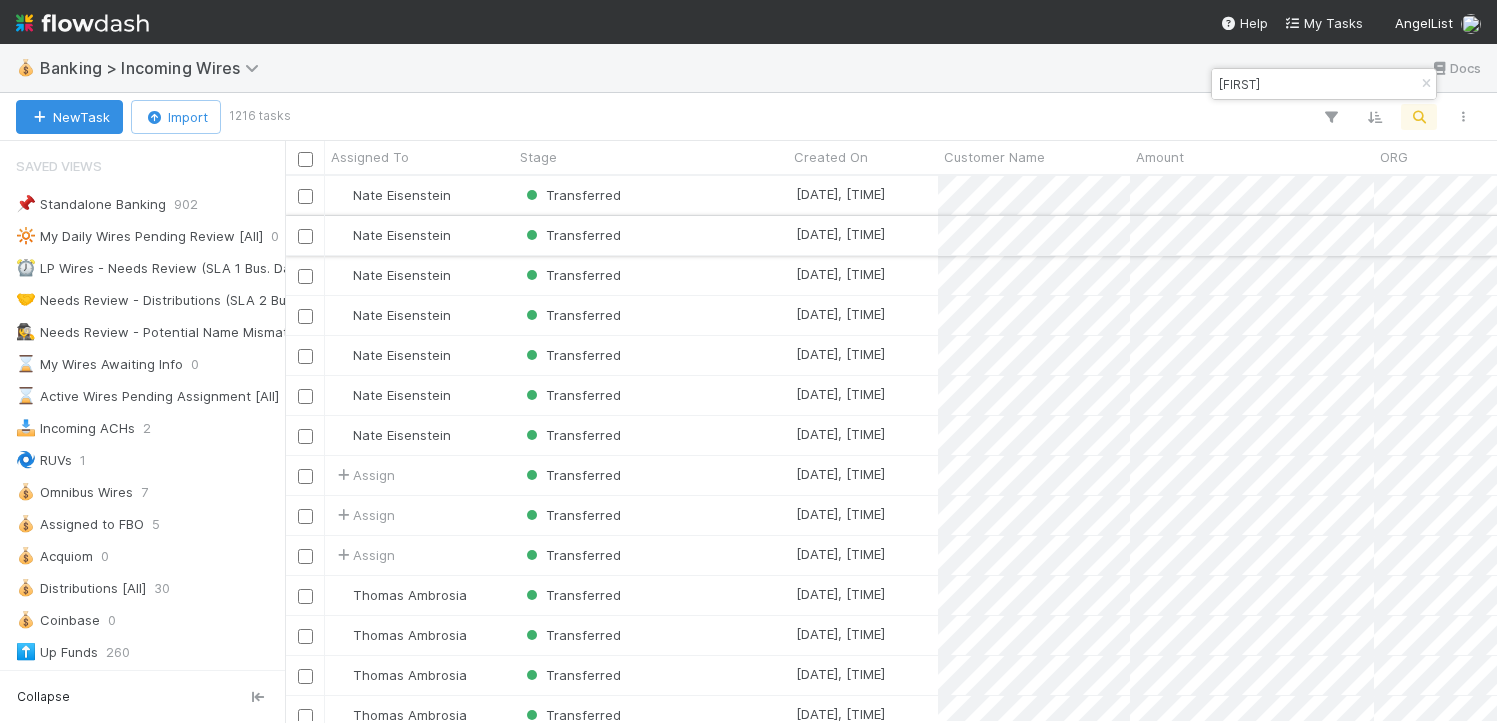 click on "Transferred" at bounding box center (651, 235) 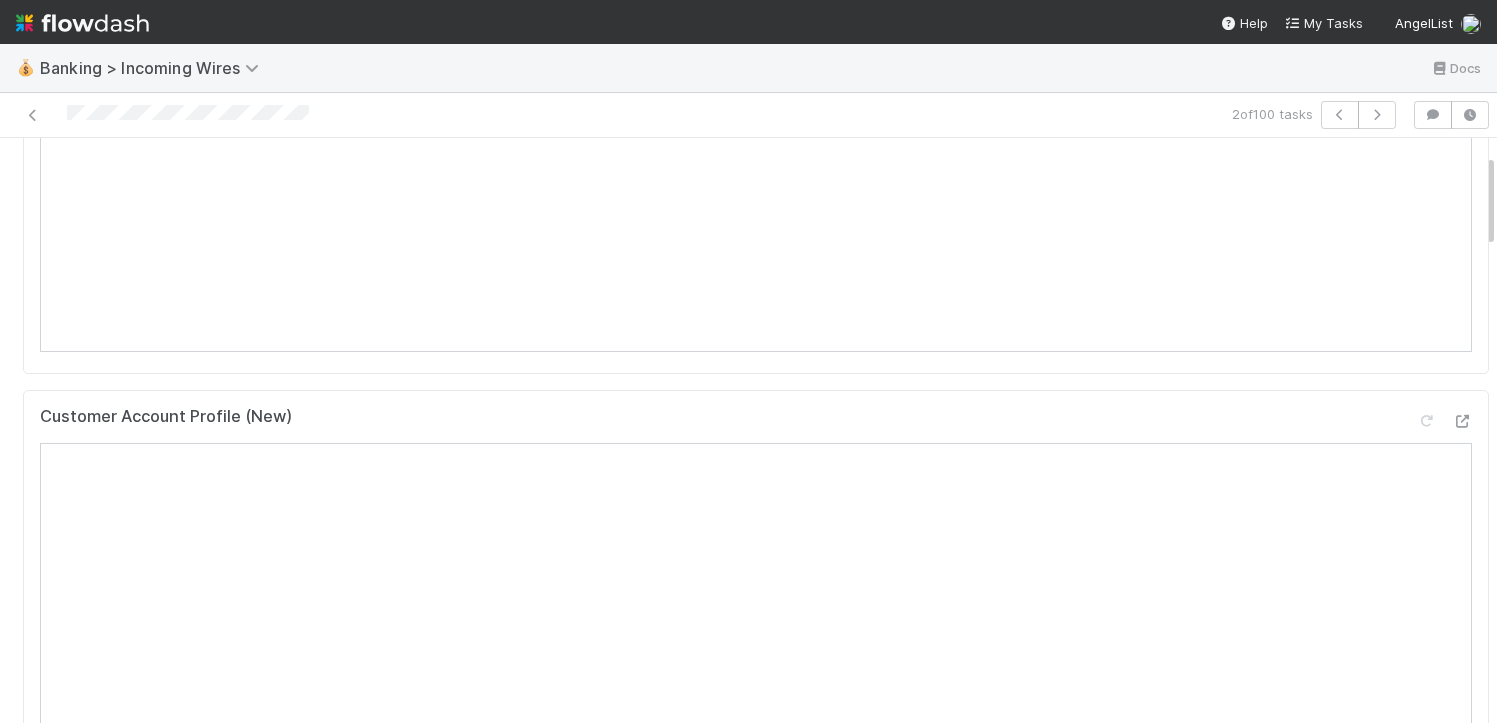 scroll, scrollTop: 0, scrollLeft: 0, axis: both 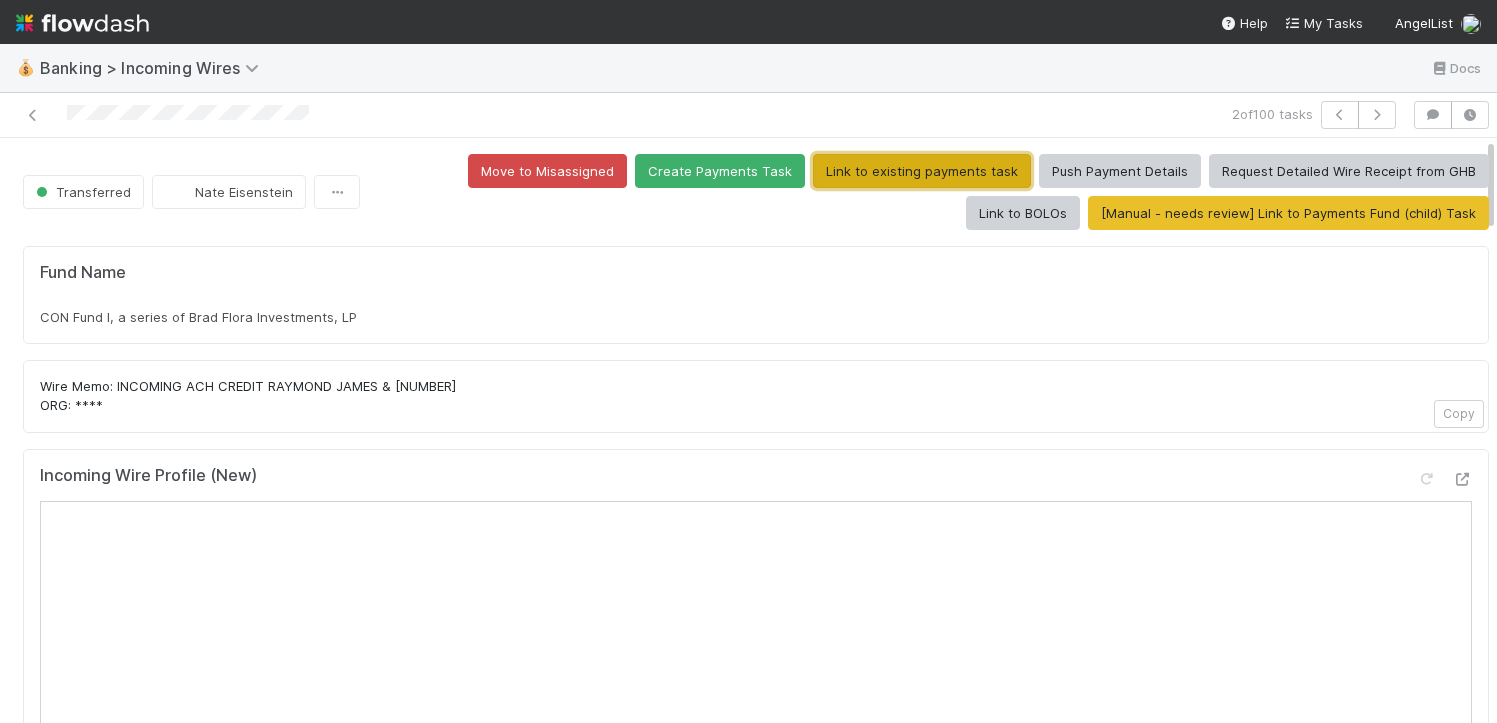 click on "Link to existing payments task" at bounding box center [922, 171] 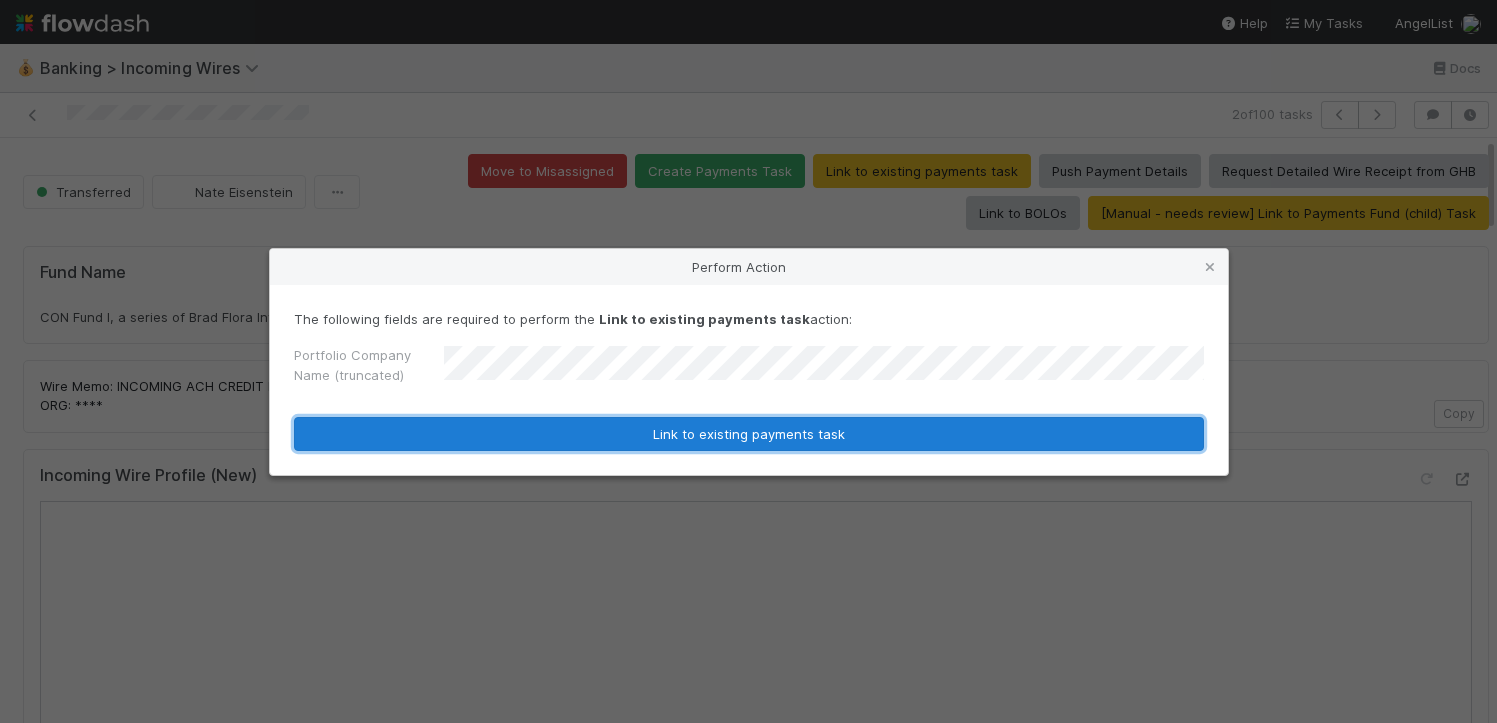 click on "Link to existing payments task" at bounding box center [749, 434] 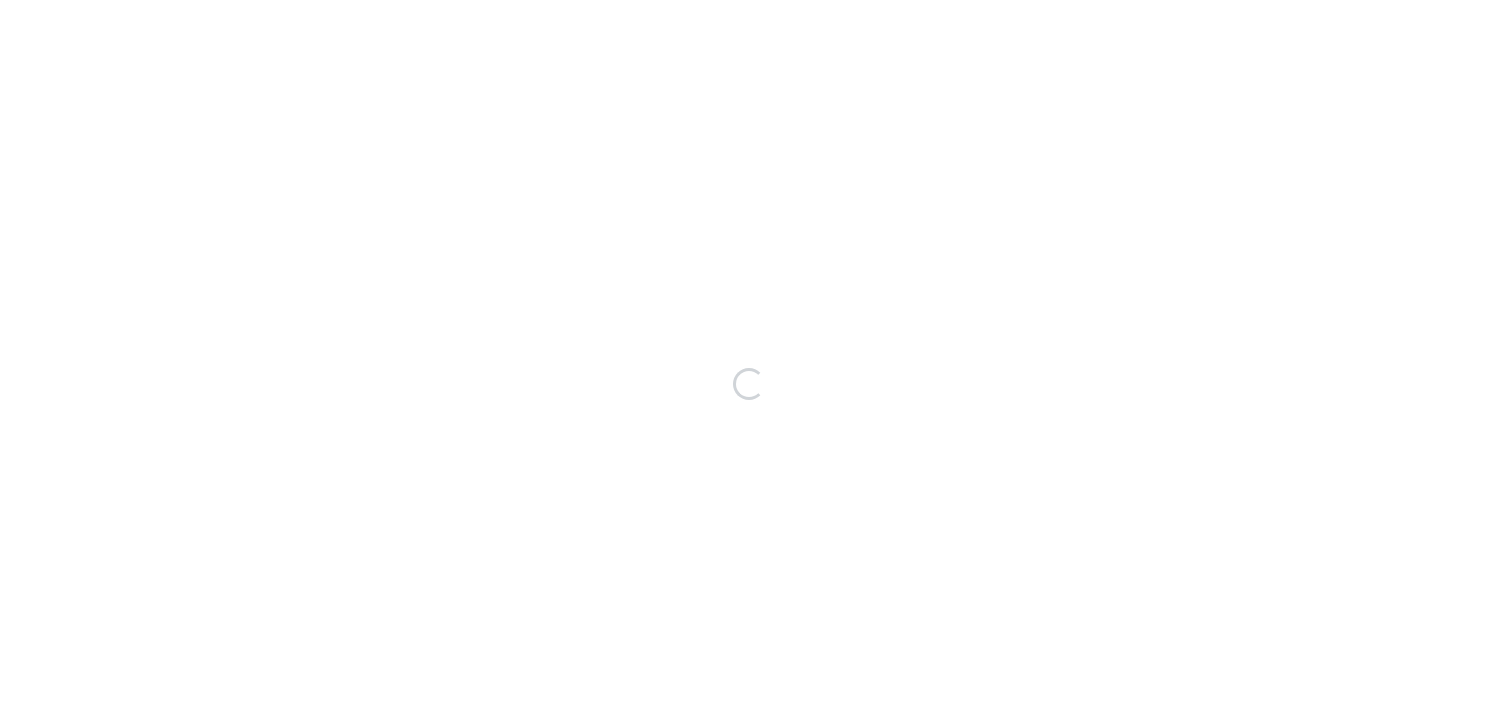 scroll, scrollTop: 0, scrollLeft: 0, axis: both 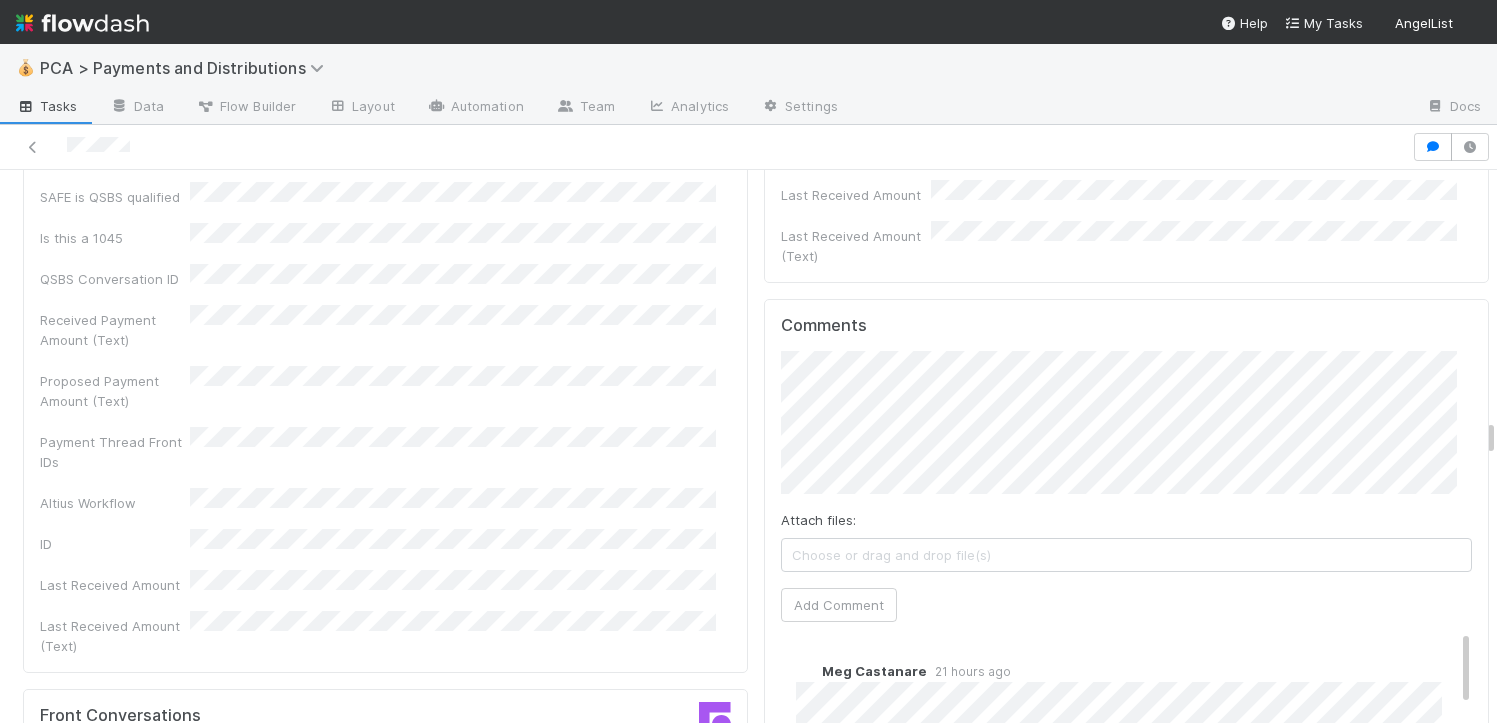 click on "[DATE], [TIME] [TIMEZONE]" at bounding box center [756, 3302] 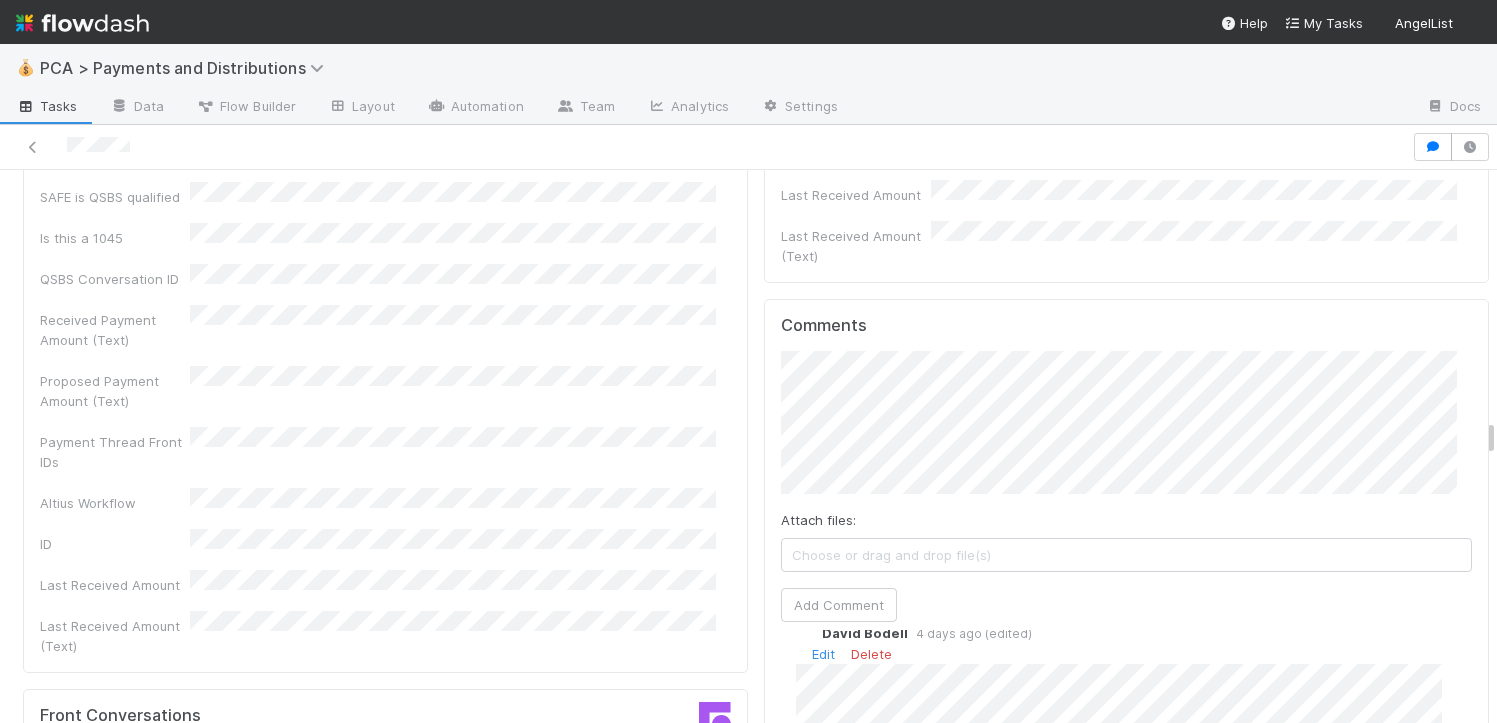 scroll, scrollTop: 1147, scrollLeft: 0, axis: vertical 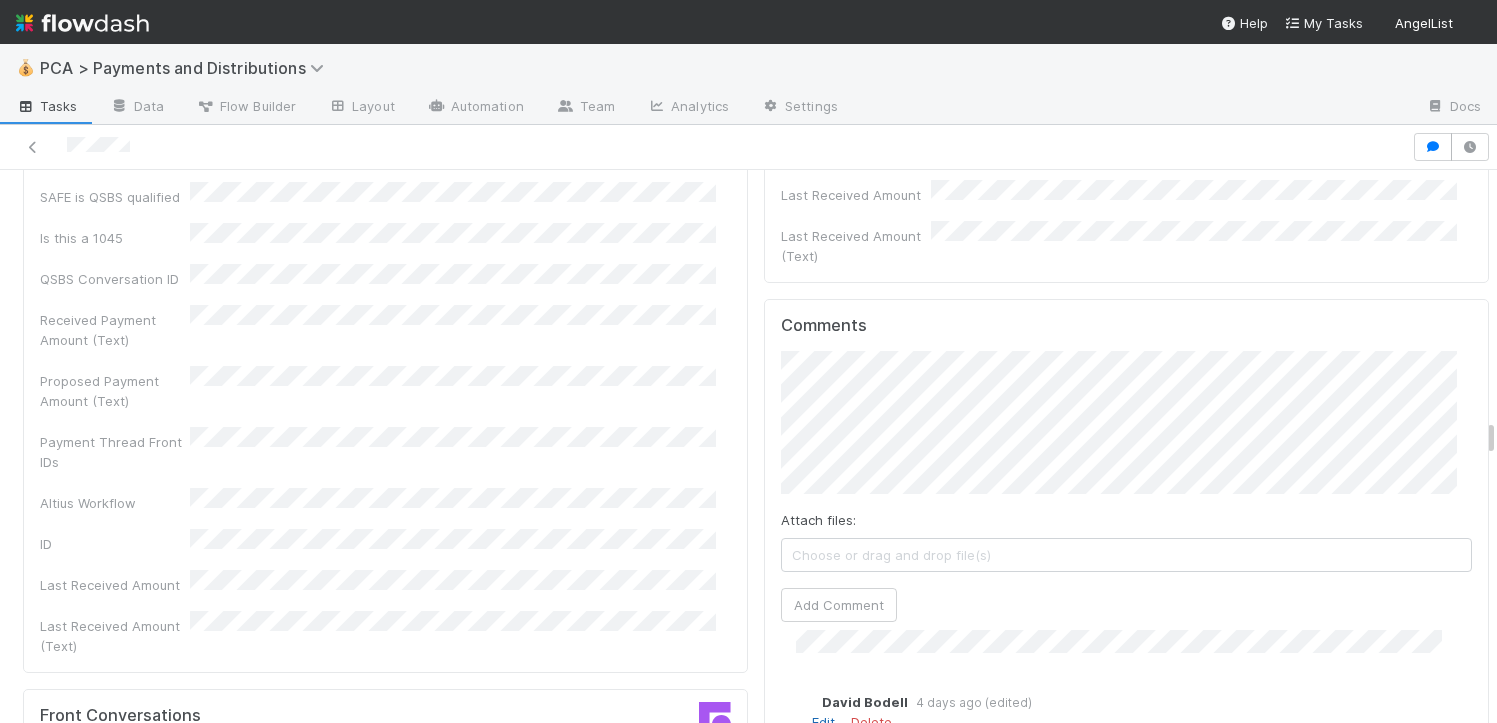 click on "Edit" at bounding box center [823, 722] 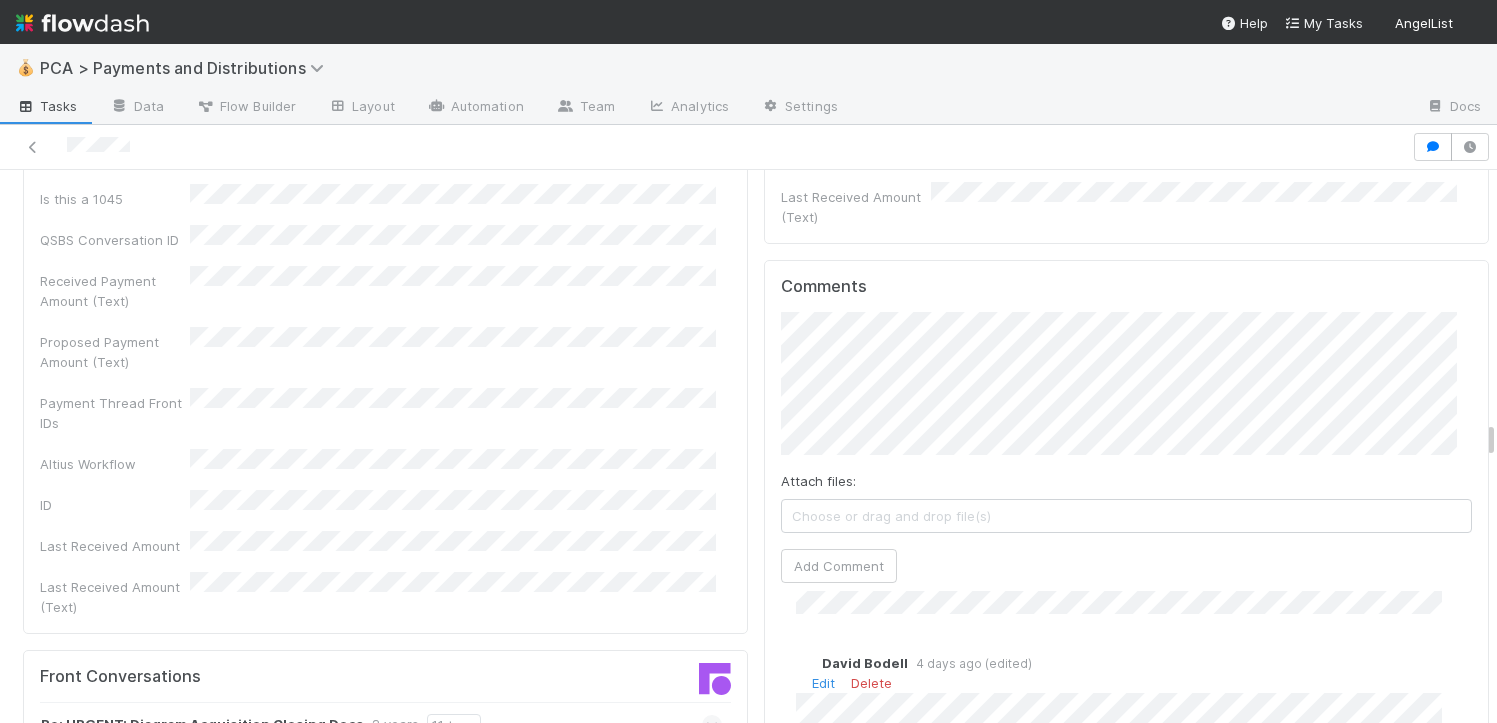 scroll, scrollTop: 7399, scrollLeft: 0, axis: vertical 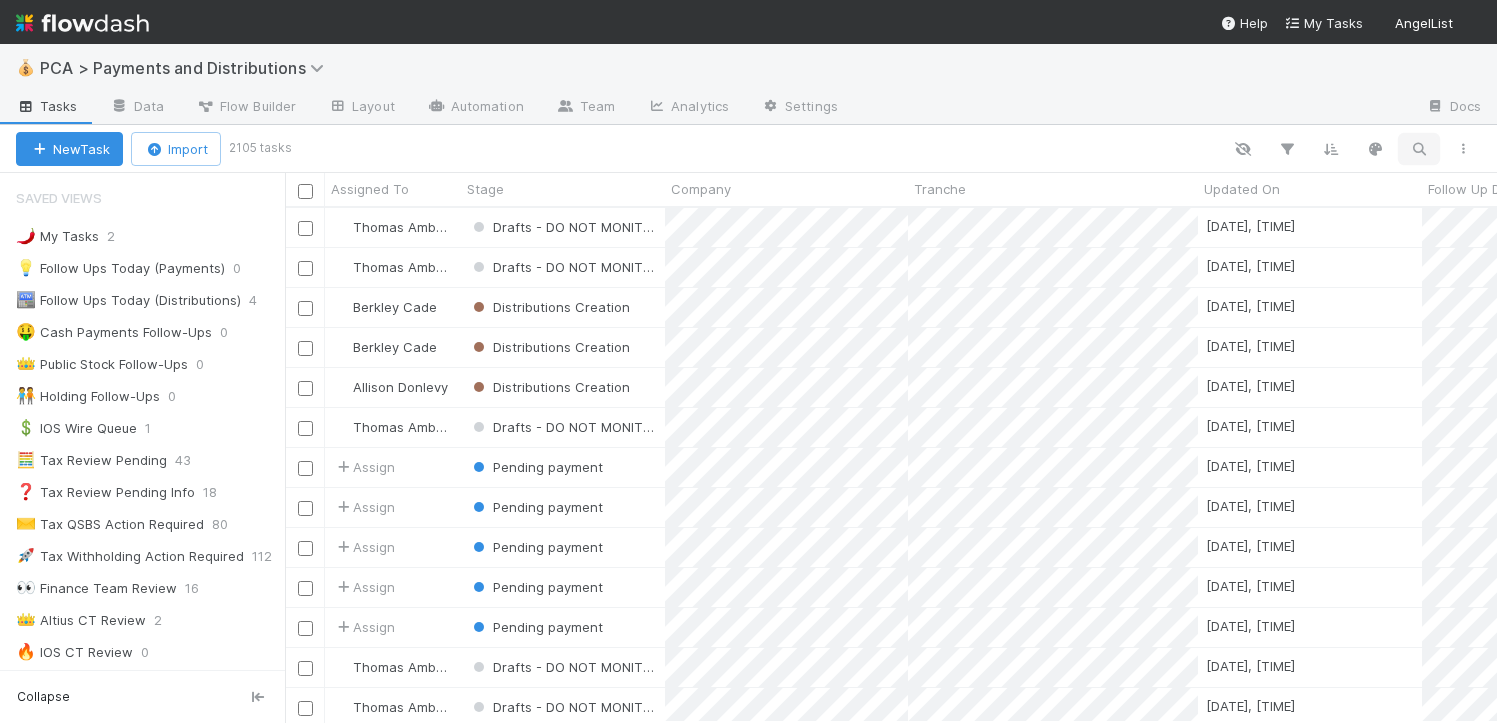 click at bounding box center (1419, 149) 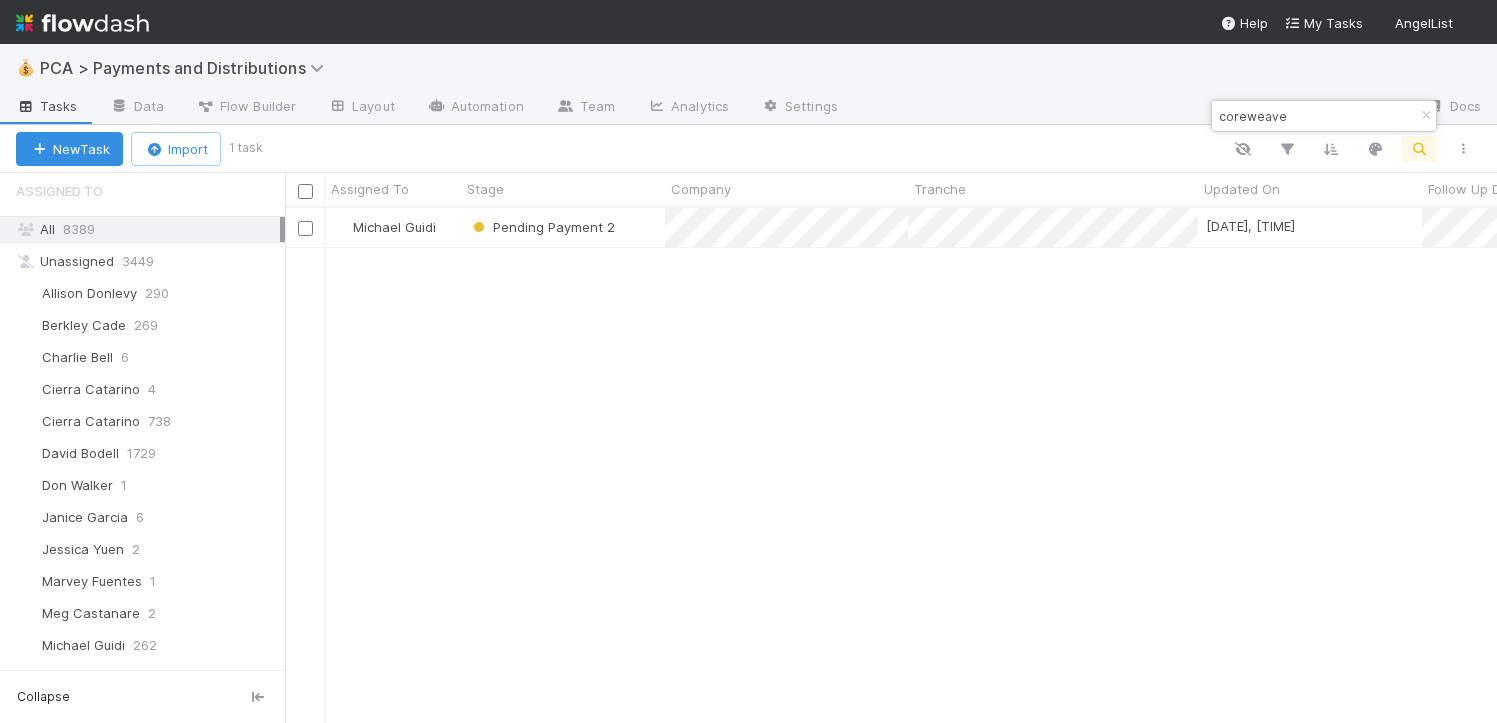 scroll, scrollTop: 1392, scrollLeft: 0, axis: vertical 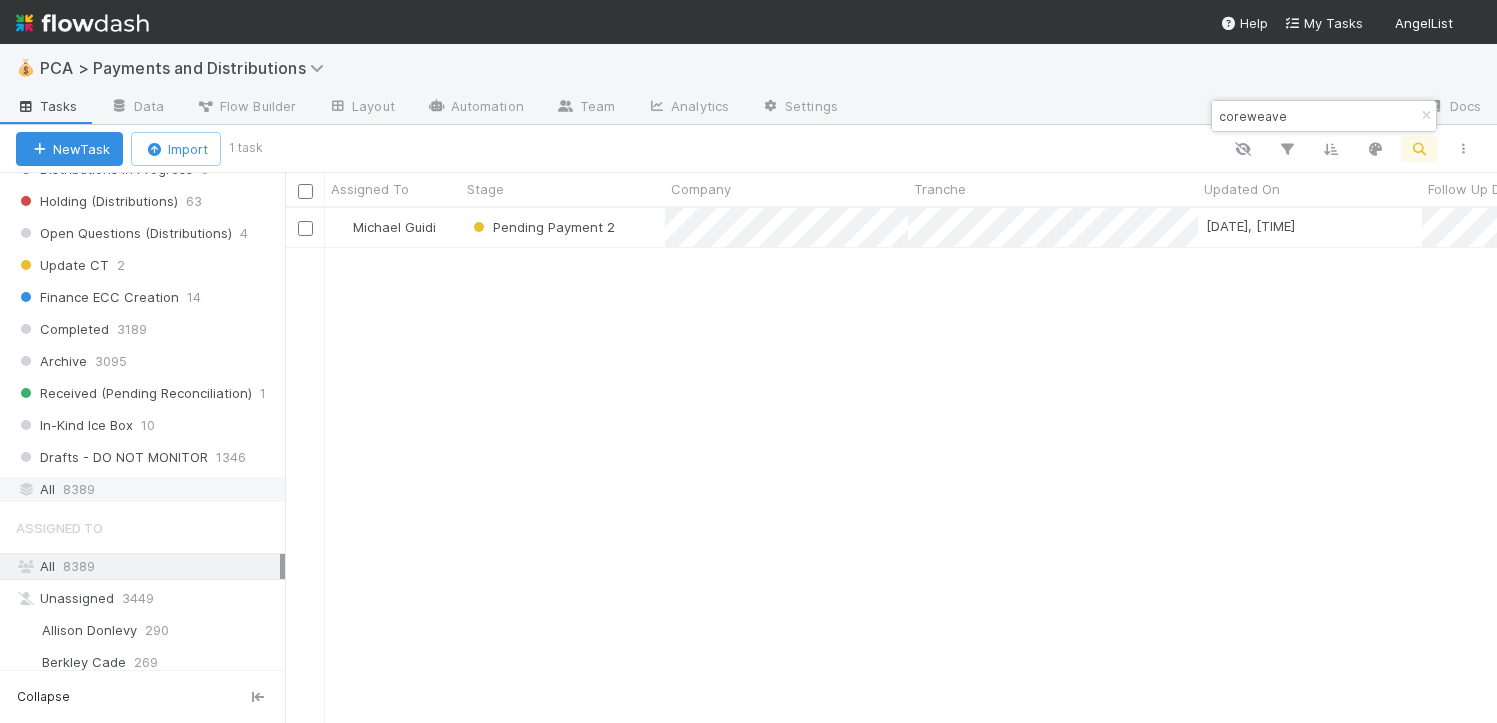 click on "All 8389" at bounding box center [148, 489] 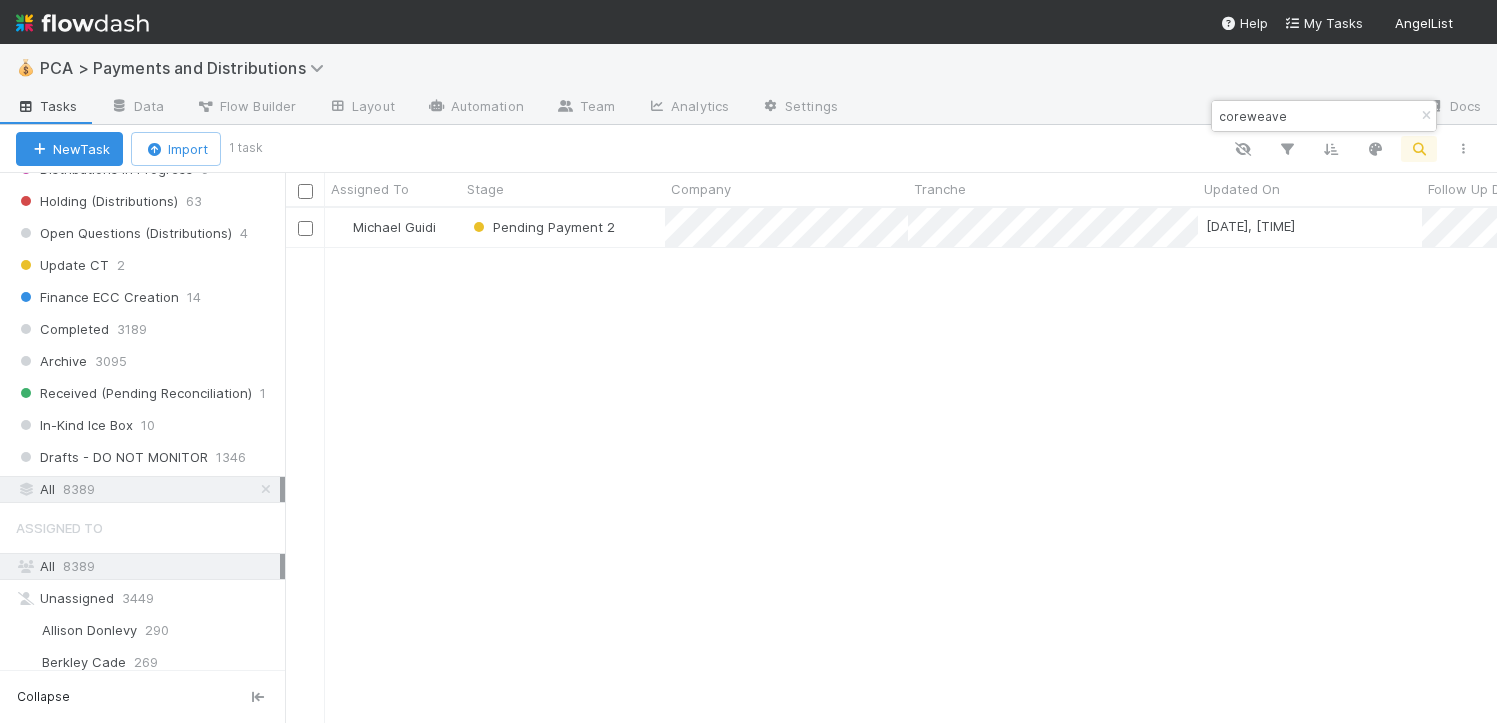 scroll, scrollTop: 499, scrollLeft: 1197, axis: both 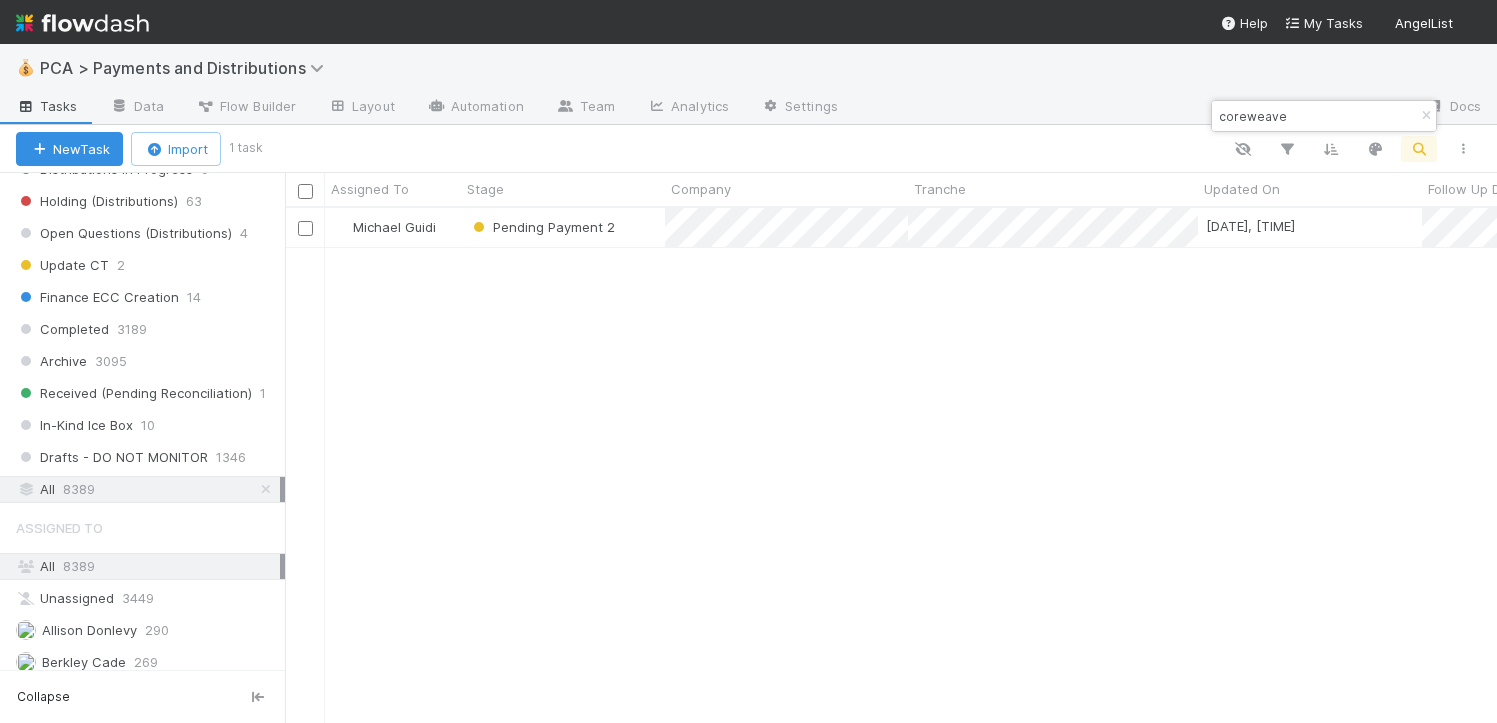 click on "coreweave" at bounding box center [1315, 116] 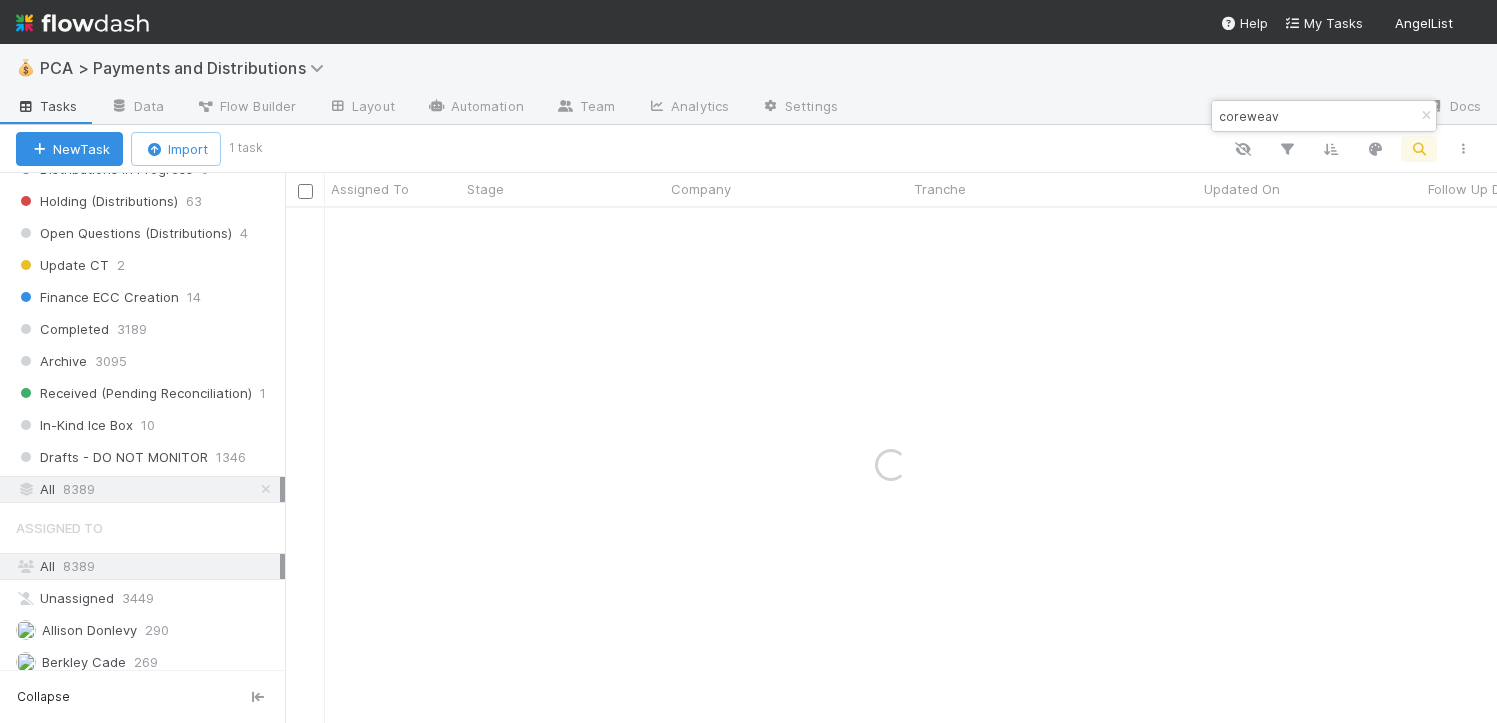 type on "coreweave" 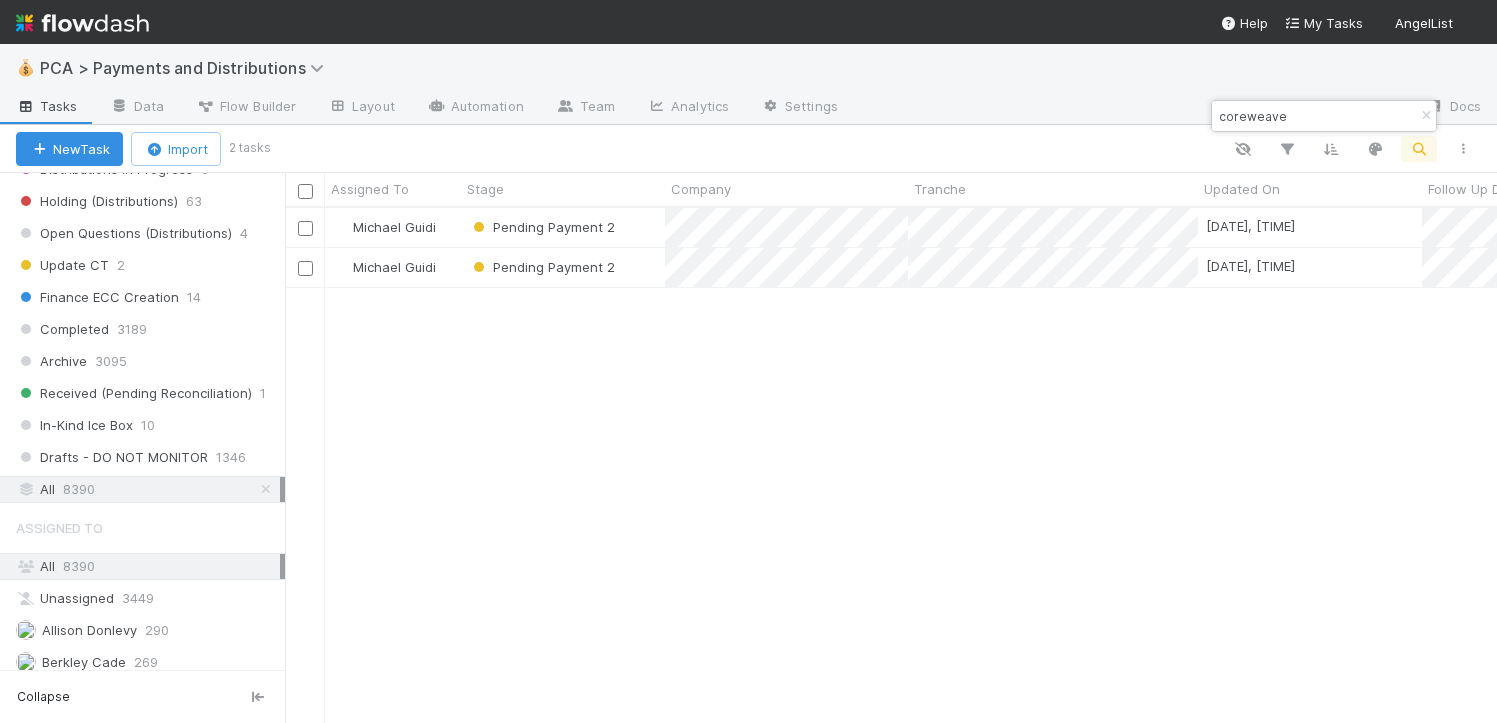 scroll, scrollTop: 15, scrollLeft: 16, axis: both 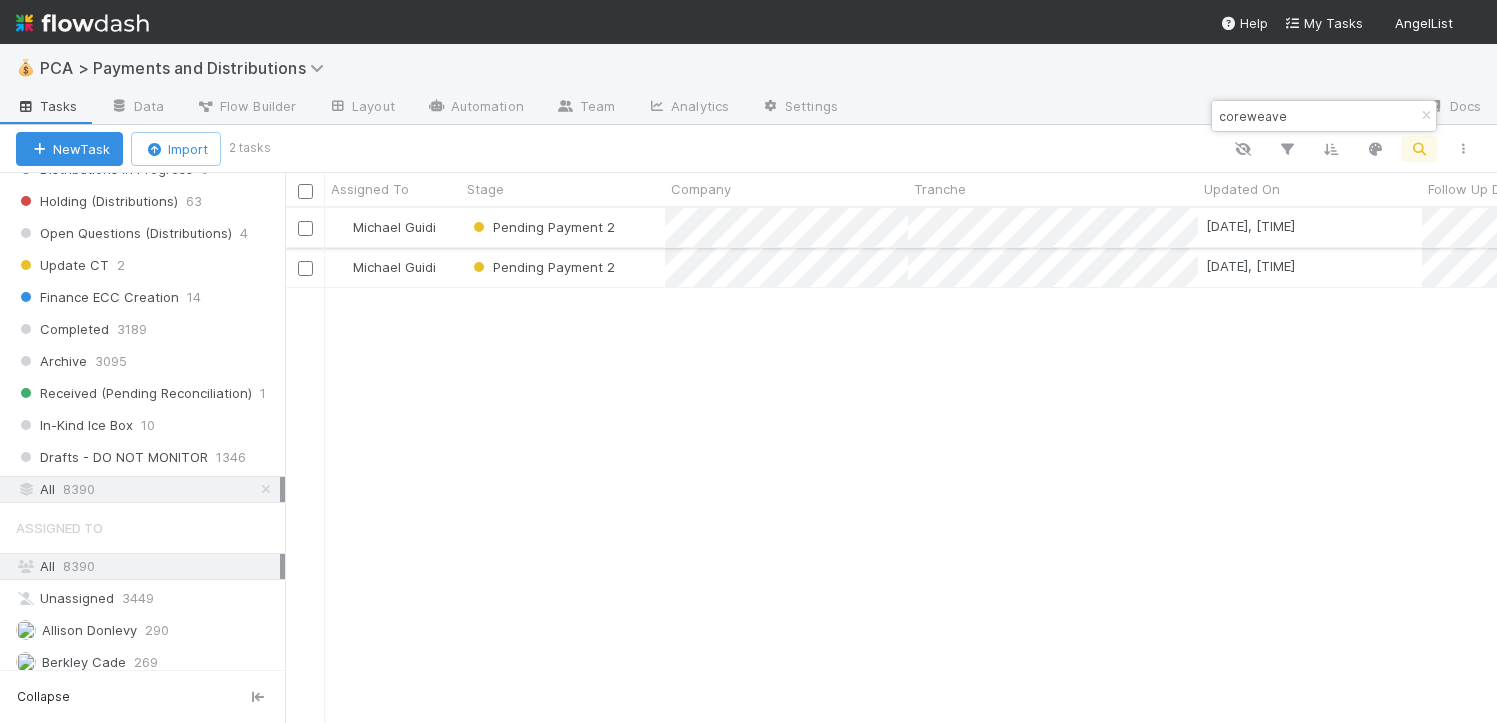 click on "Pending Payment 2" at bounding box center (563, 227) 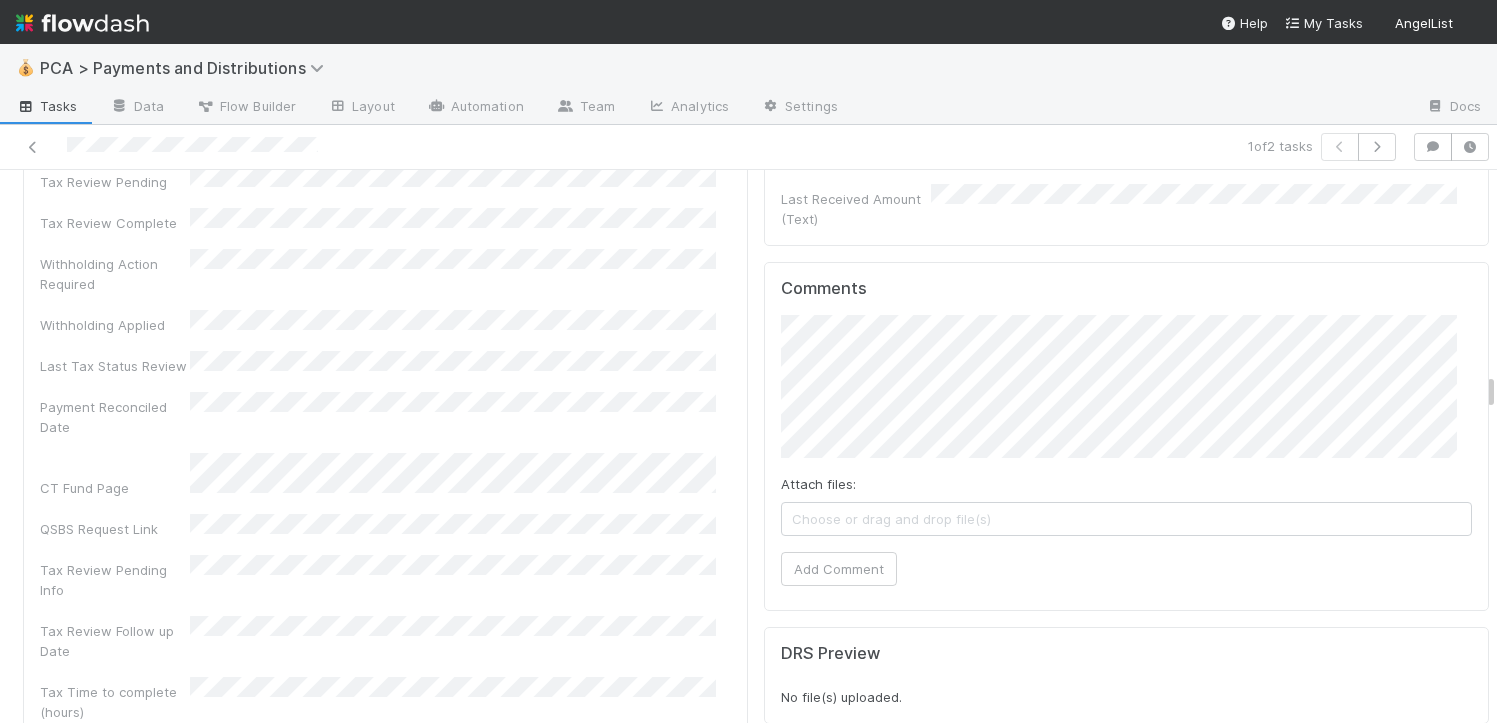 scroll, scrollTop: 4596, scrollLeft: 0, axis: vertical 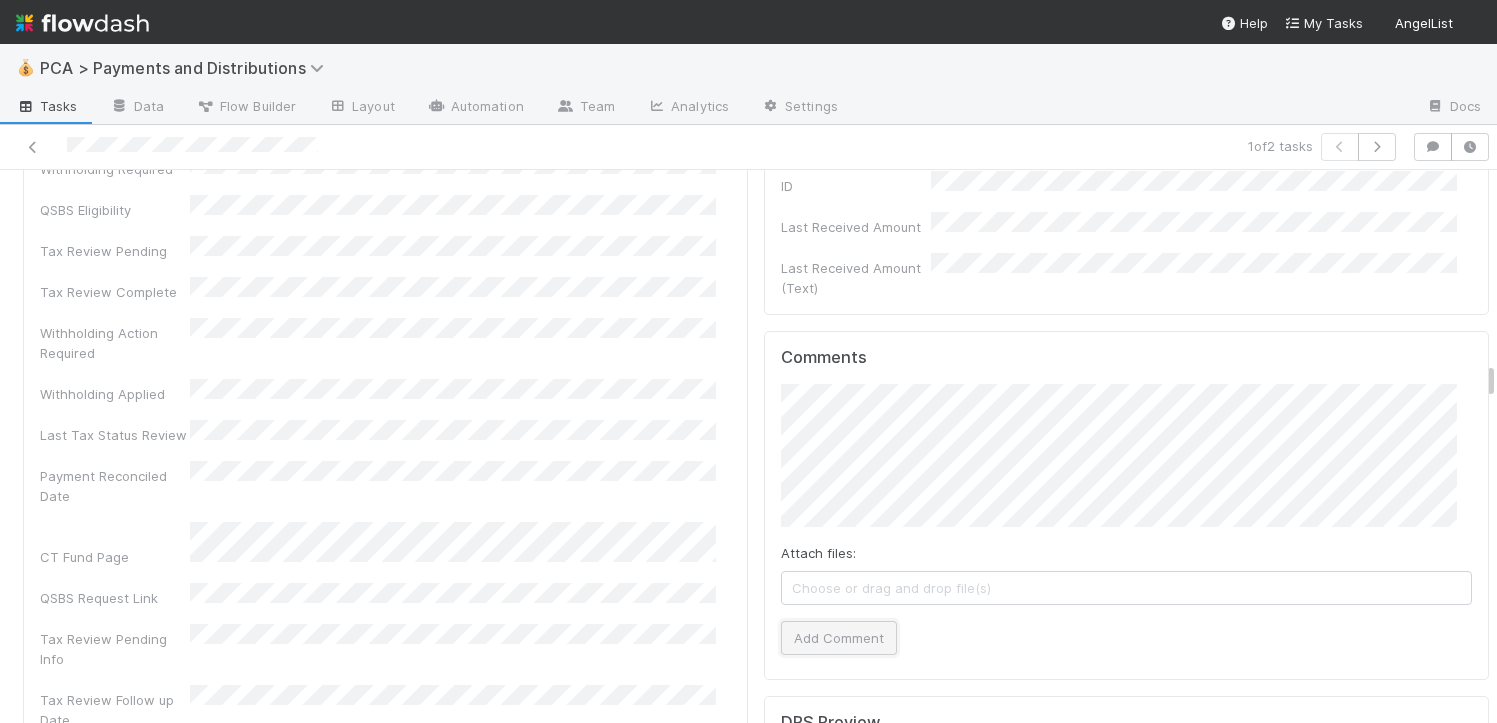 click on "Add Comment" at bounding box center (839, 638) 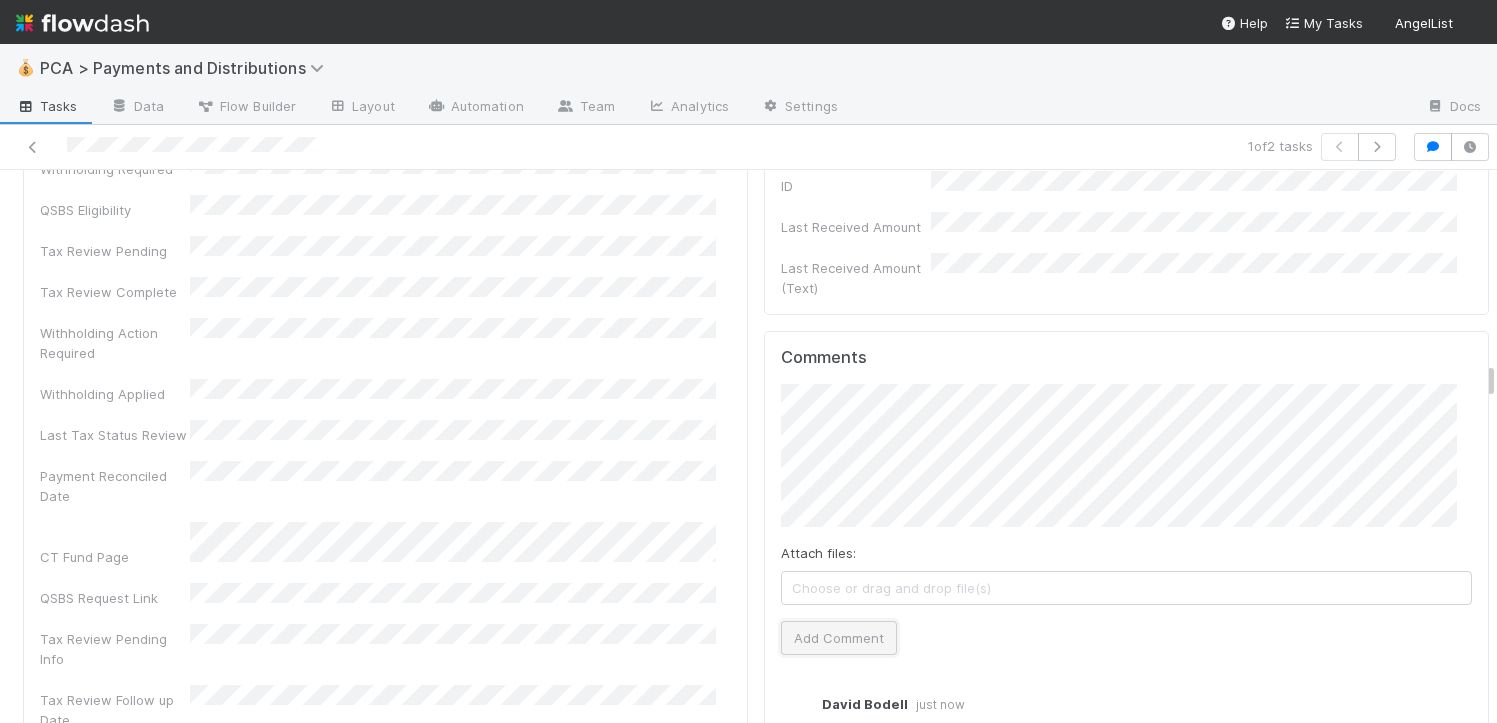click on "Add Comment" at bounding box center (839, 638) 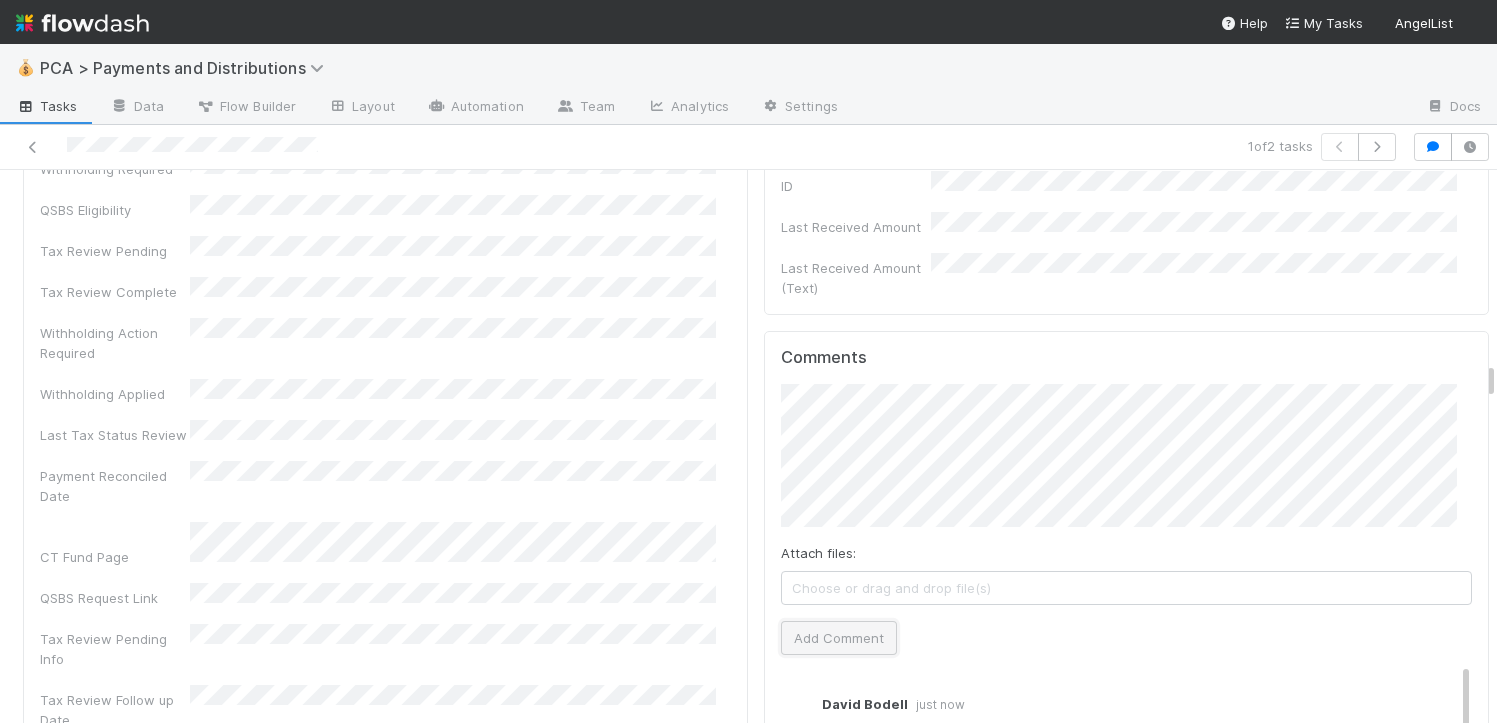 click on "Add Comment" at bounding box center [839, 638] 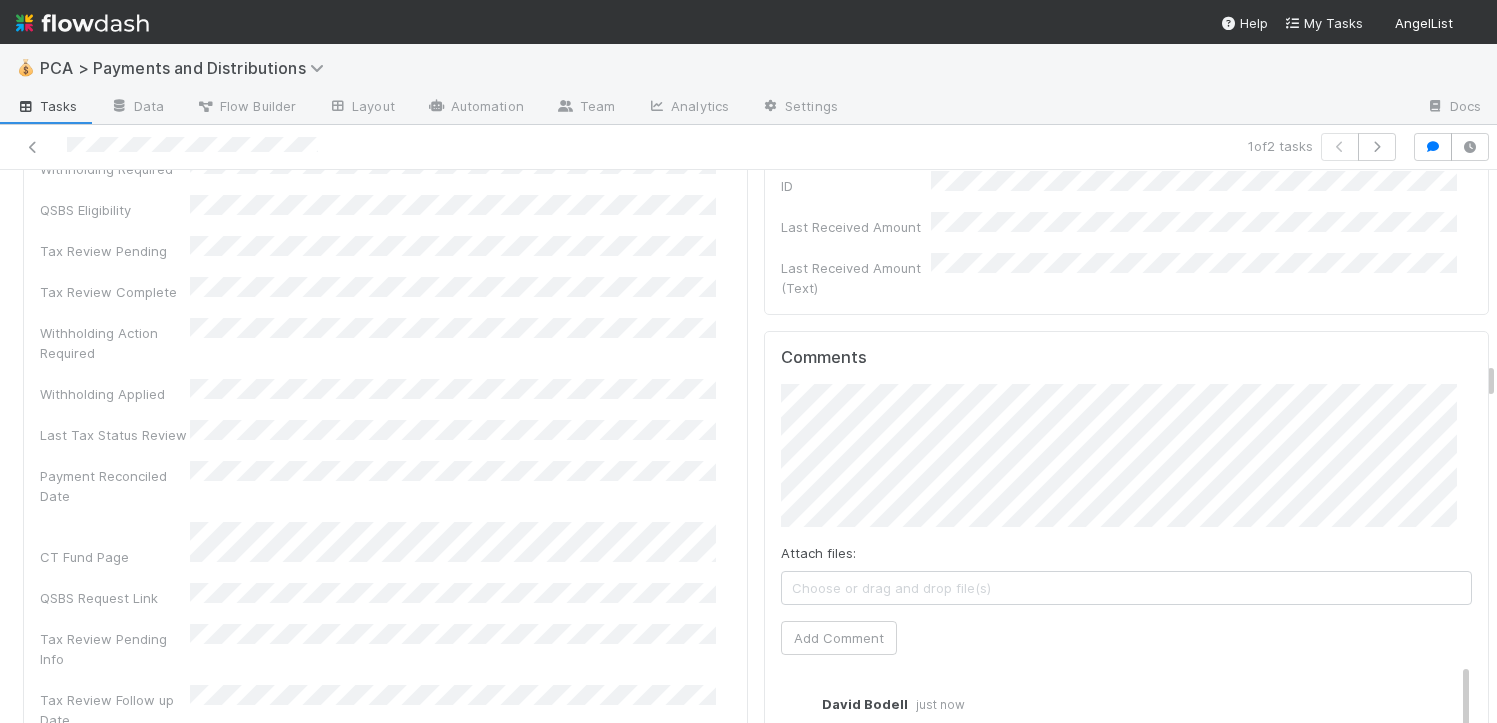 scroll, scrollTop: 4837, scrollLeft: 0, axis: vertical 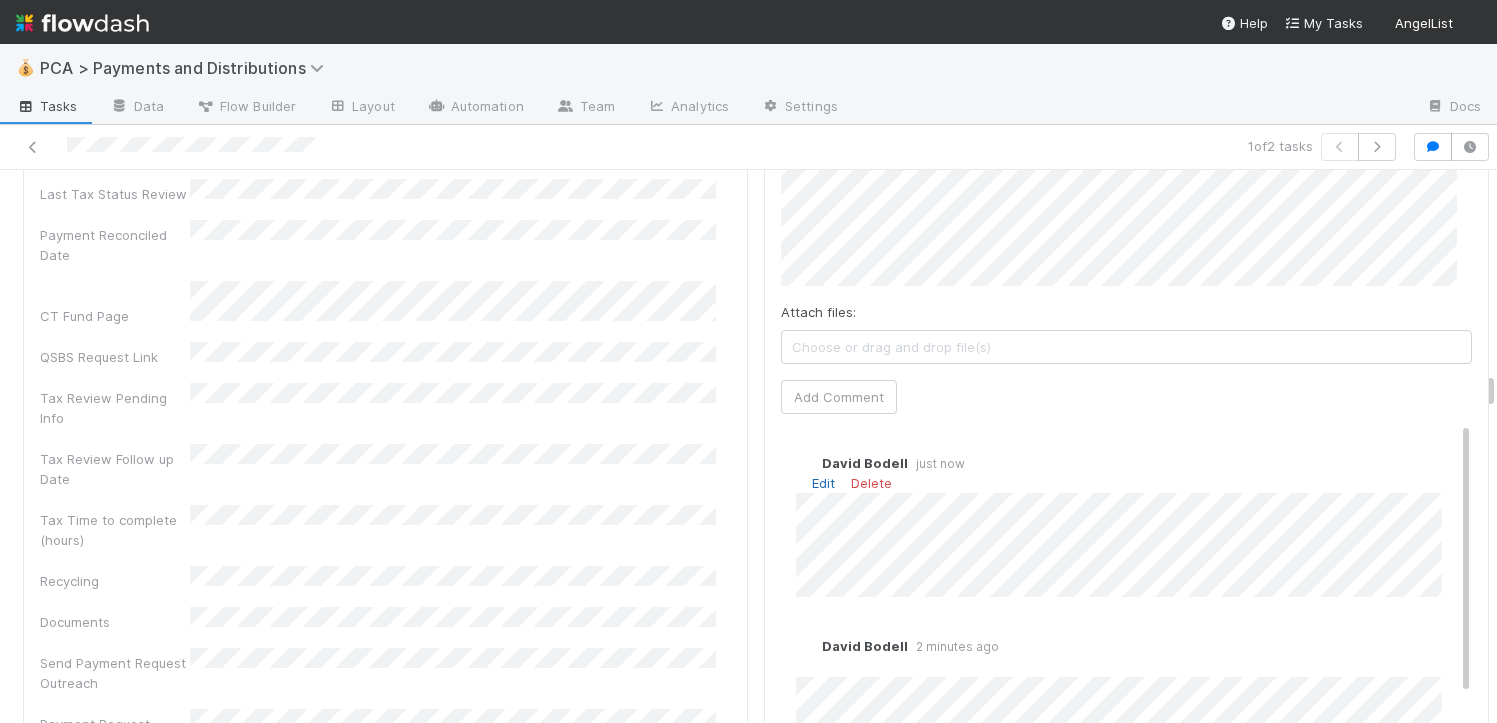 click on "Edit" at bounding box center [823, 483] 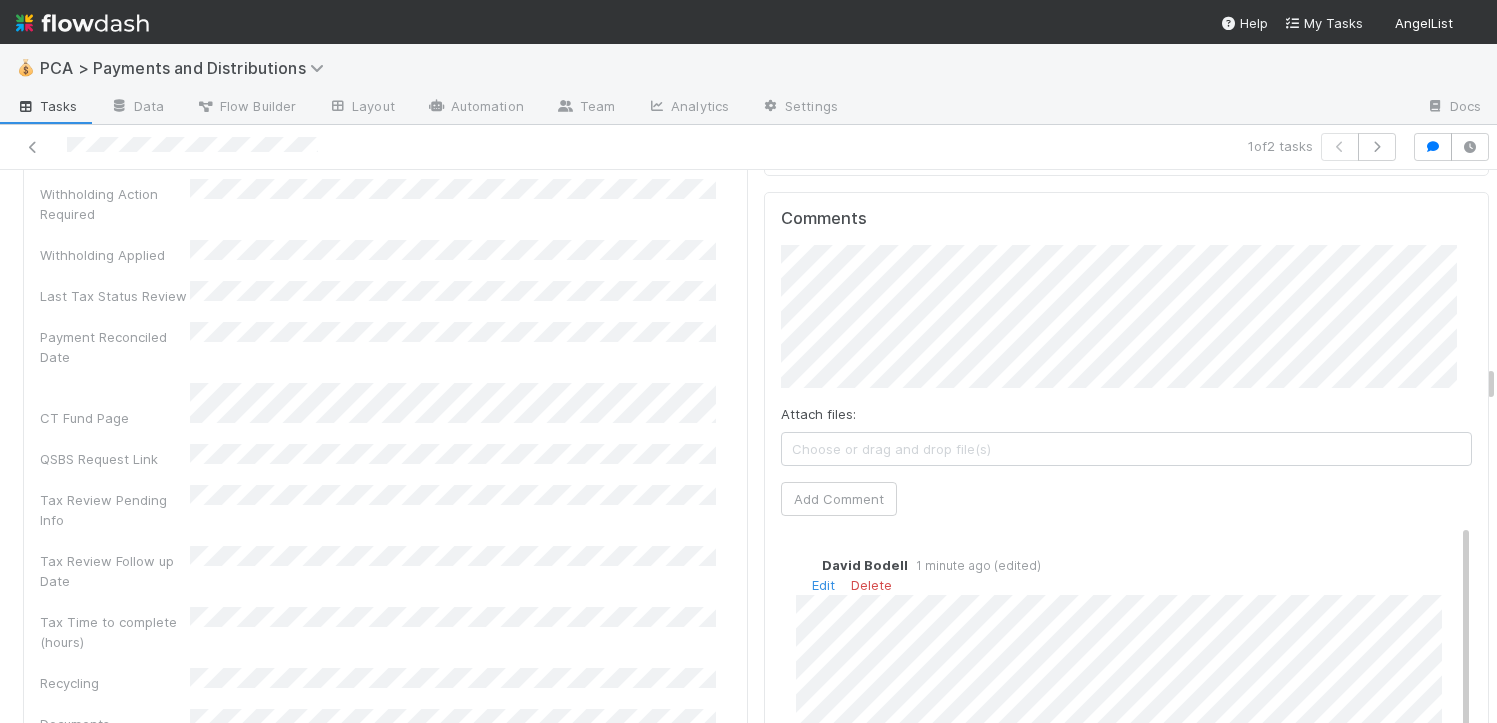 scroll, scrollTop: 4577, scrollLeft: 0, axis: vertical 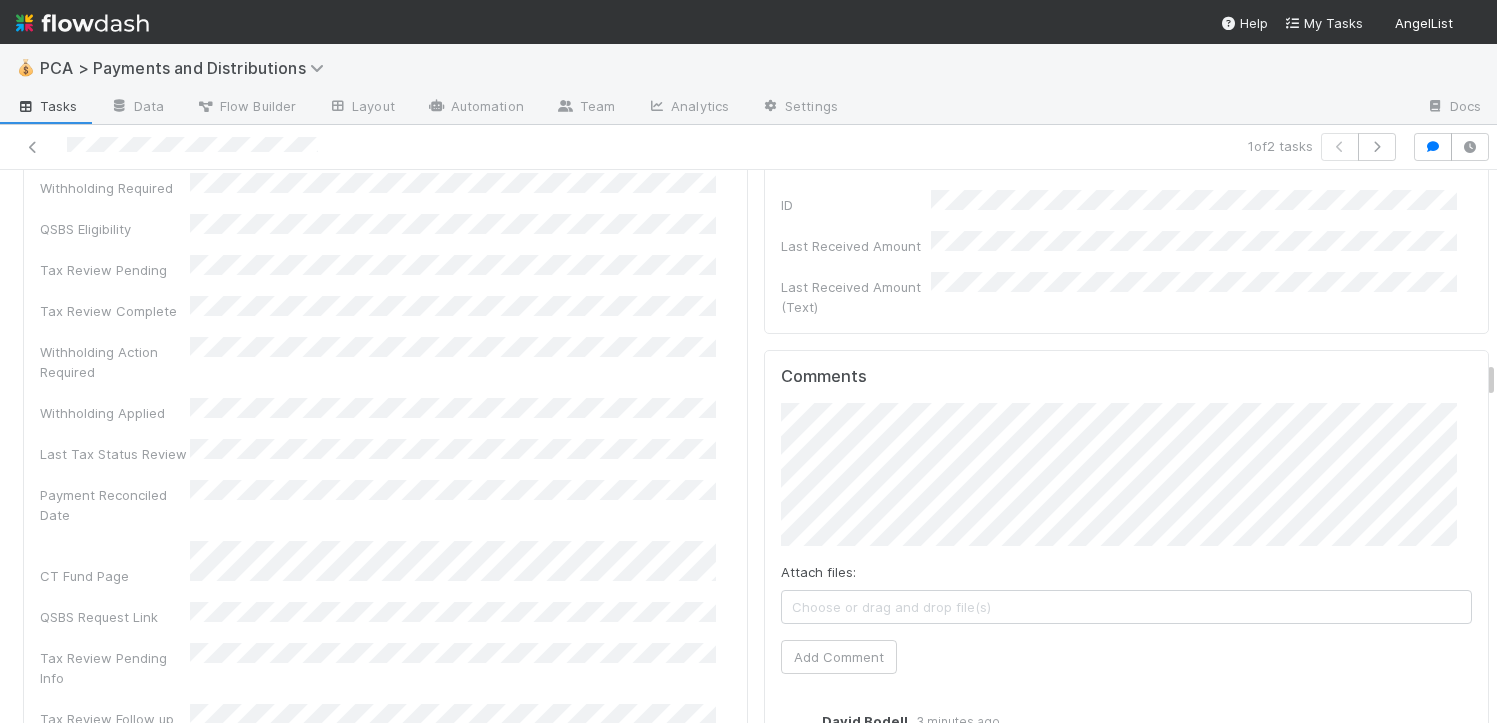 click on "David Bodell 3 minutes ago   Edit Delete" at bounding box center (1134, 785) 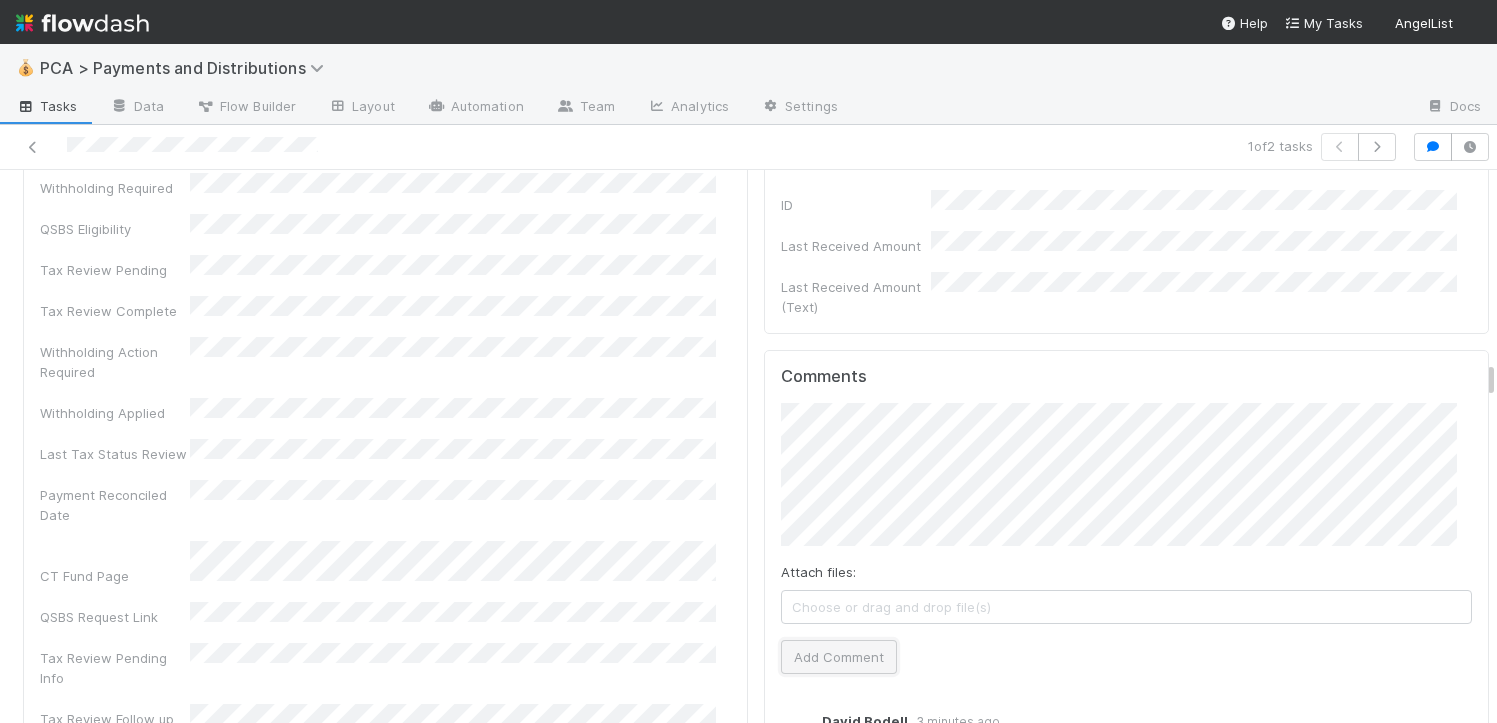 click on "Add Comment" at bounding box center [839, 657] 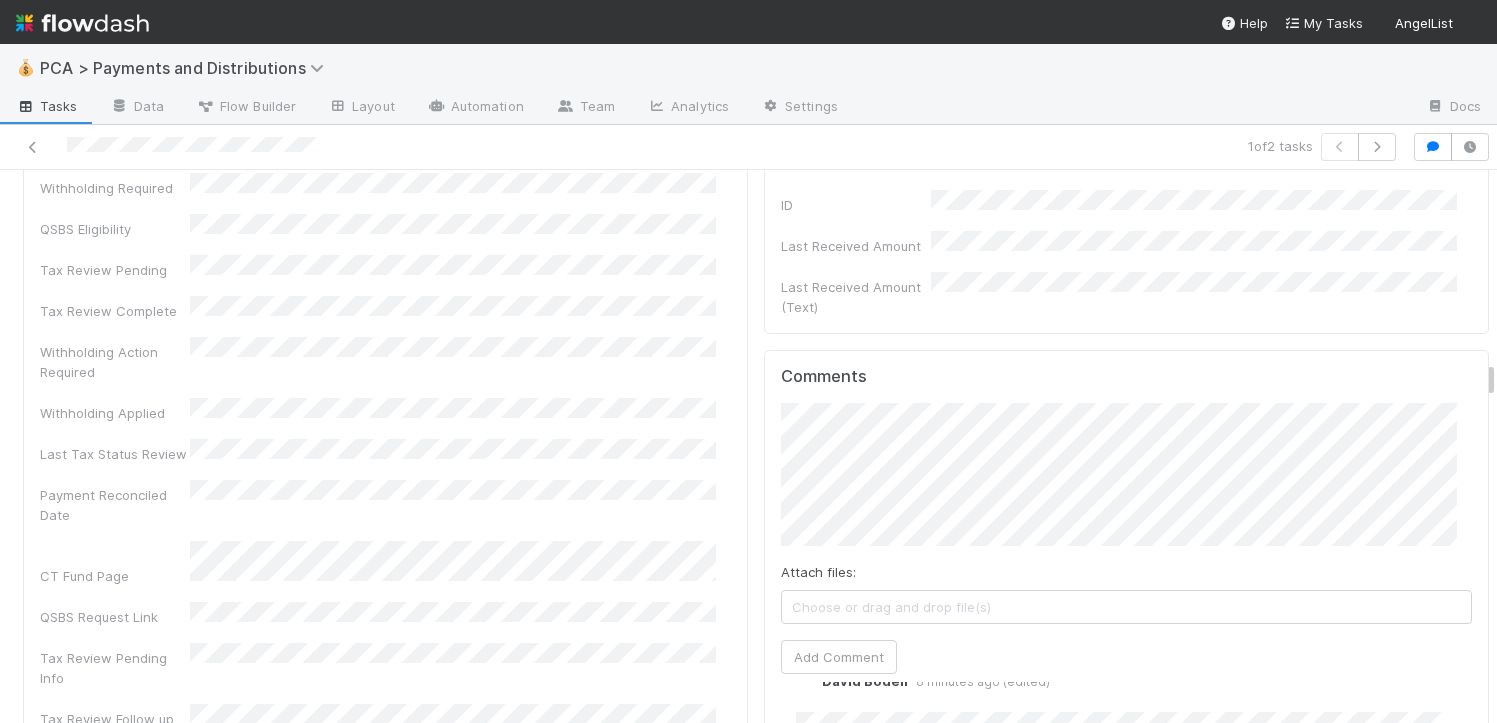 scroll, scrollTop: 488, scrollLeft: 0, axis: vertical 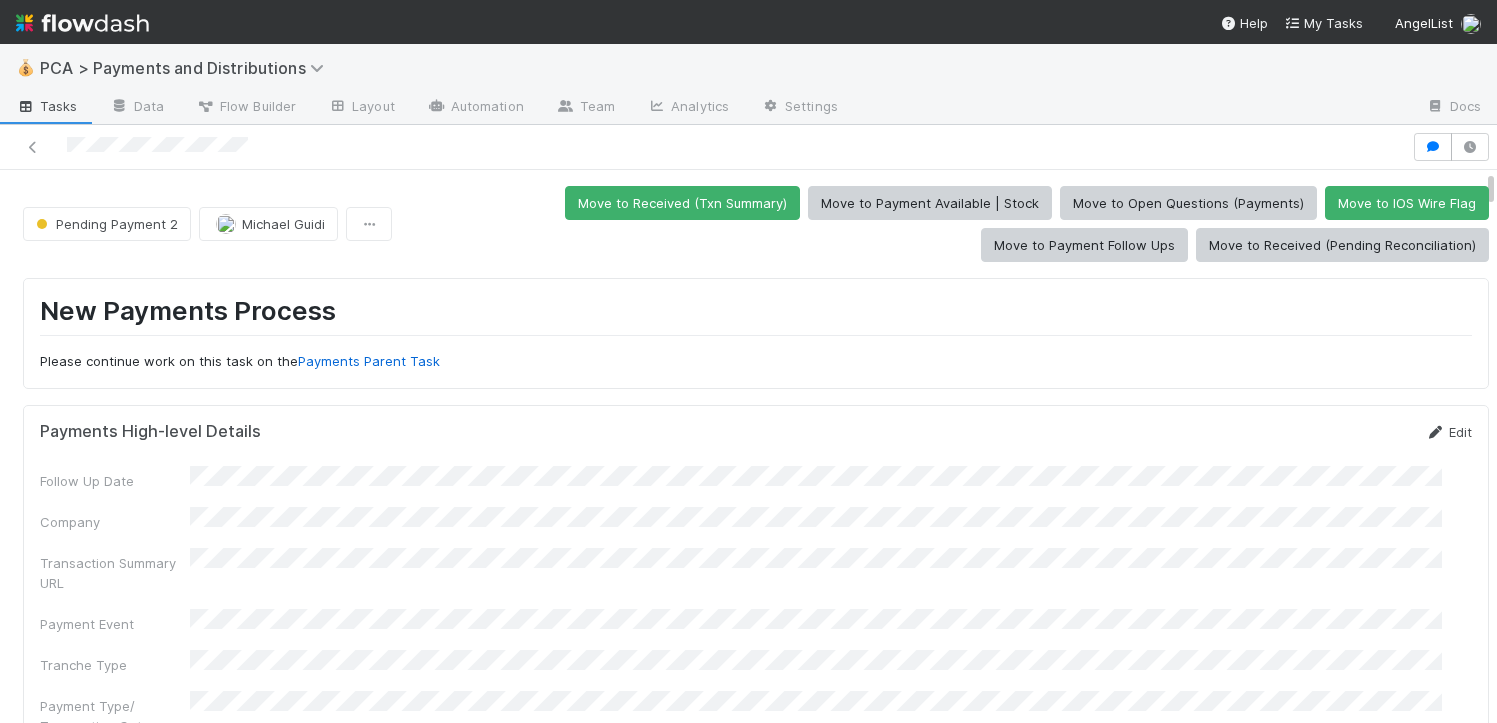 click on "Edit" at bounding box center [1448, 432] 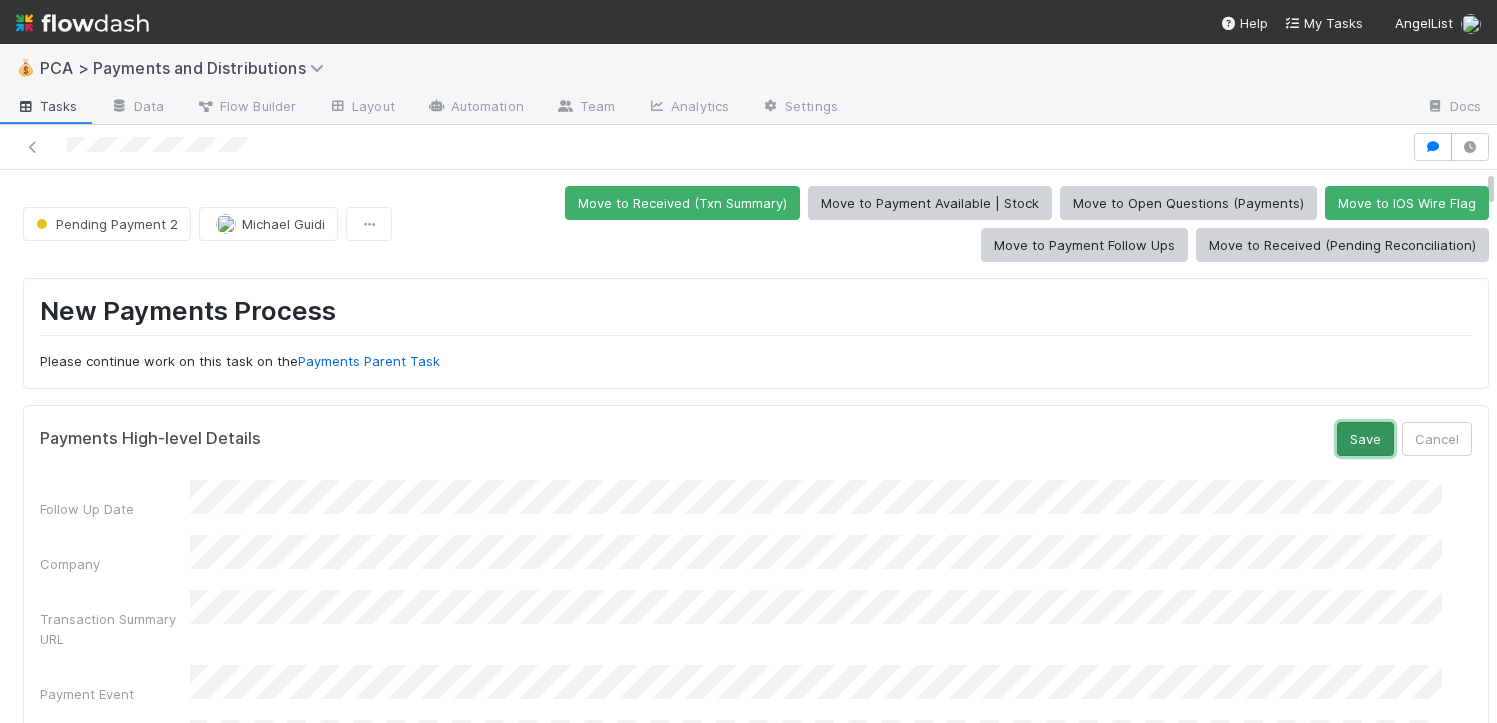 click on "Save" at bounding box center [1365, 439] 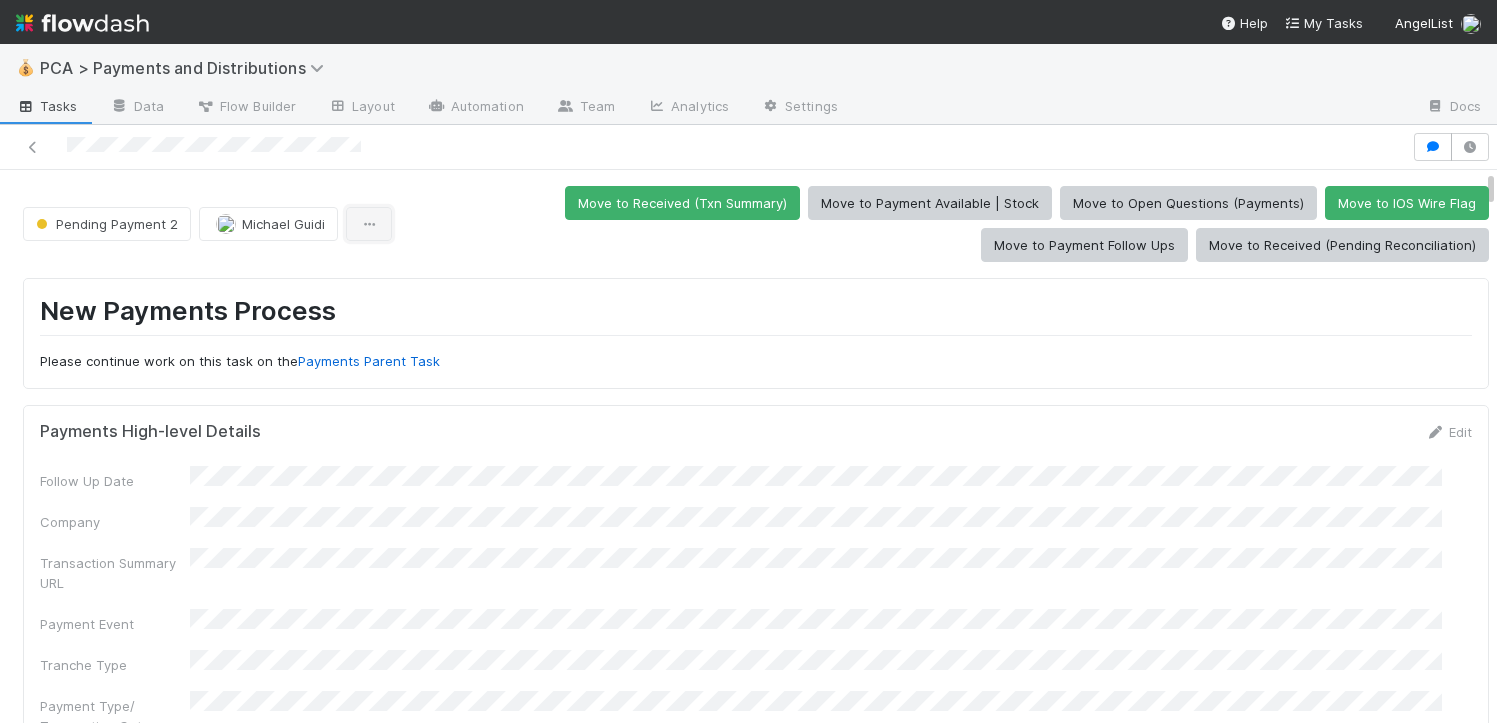 click at bounding box center [369, 224] 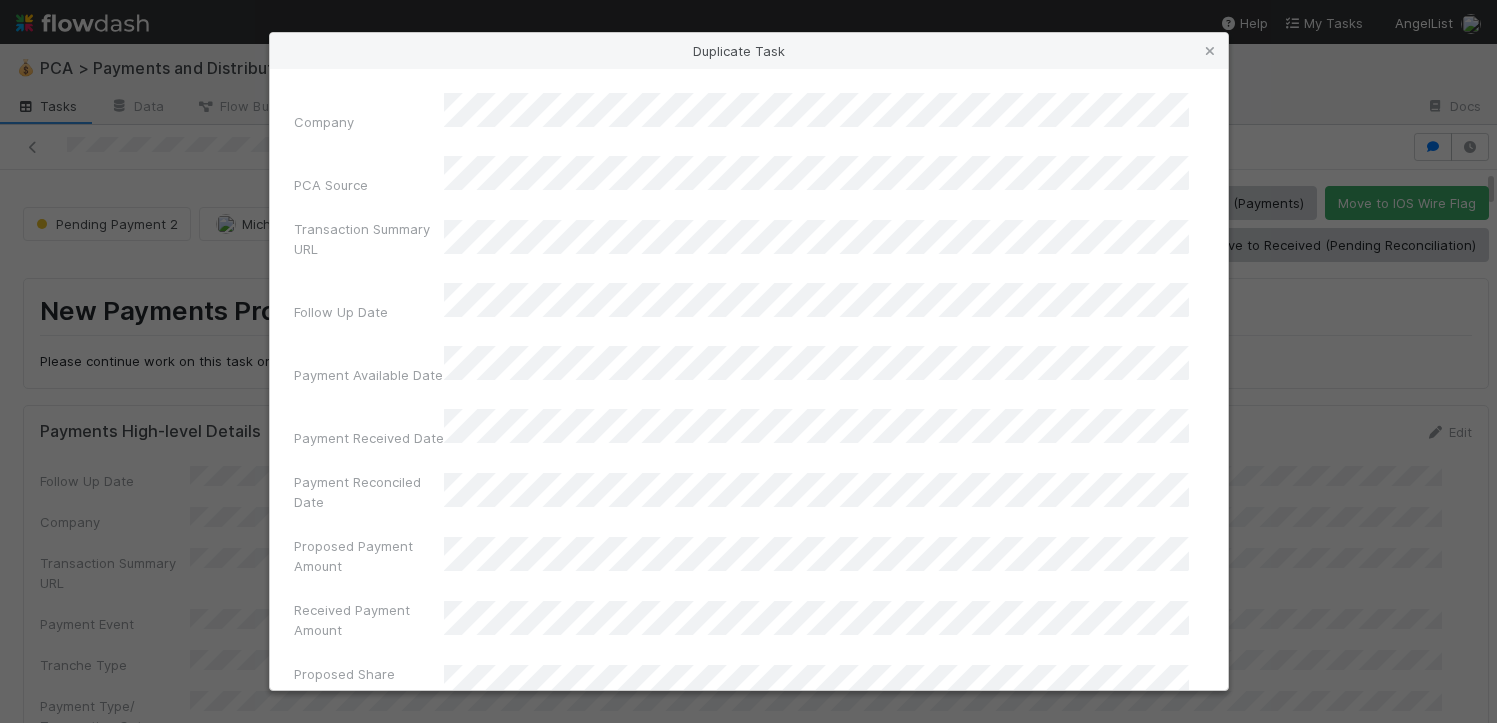 drag, startPoint x: 398, startPoint y: 265, endPoint x: 316, endPoint y: 114, distance: 171.8284 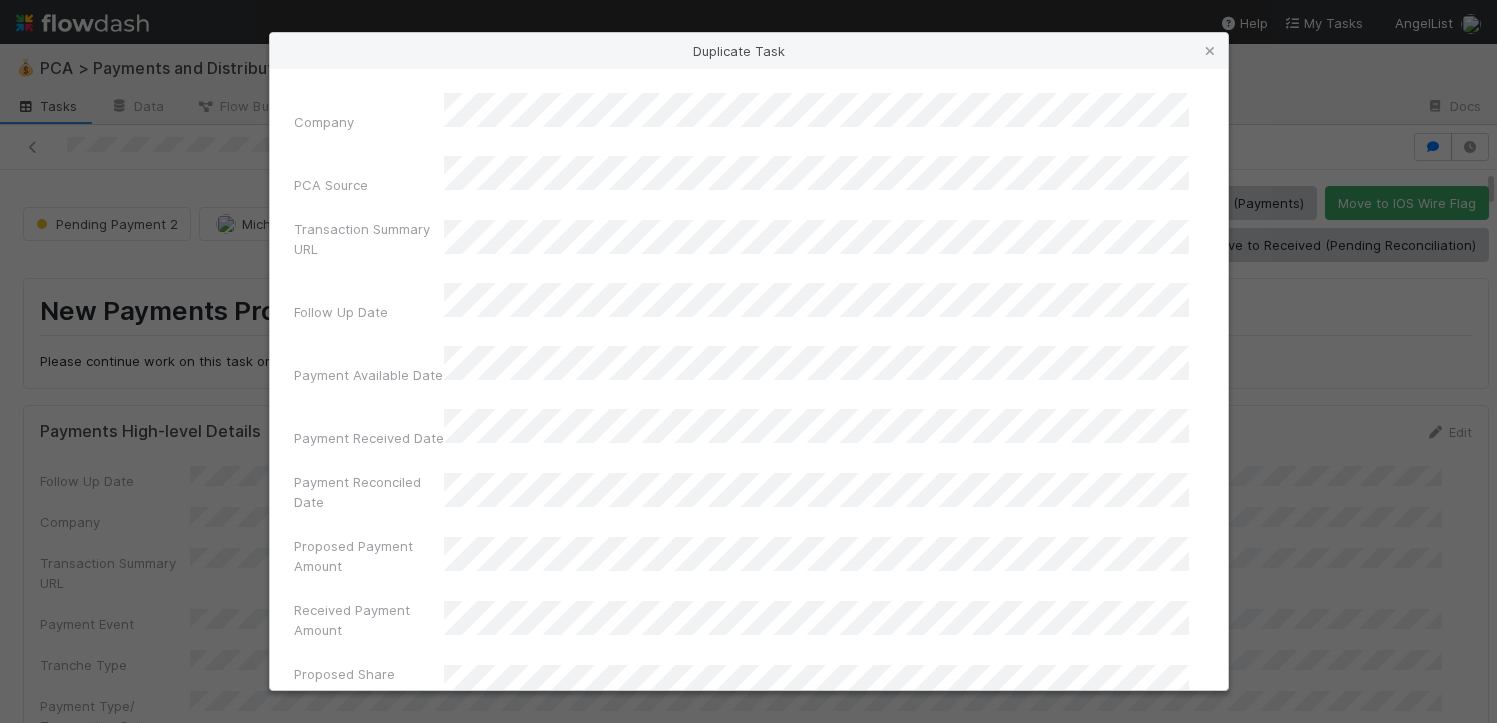 click on "Company   PCA Source   Transaction Summary URL   Follow Up Date   Payment Available Date   Payment Received Date   Payment Reconciled Date   Proposed Payment Amount   Received Payment Amount   Proposed Share Amount   Received Share Amount   Asset Type   Payment Event   CT Fund Page   Tranche Type   International   Rule 144   DRS   Front Links   Distribution Front Links   Broker   Received Wire   Key Payment Details Table   CPTR::TransactionSummaries::PaymentDistributionEvent.id   Payment Type/ Transaction Category   Payments Collection Complete   GP (Lead) Distribution Election   LP (Recipient) Distribution Election   Trello Card ID   LP Brokerage Fees   AL Fee Revenue   Distributions Started Date   Distribution Completed Date   Recoverable Withholding   Withholding Required   QSBS Eligibility   QSBS Request Link   Last Tax Status Review   Distribution Action   Investor Update   Holding   IOS Wire Flag   TS Upload Error Flag   Profit    Tranche   Finance CT Update Flag   Third Party Fees   Tax Review Pending" at bounding box center [749, 4845] 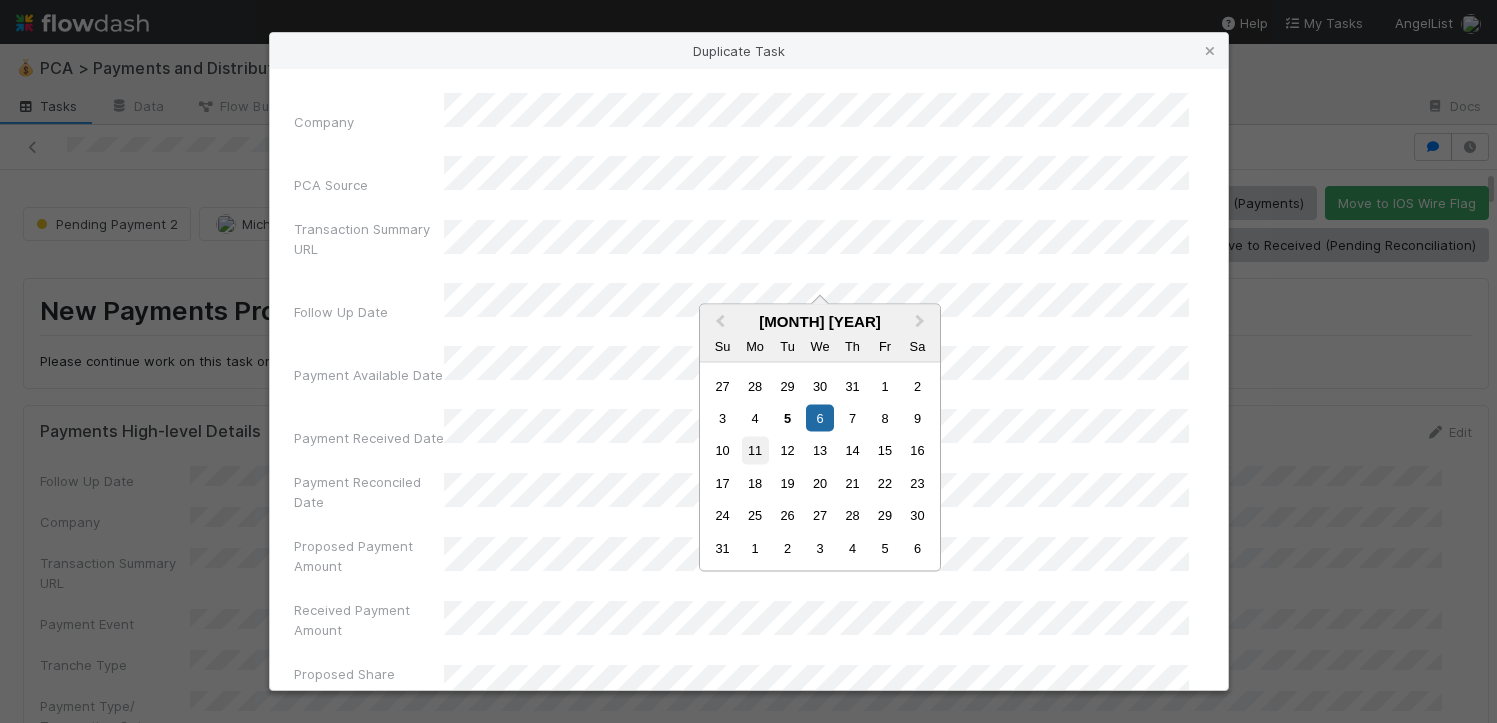 click on "11" at bounding box center (755, 450) 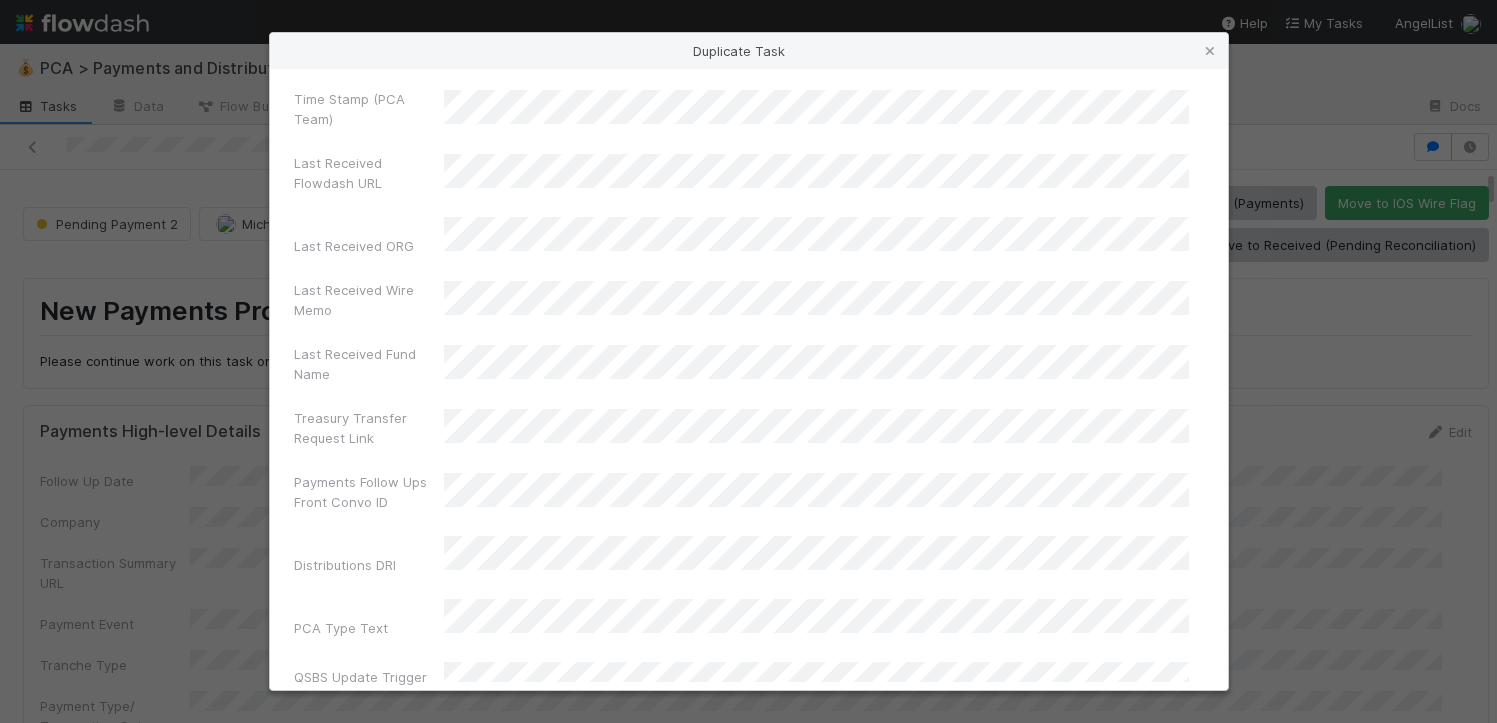 scroll, scrollTop: 5247, scrollLeft: 0, axis: vertical 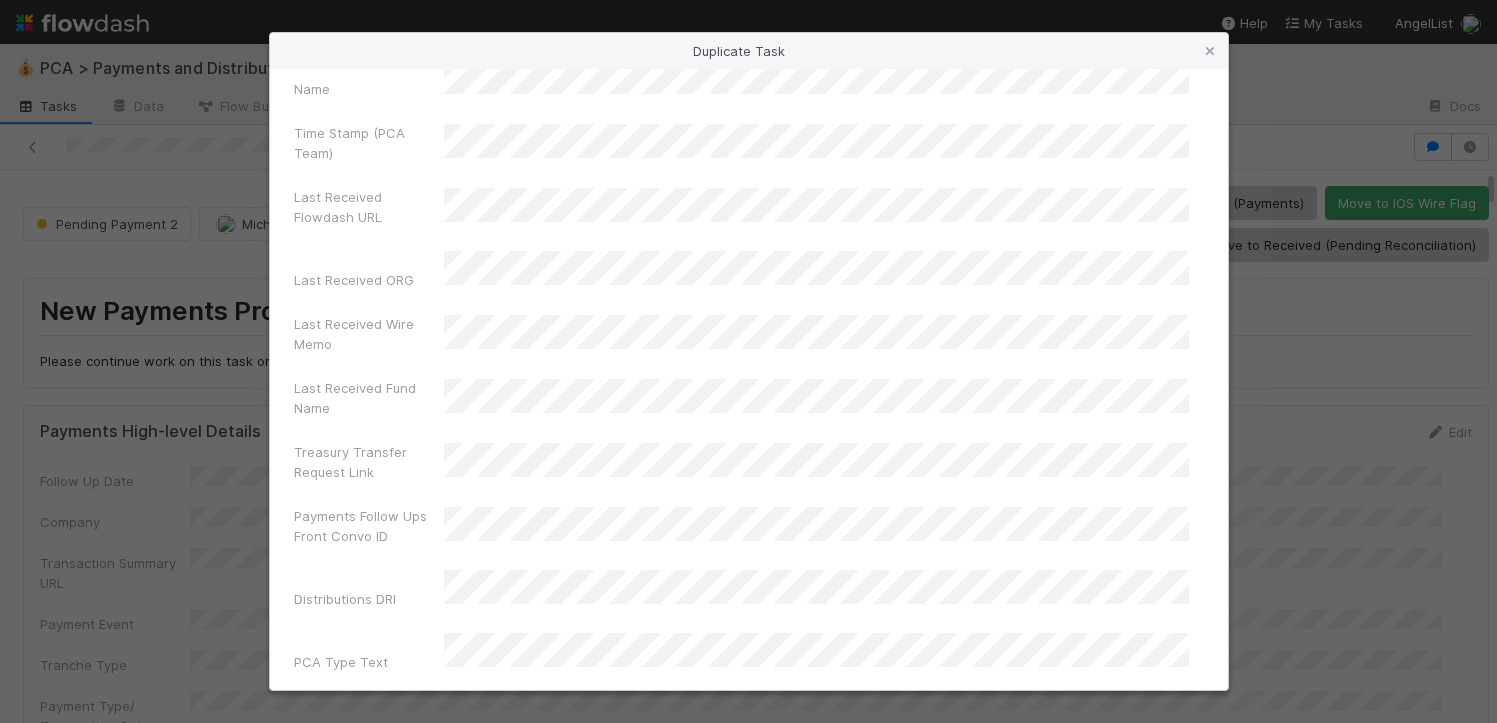click on "Company Name (truncated)" at bounding box center [749, 769] 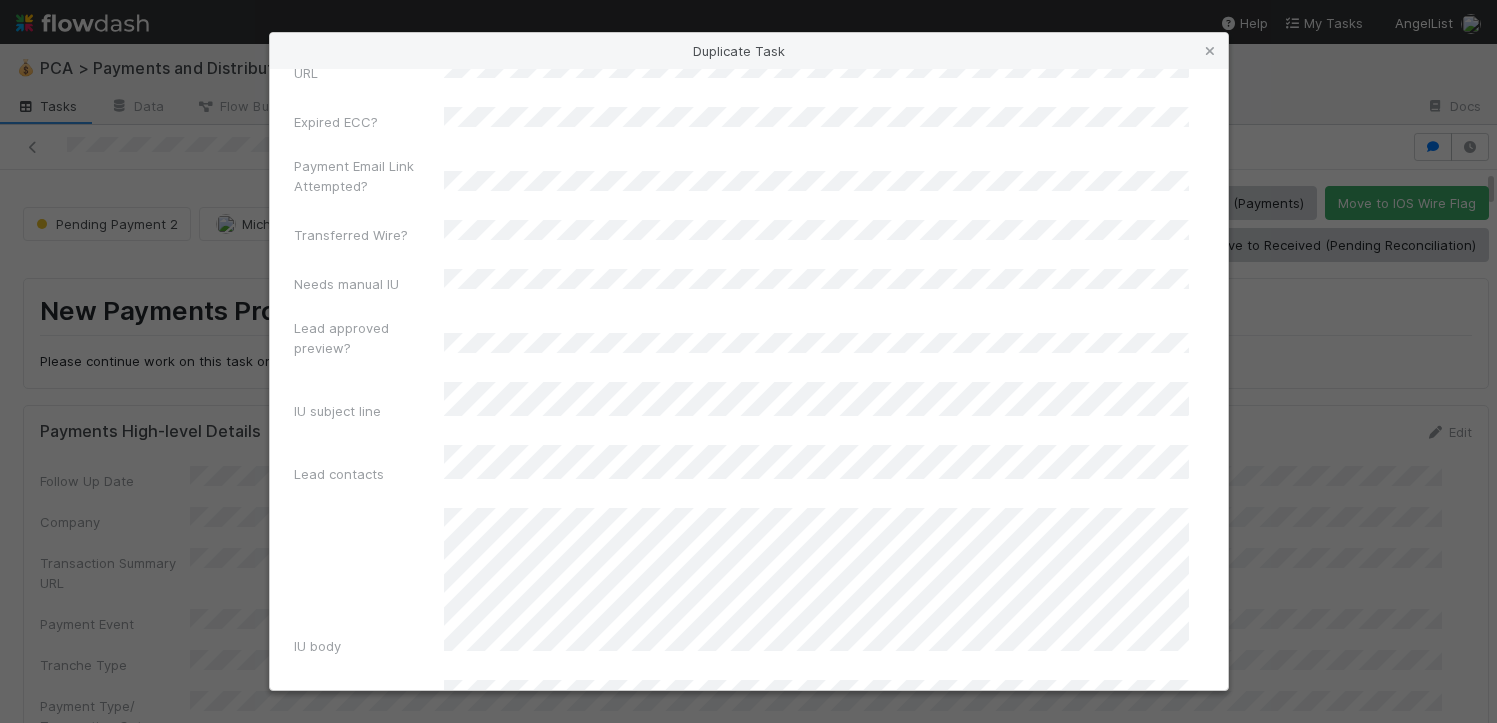 scroll, scrollTop: 8097, scrollLeft: 0, axis: vertical 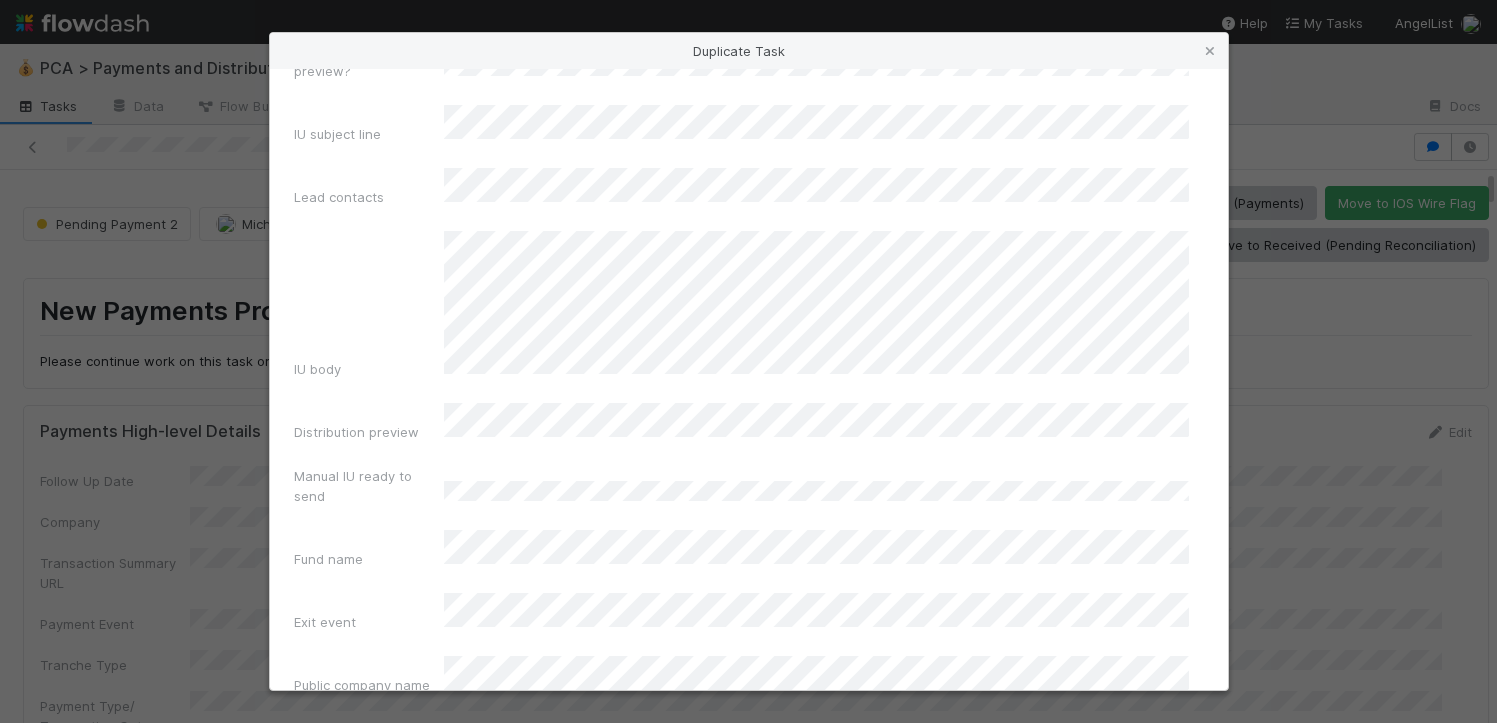 click on "Duplicate Task" at bounding box center (749, 1544) 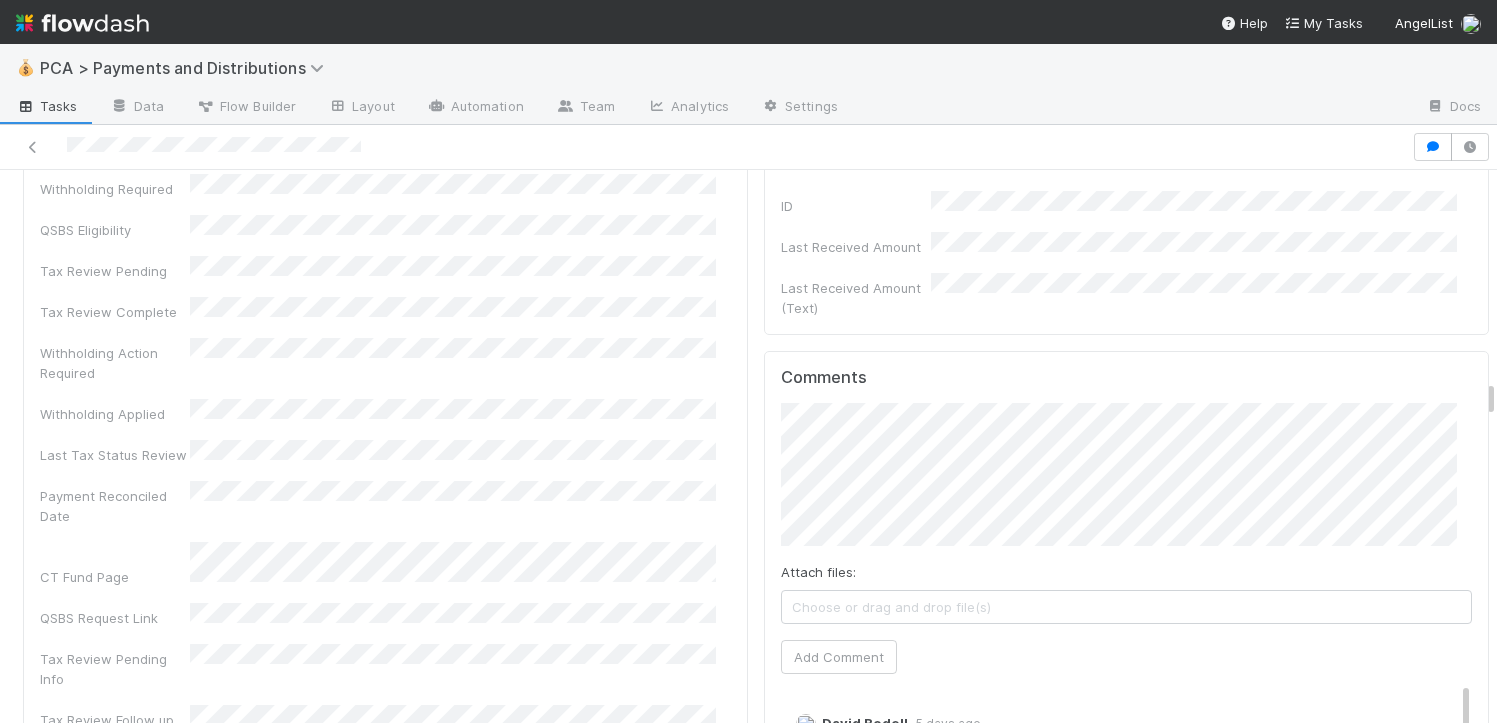 scroll, scrollTop: 5582, scrollLeft: 0, axis: vertical 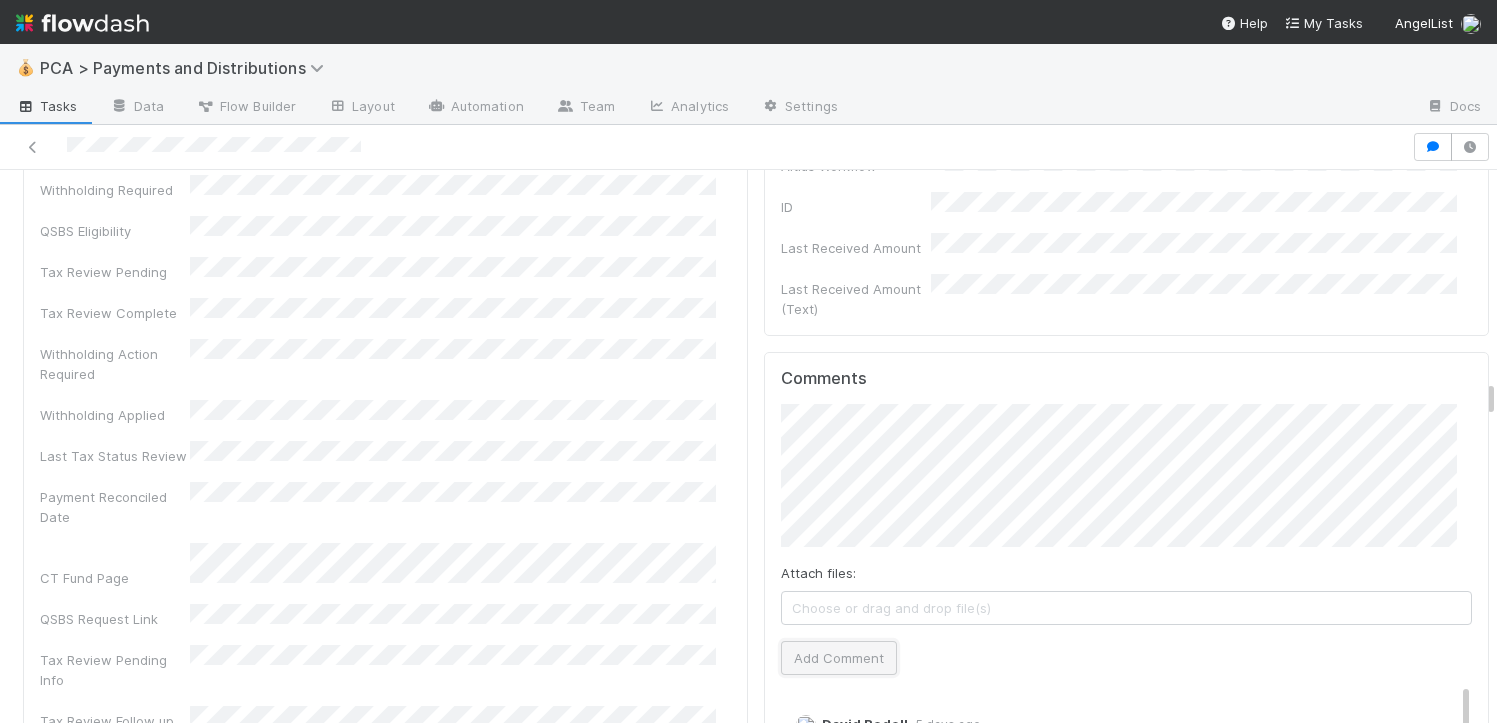click on "Add Comment" at bounding box center [839, 658] 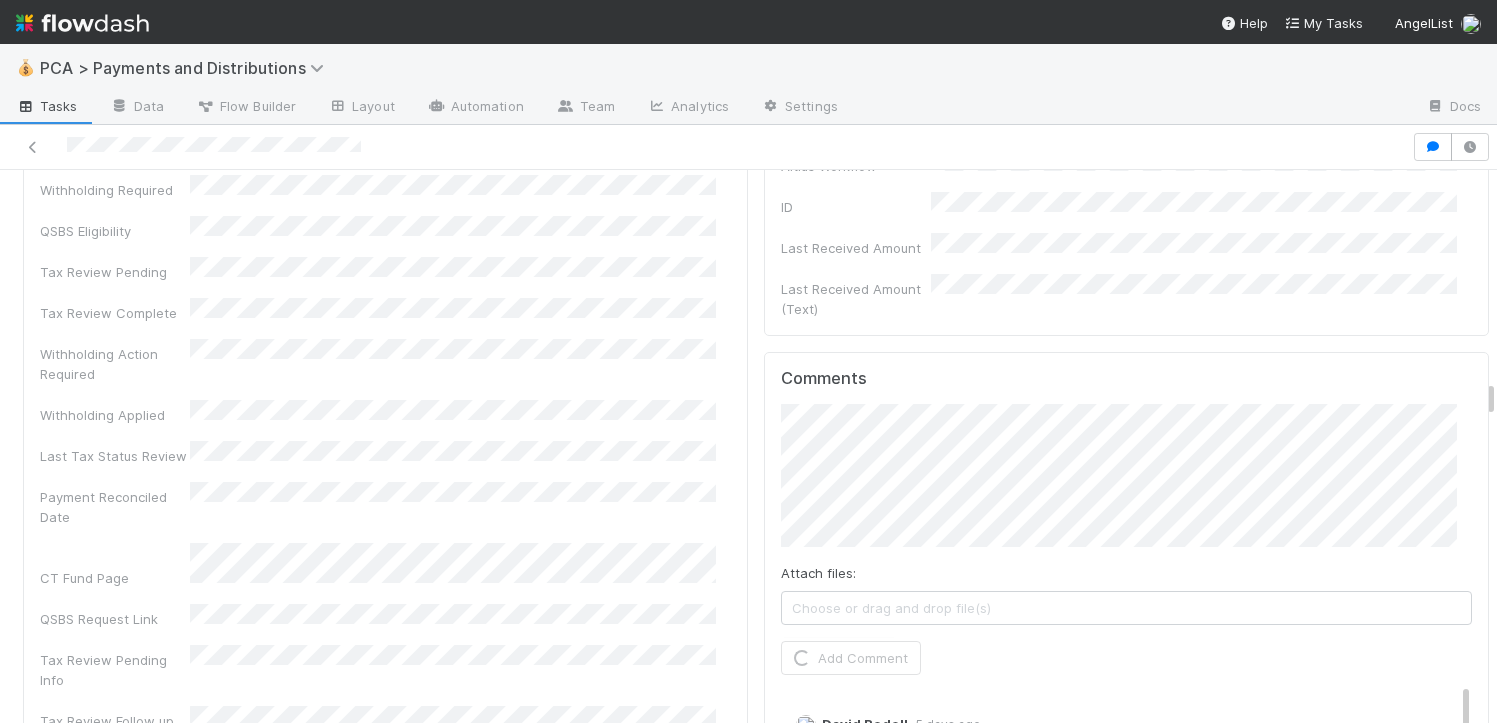 scroll, scrollTop: 5834, scrollLeft: 0, axis: vertical 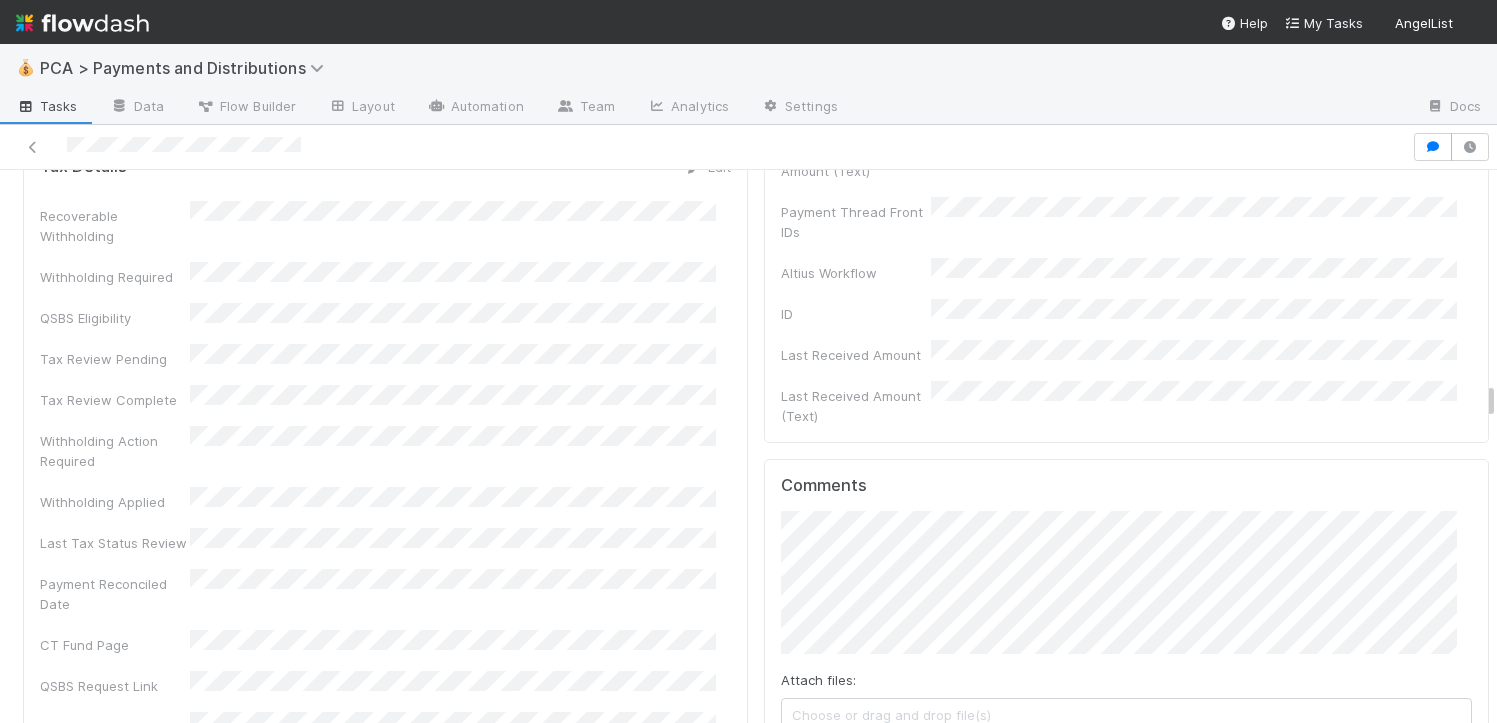click on "Add Comment" at bounding box center [839, 765] 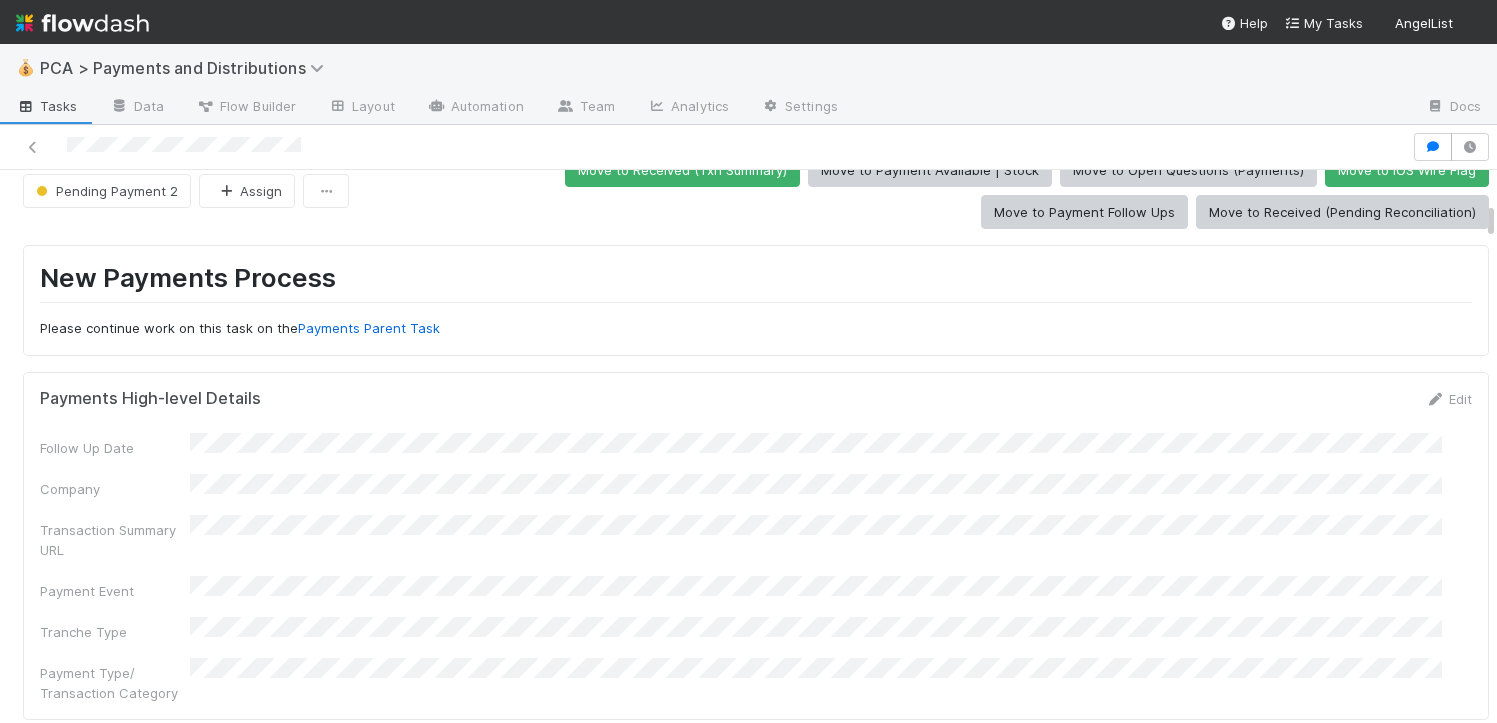 scroll, scrollTop: 0, scrollLeft: 0, axis: both 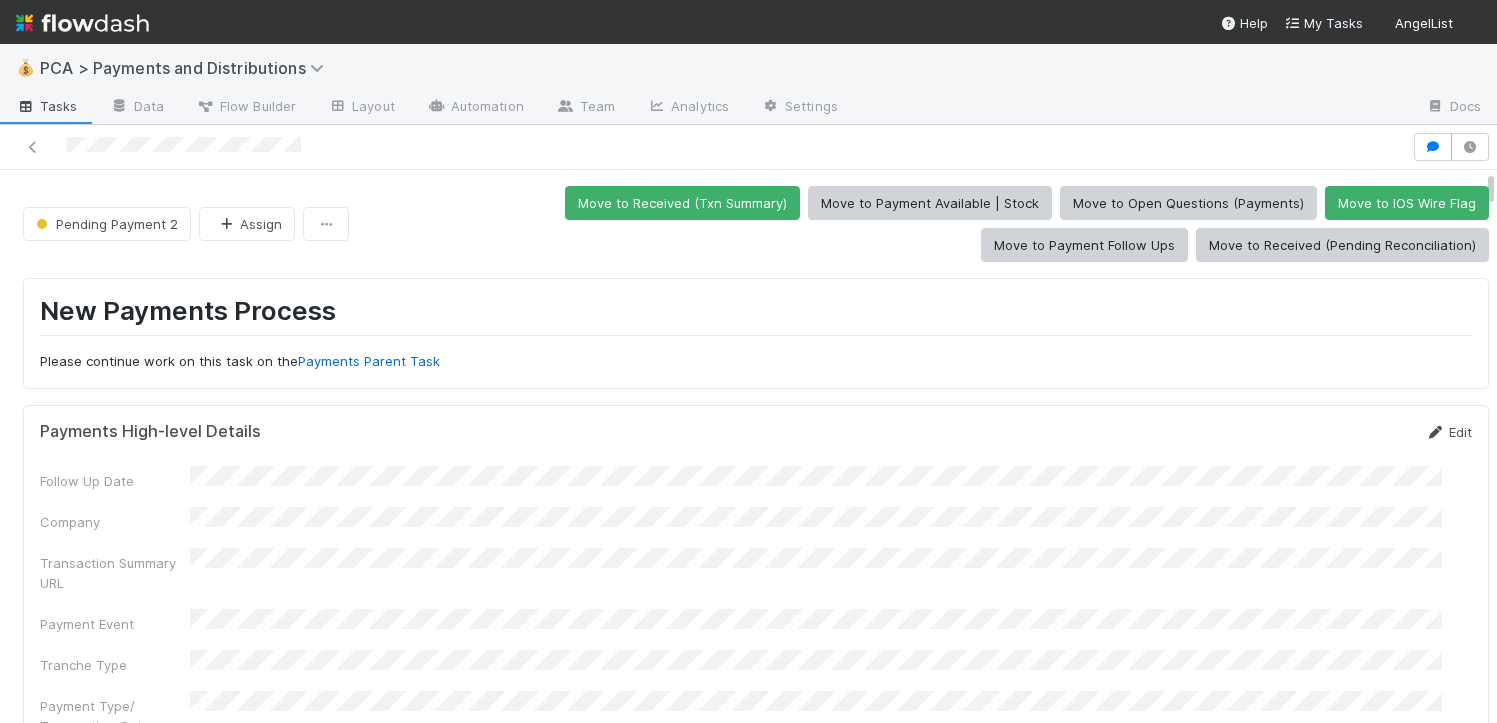click on "Edit" at bounding box center (1448, 432) 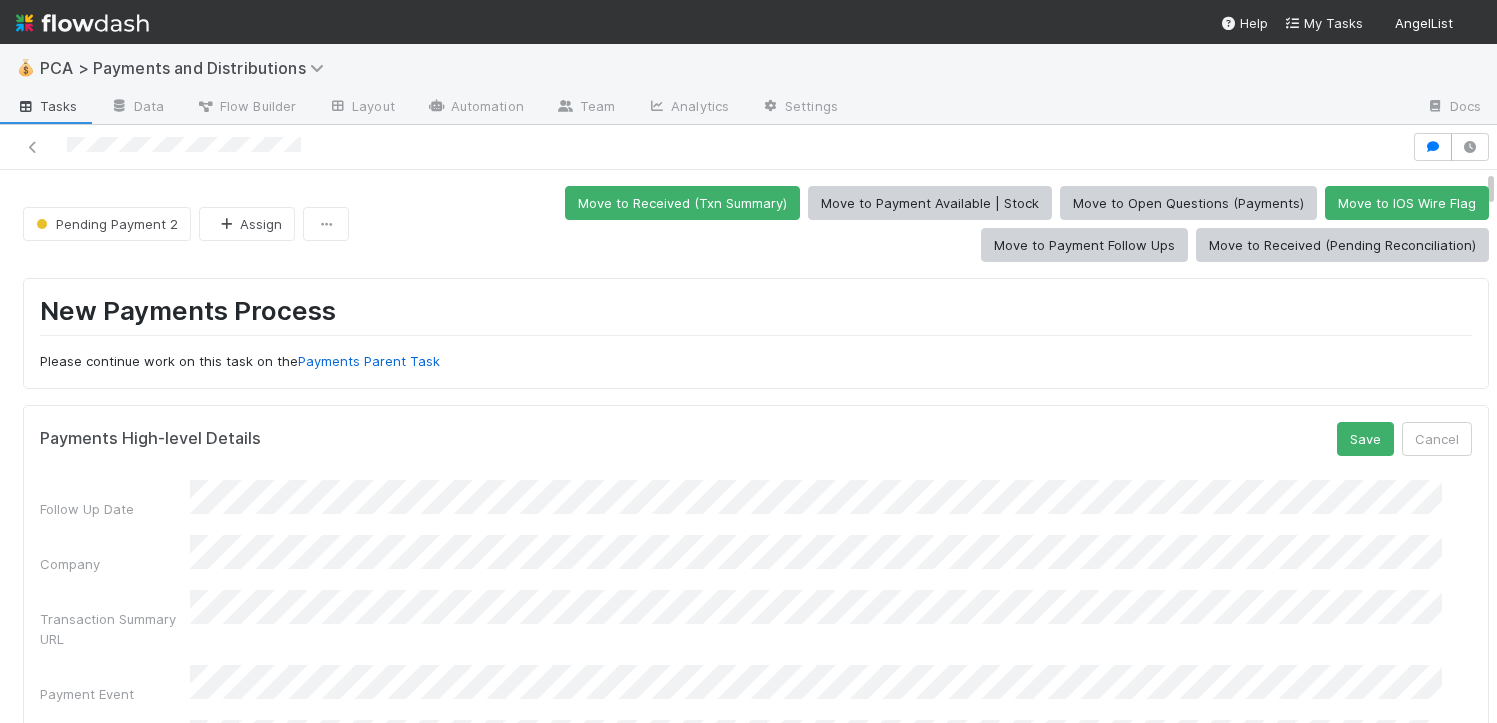click on "Follow Up Date  Company  Transaction Summary URL  Payment Event  Tranche Type  Payment Type/ Transaction Category" at bounding box center [756, 657] 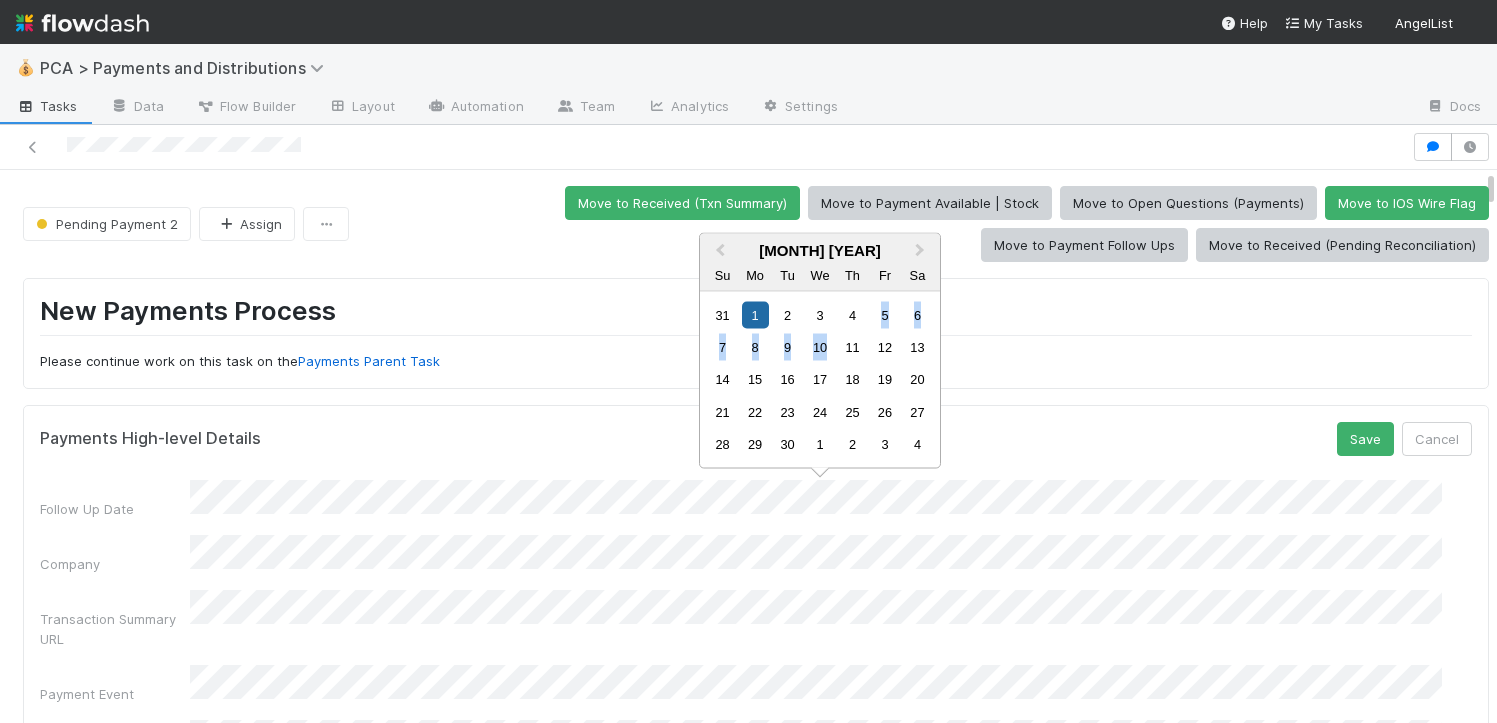 drag, startPoint x: 854, startPoint y: 313, endPoint x: 736, endPoint y: 260, distance: 129.3561 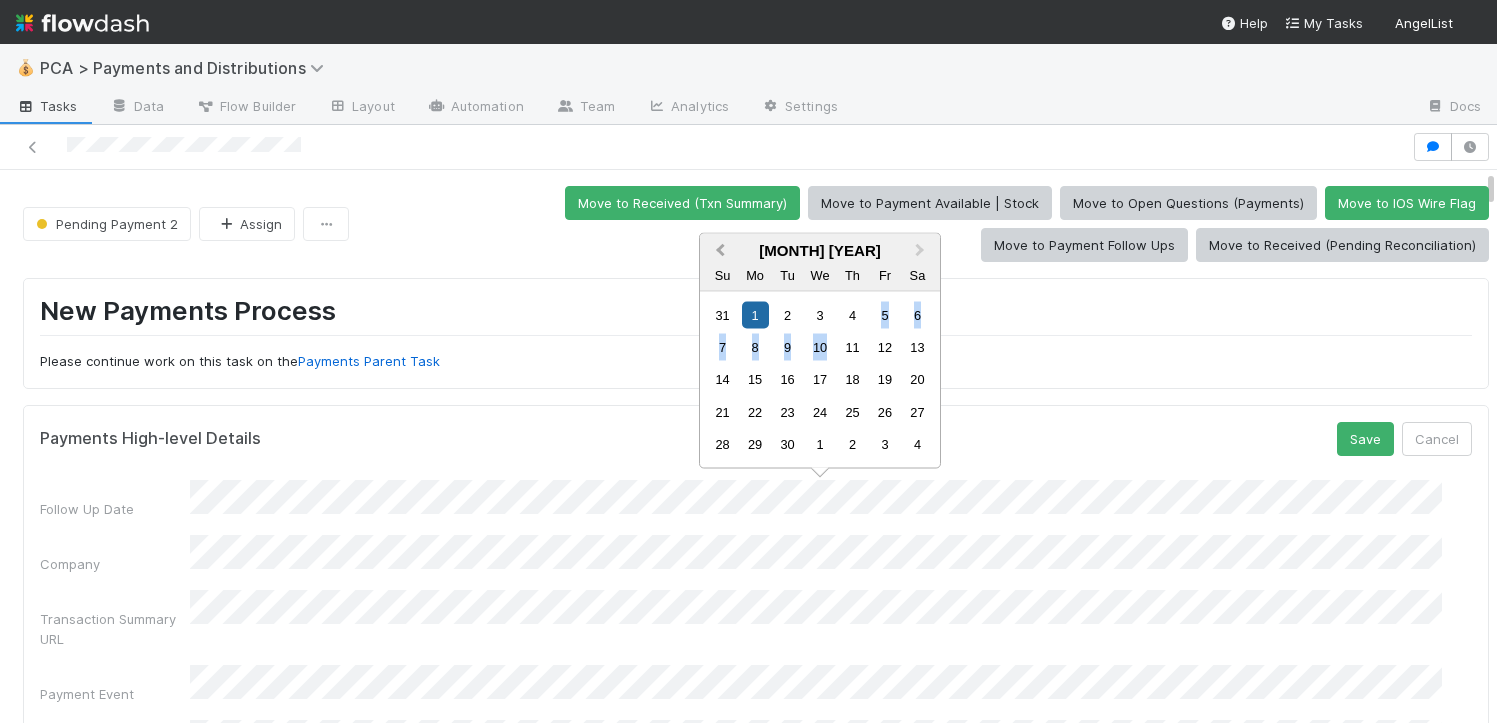 click on "Previous Month" at bounding box center (718, 252) 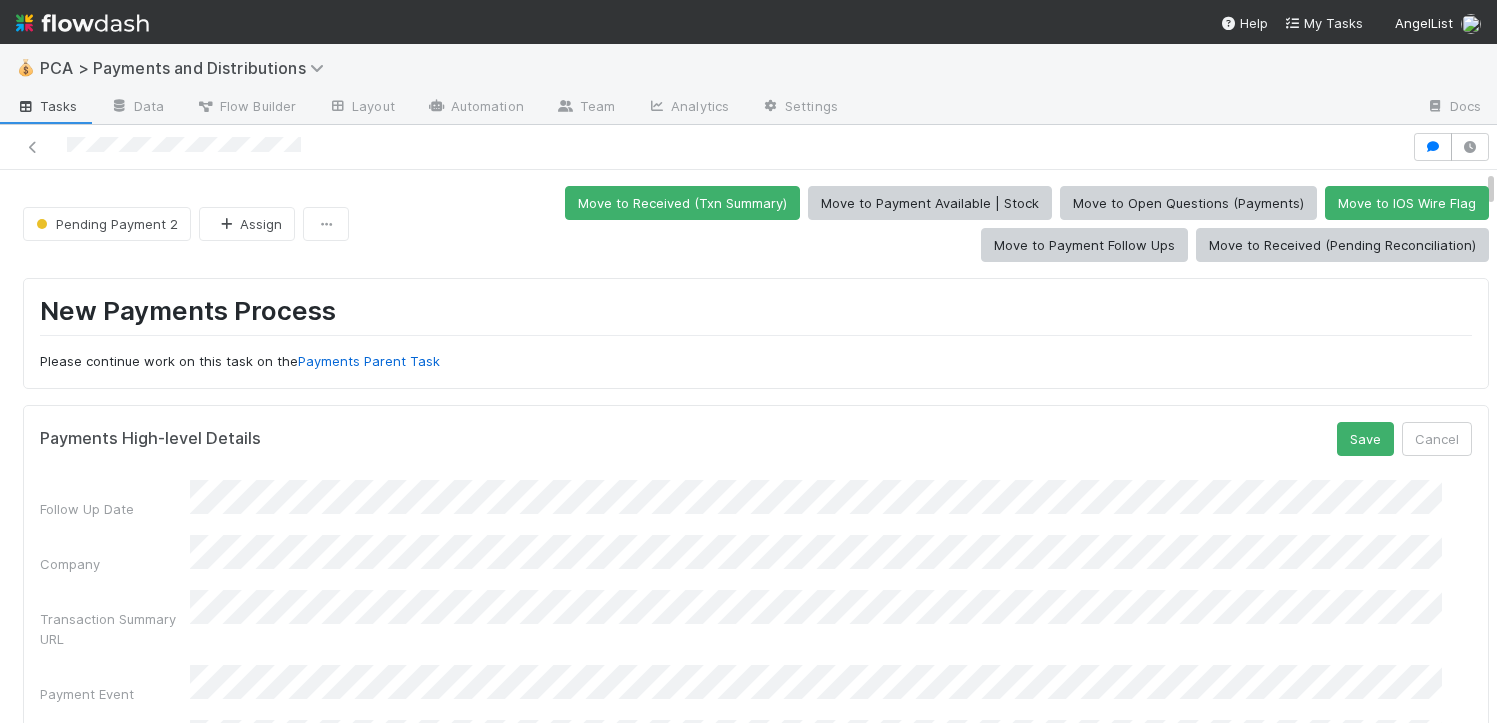 click on "New Payments Process
Please continue work on this task on the
Payments Parent Task" at bounding box center (756, 333) 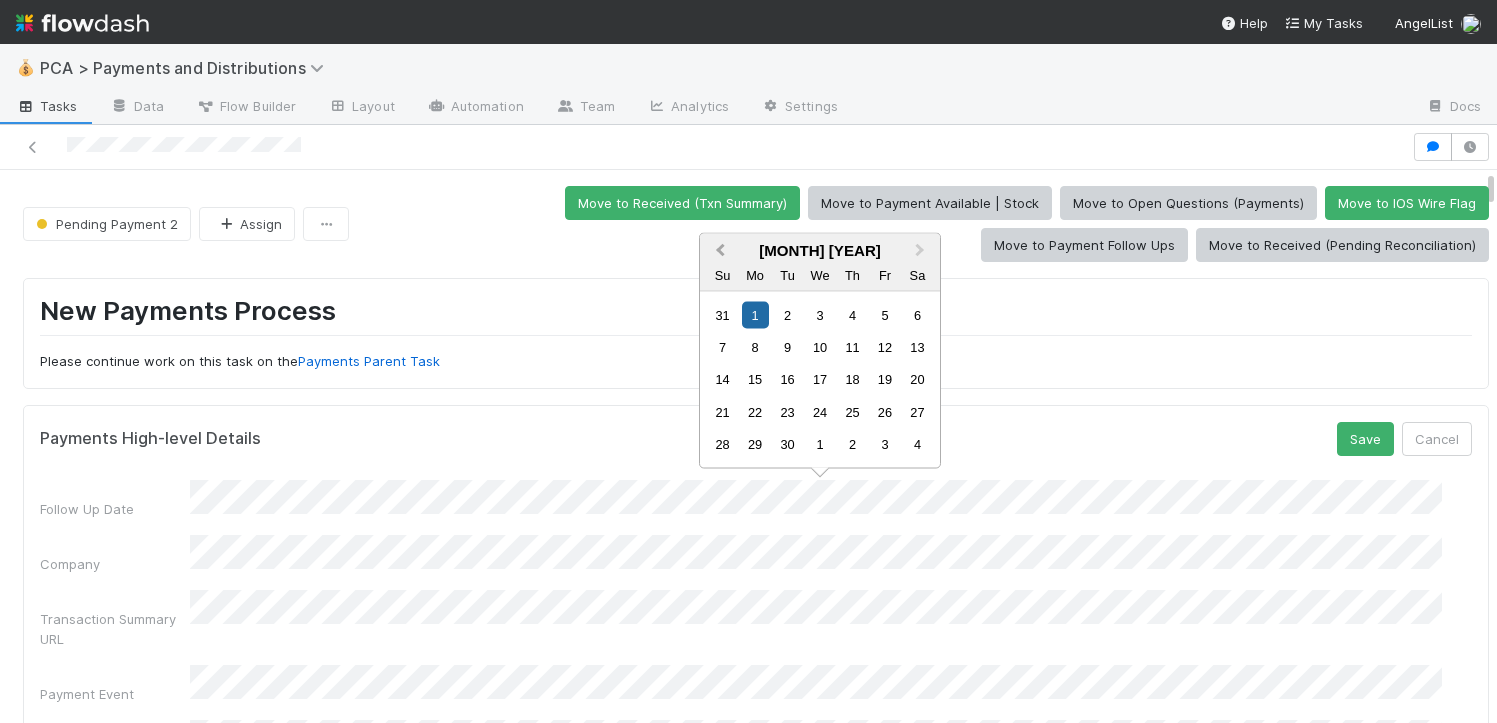 click on "Previous Month" at bounding box center (720, 250) 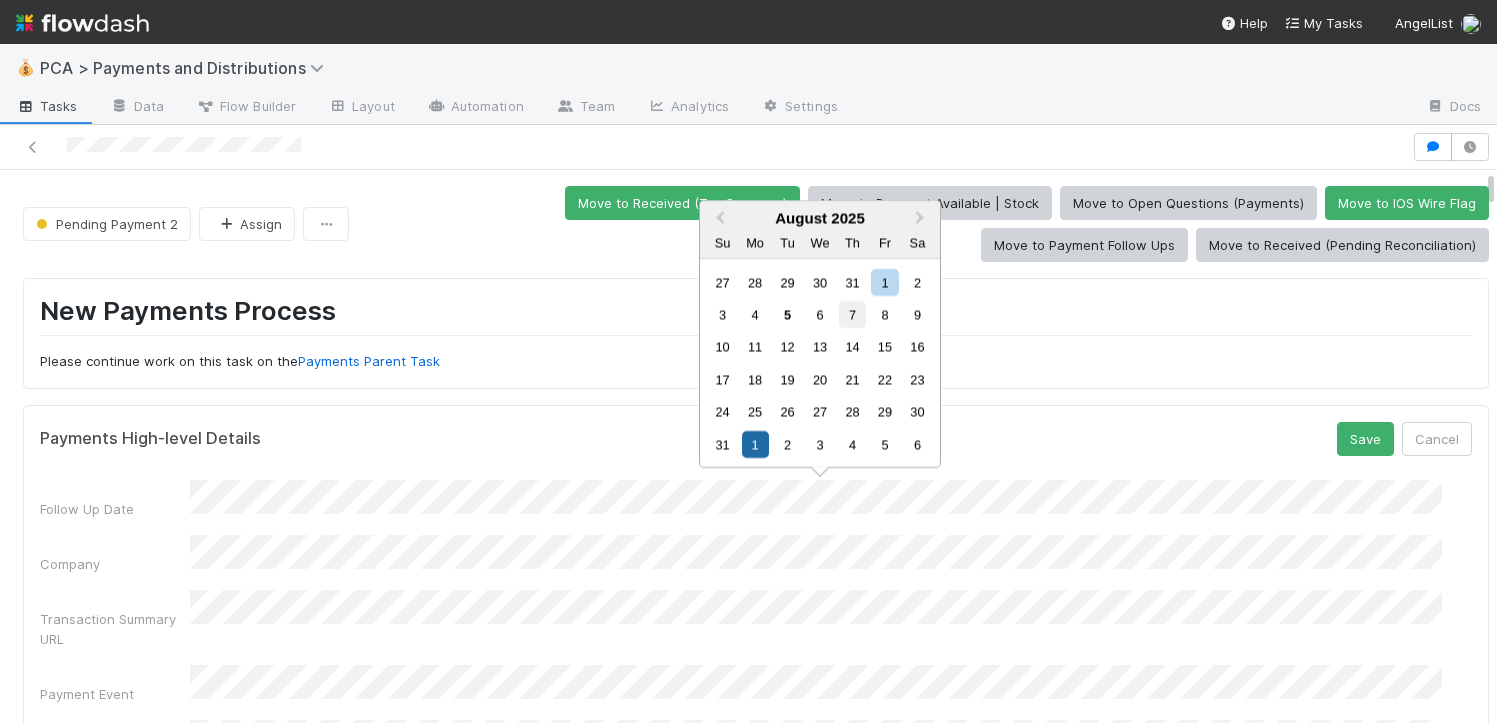 click on "7" at bounding box center [852, 314] 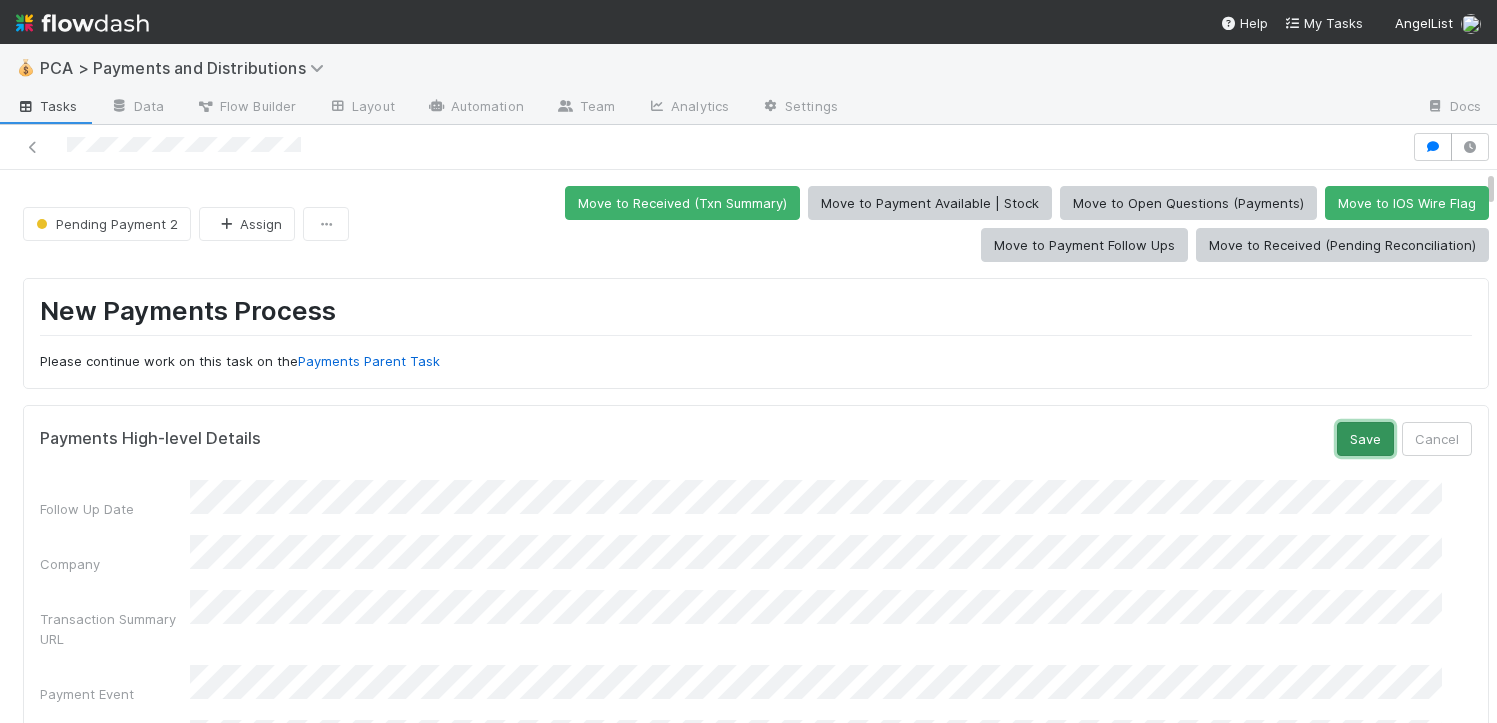 click on "Save" at bounding box center [1365, 439] 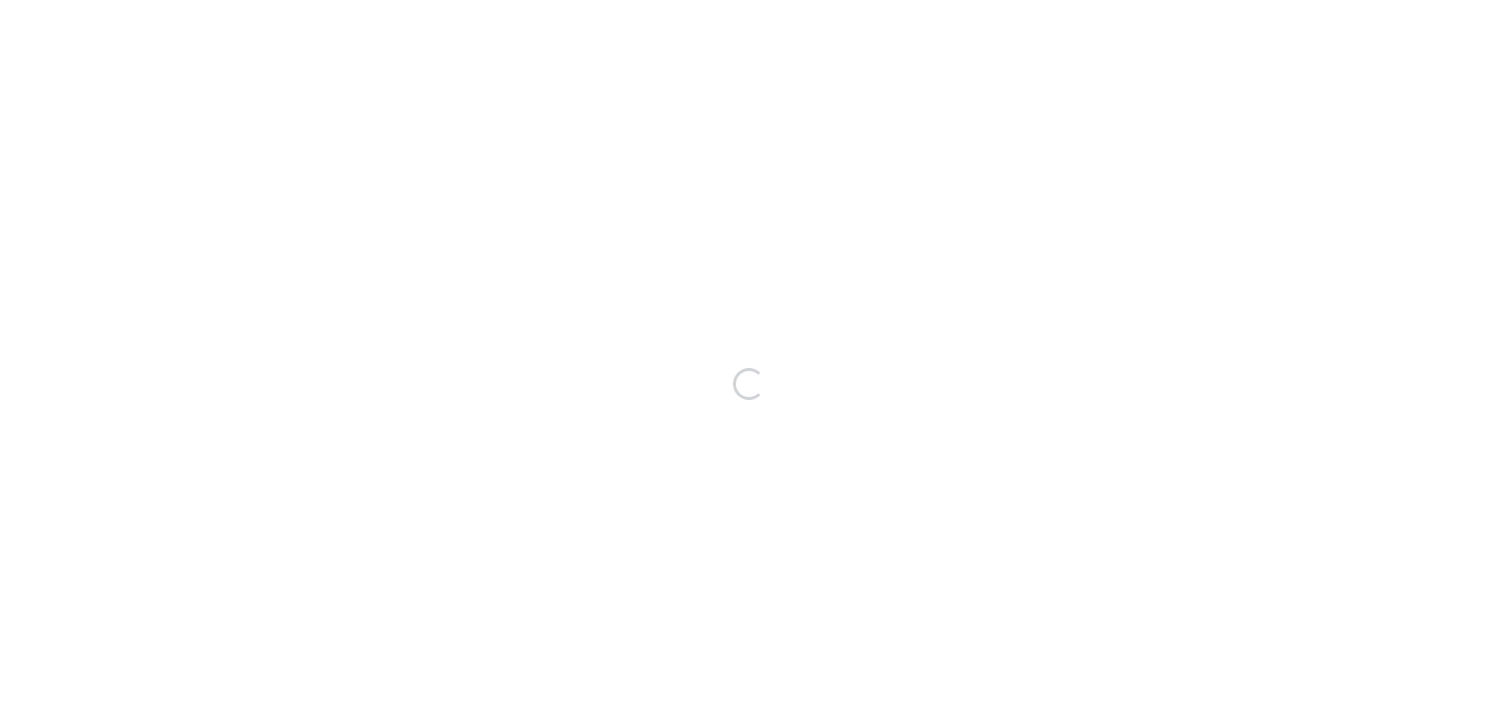 scroll, scrollTop: 0, scrollLeft: 0, axis: both 